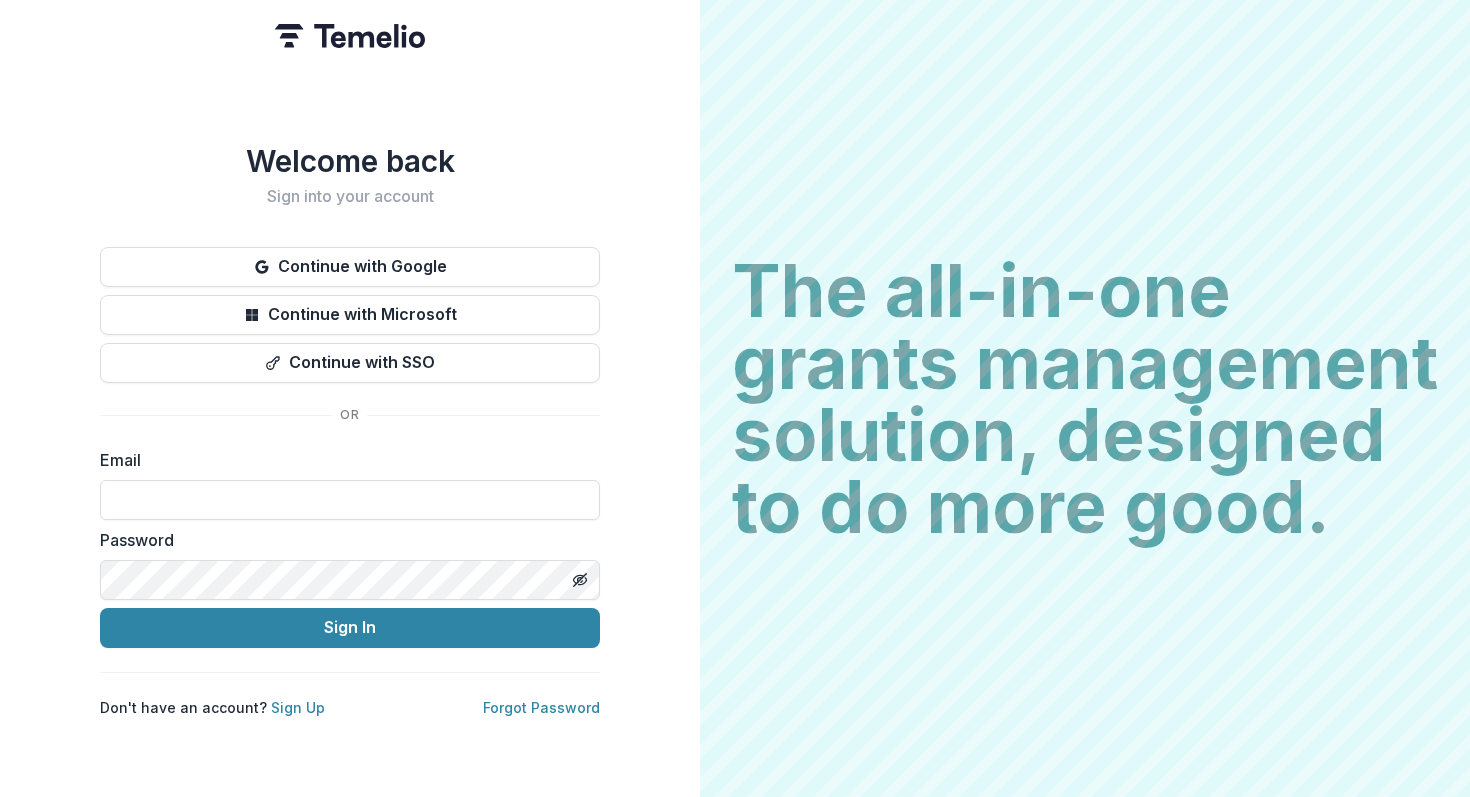scroll, scrollTop: 0, scrollLeft: 0, axis: both 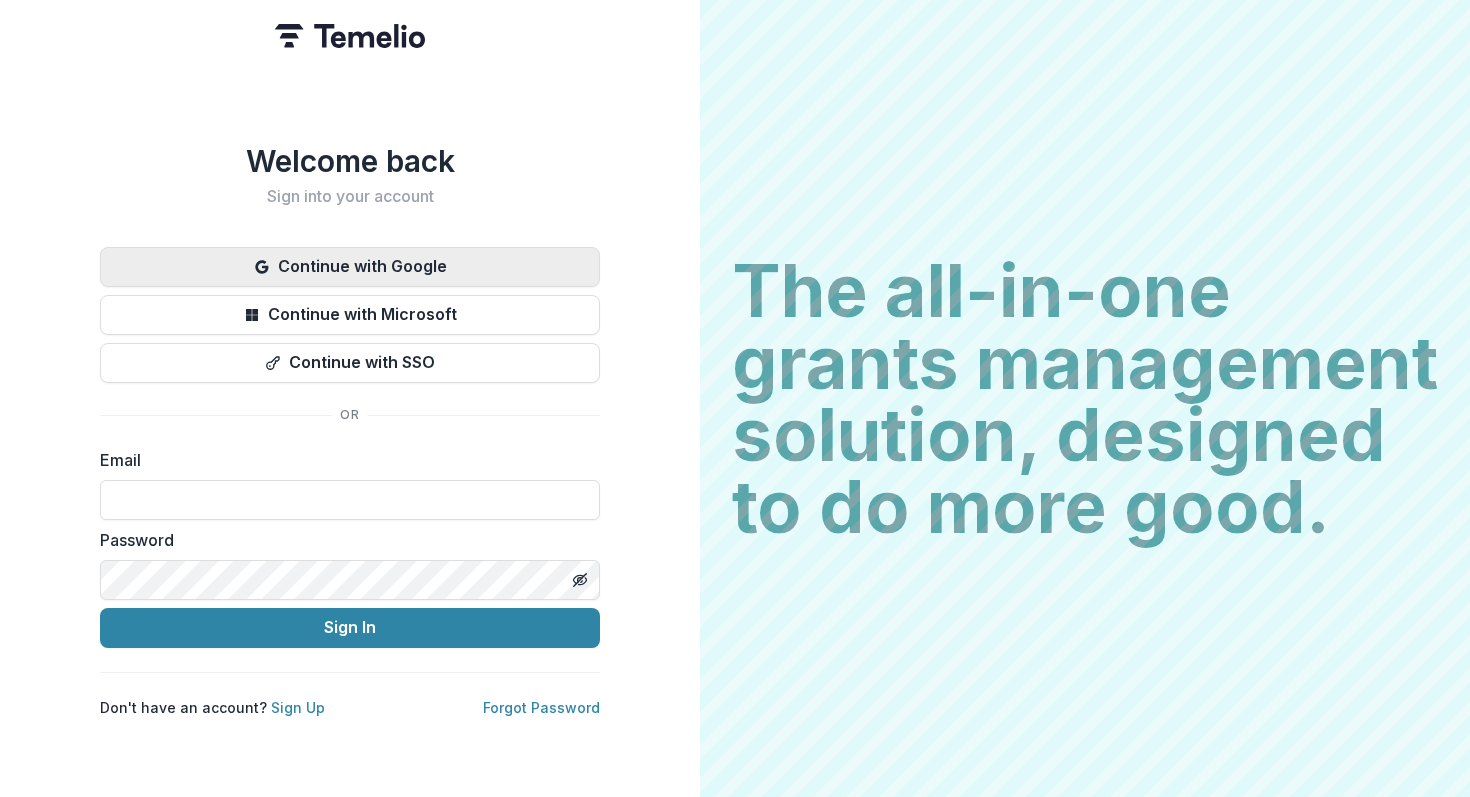 click on "Continue with Google" at bounding box center [350, 267] 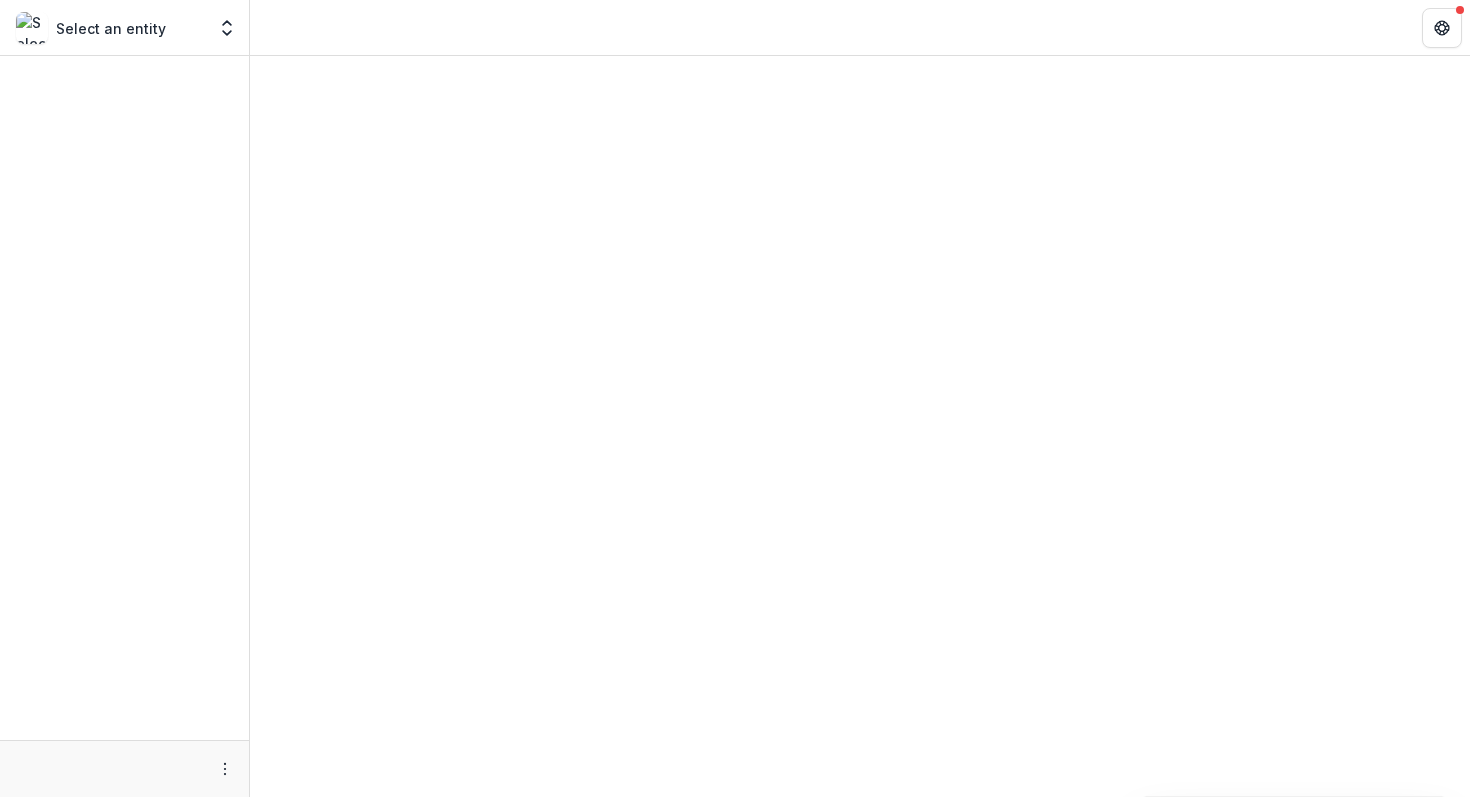 scroll, scrollTop: 0, scrollLeft: 0, axis: both 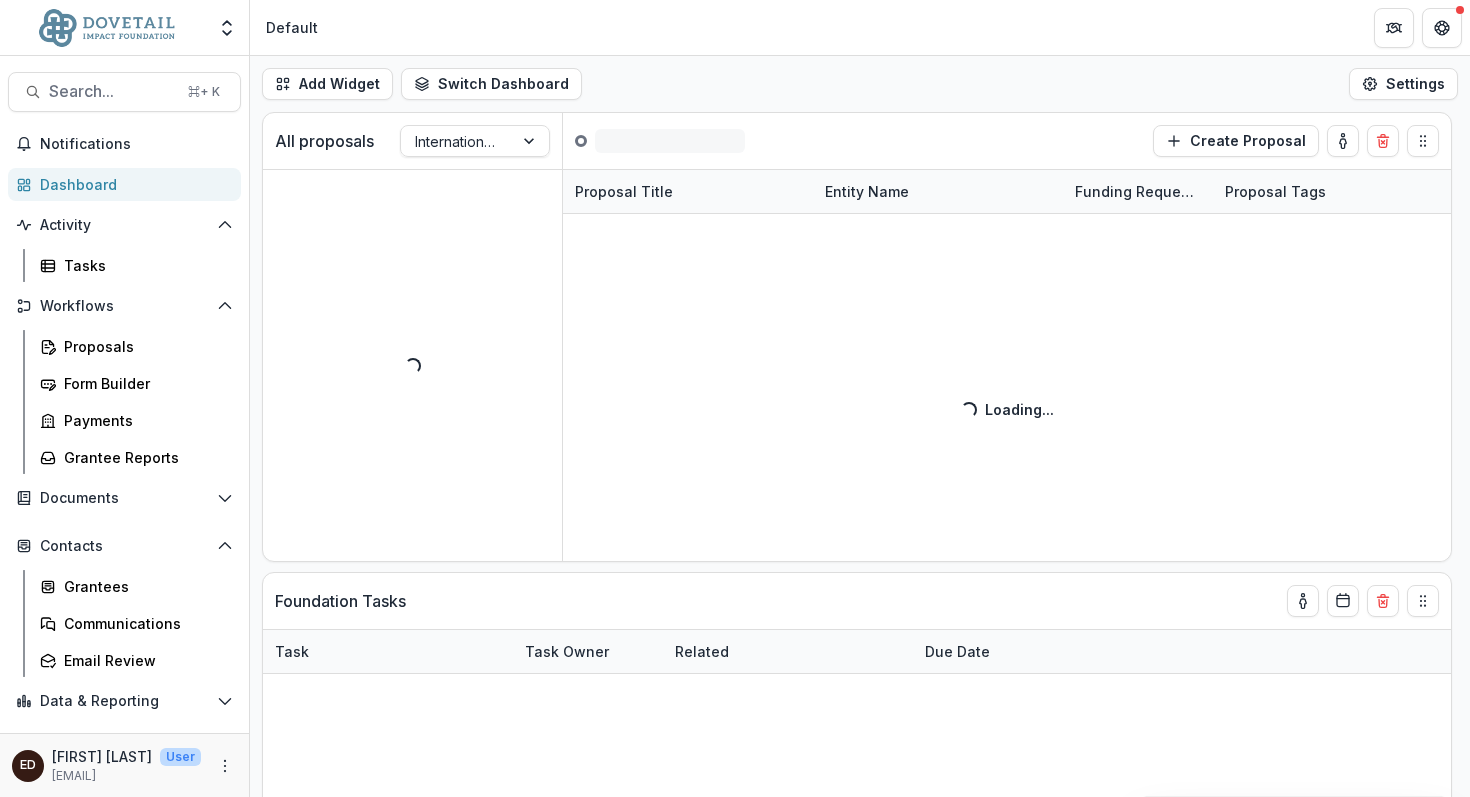 select on "******" 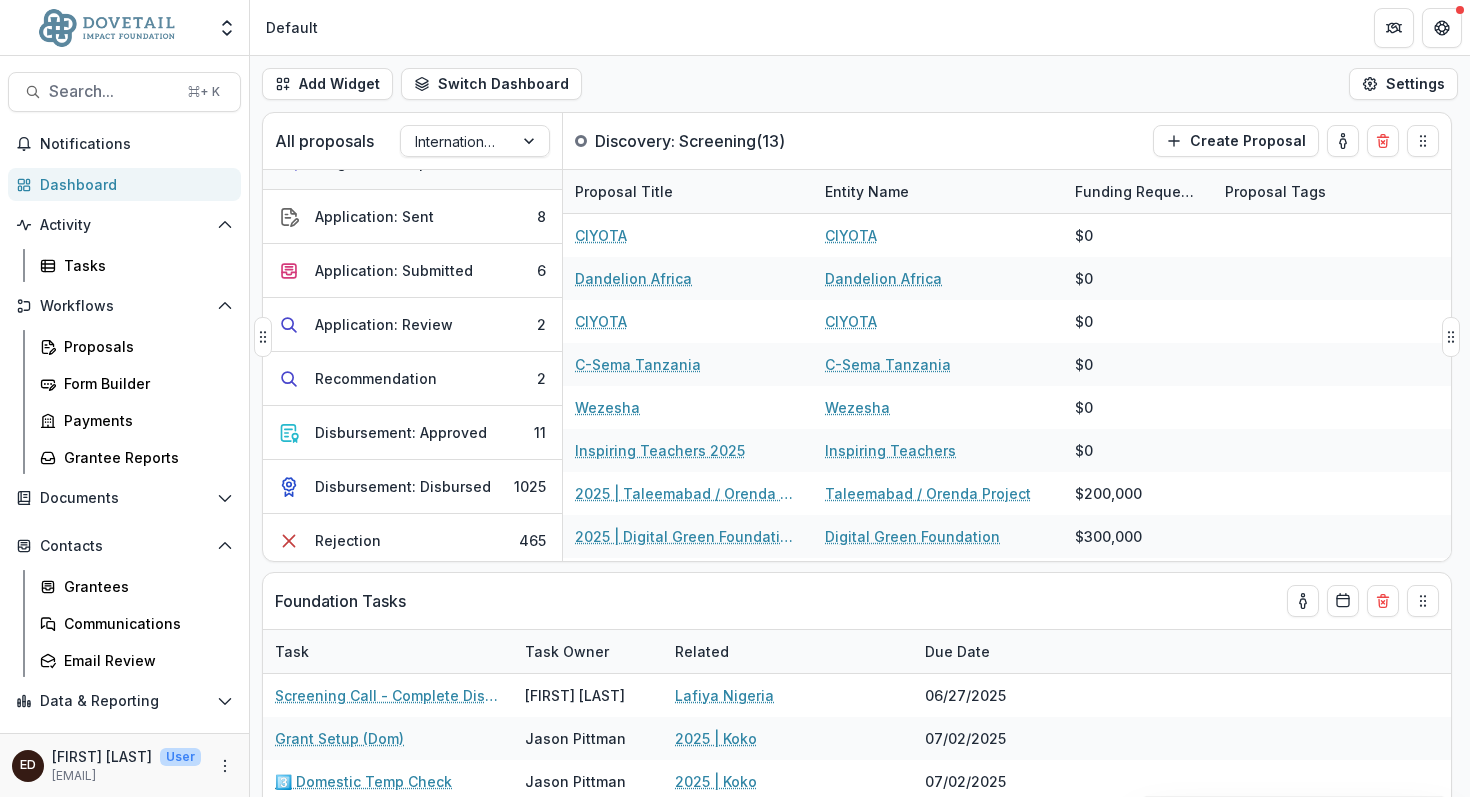 scroll, scrollTop: 310, scrollLeft: 0, axis: vertical 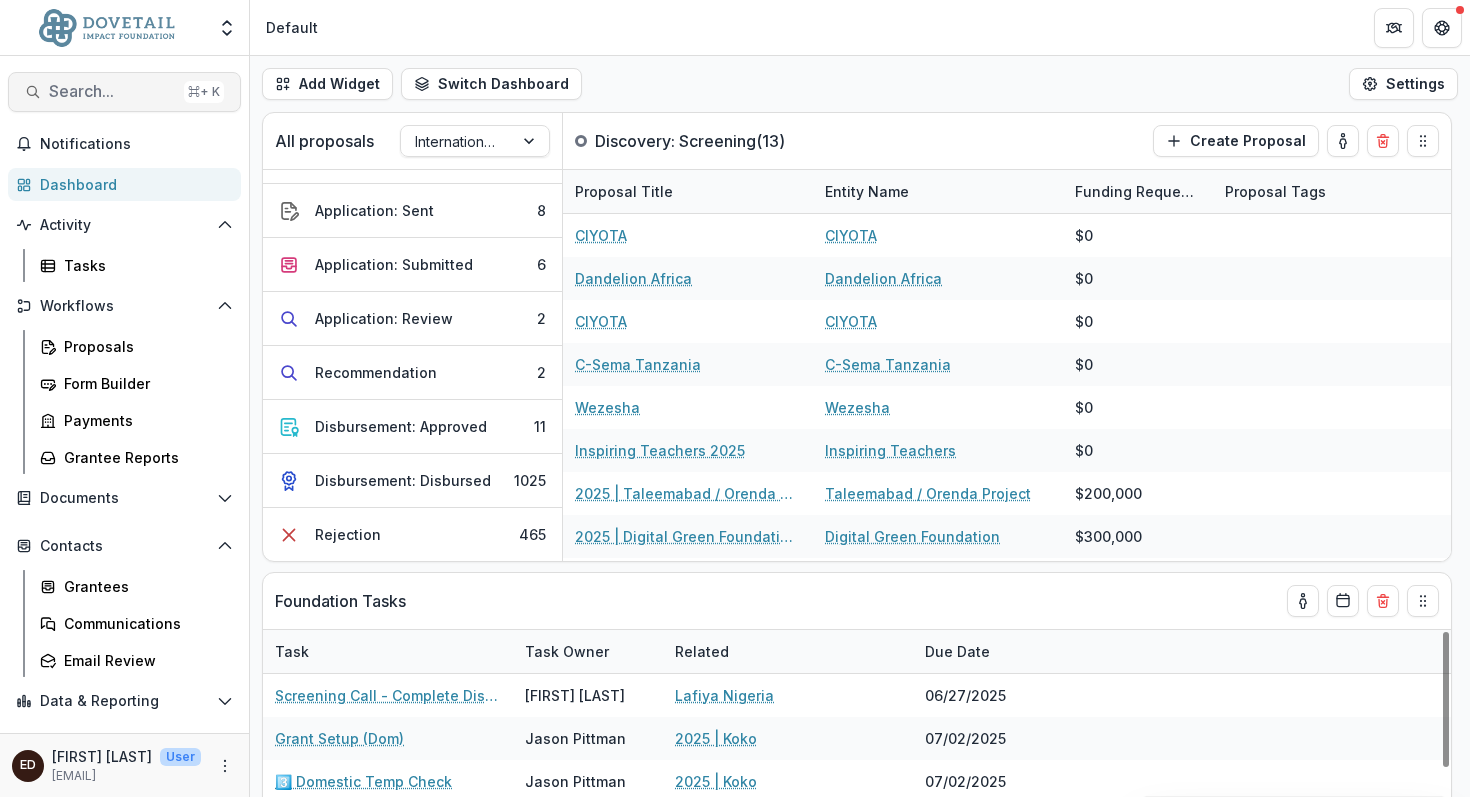 click on "Search..." at bounding box center (112, 91) 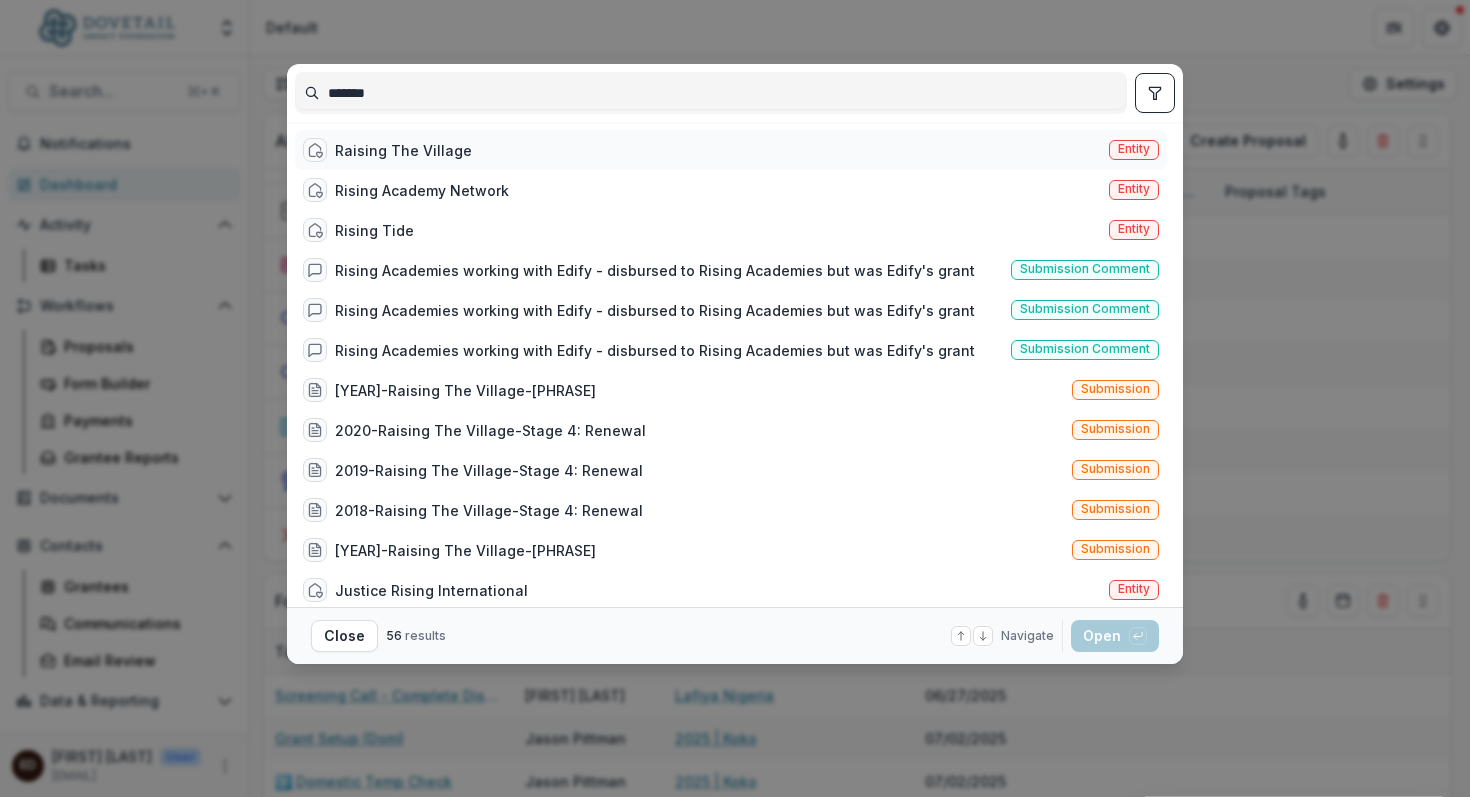 type on "*******" 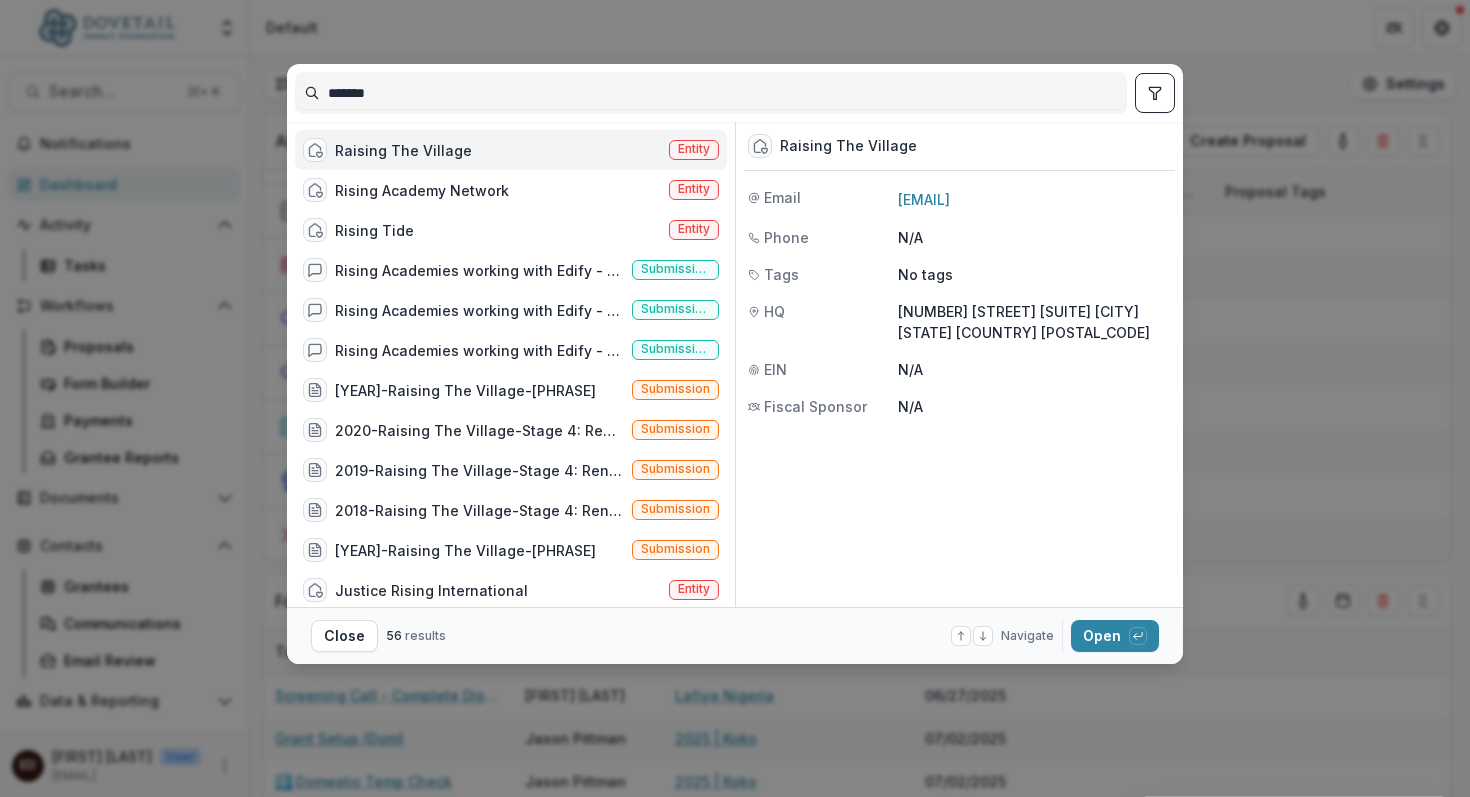 click on "Raising The Village" at bounding box center (403, 150) 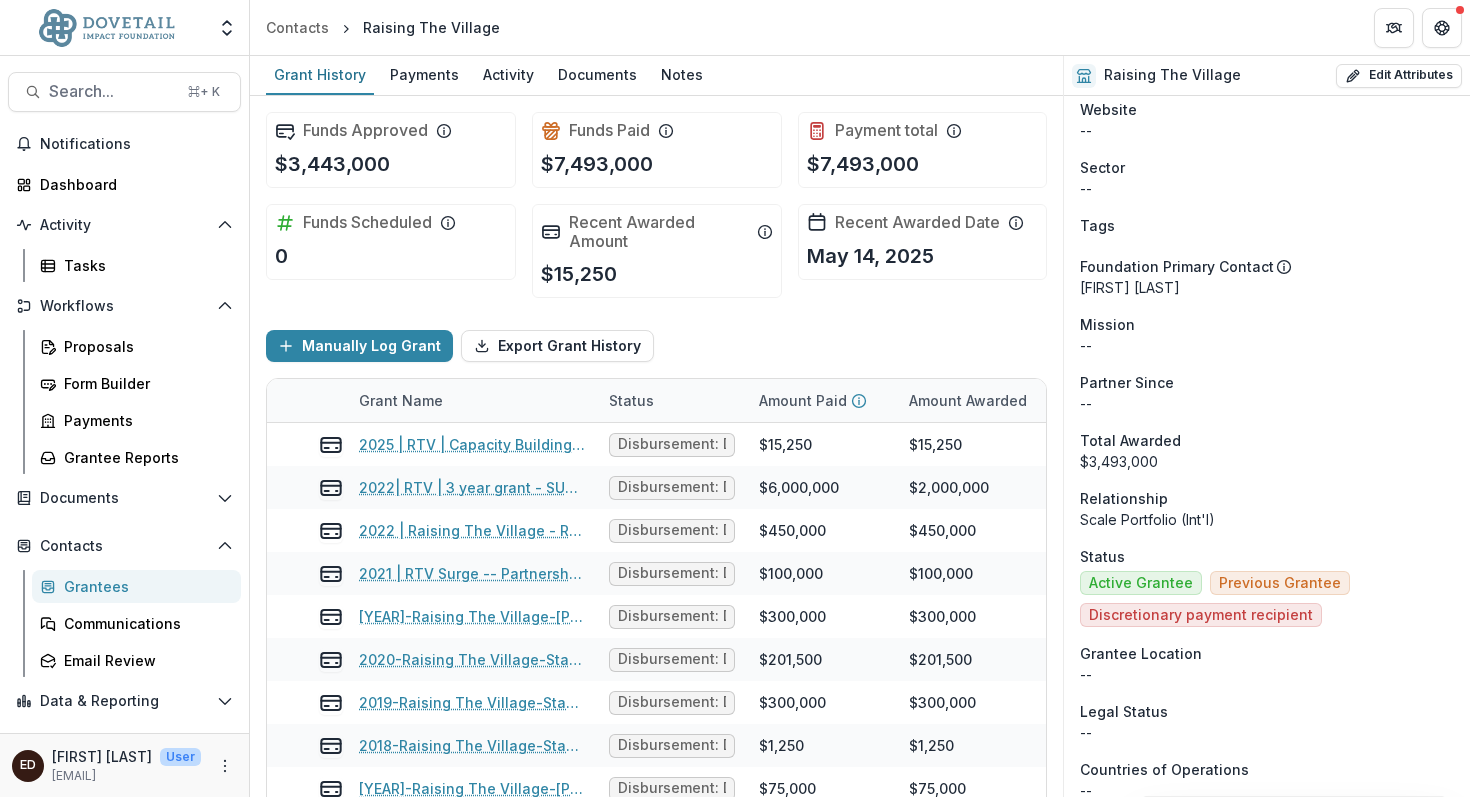 scroll, scrollTop: 0, scrollLeft: 0, axis: both 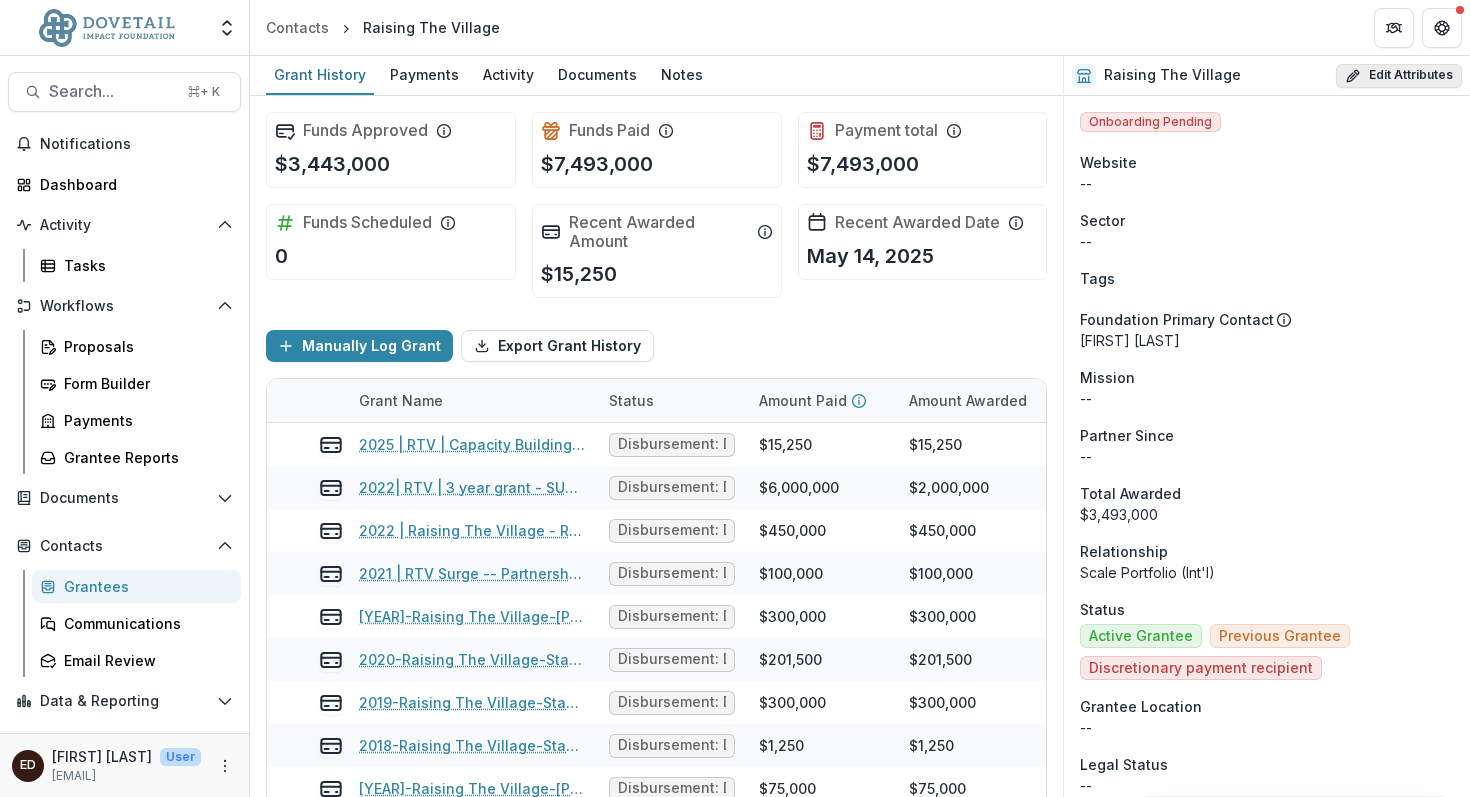 click on "Edit Attributes" at bounding box center [1399, 76] 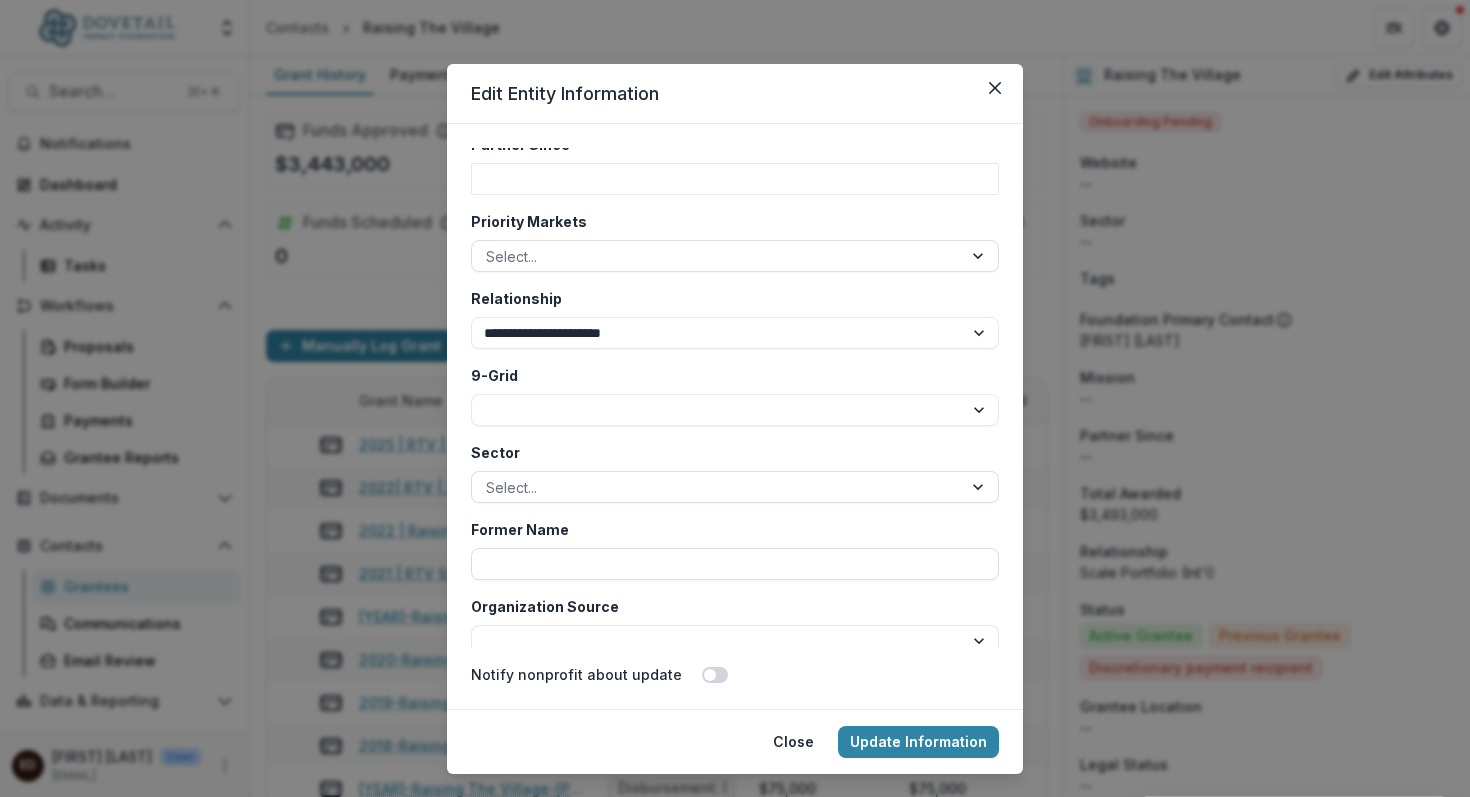 scroll, scrollTop: 3853, scrollLeft: 0, axis: vertical 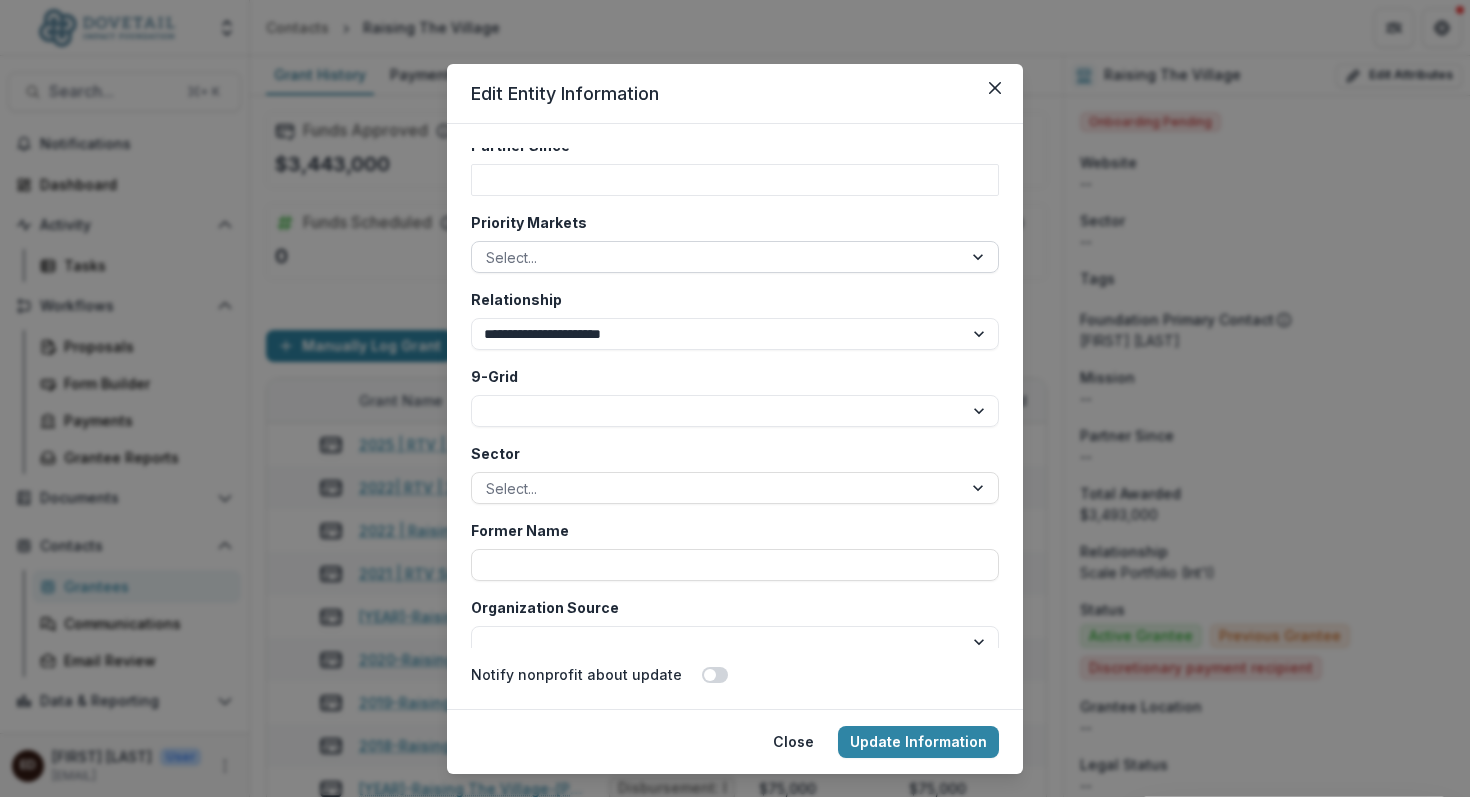 click at bounding box center (980, 257) 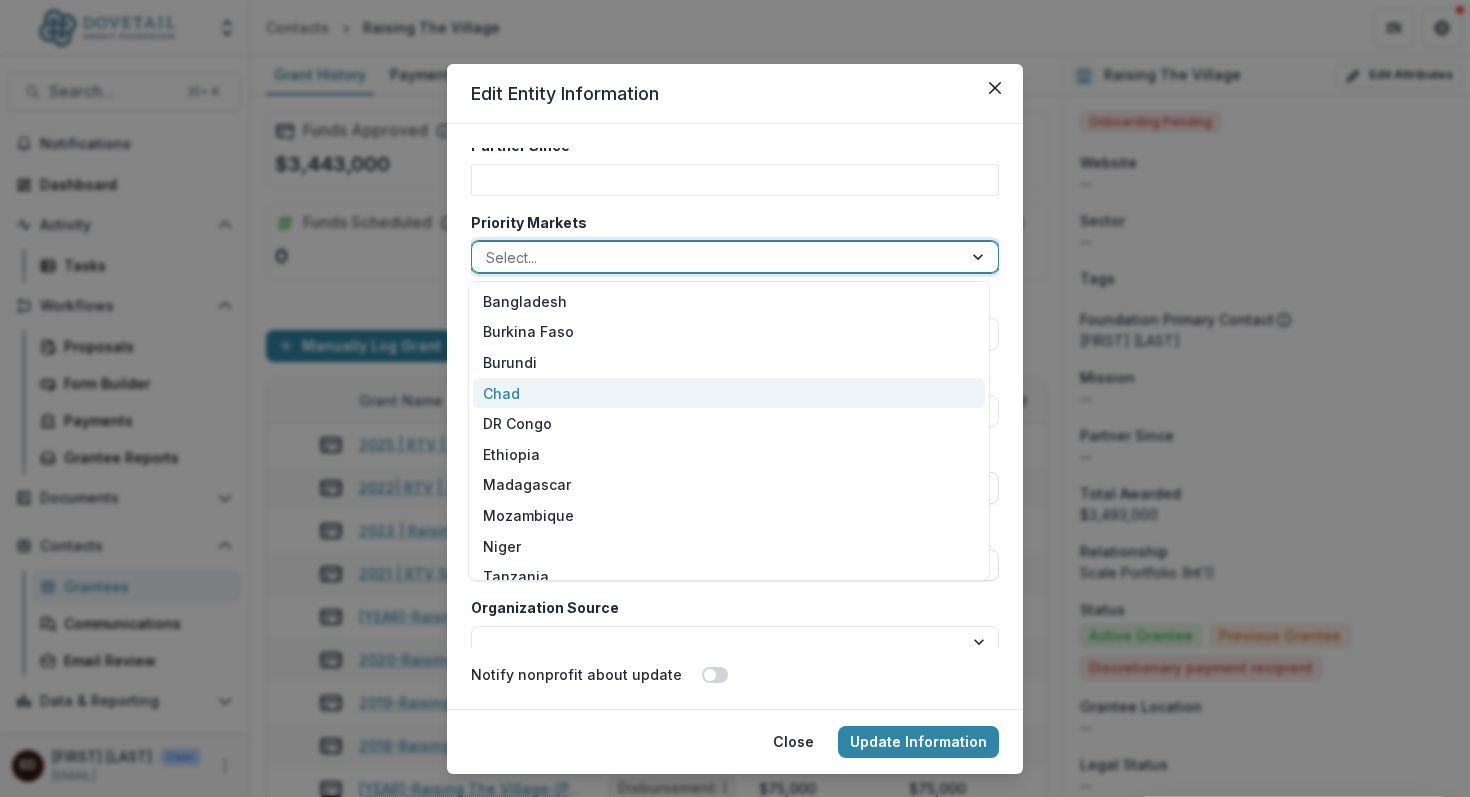 scroll, scrollTop: 46, scrollLeft: 0, axis: vertical 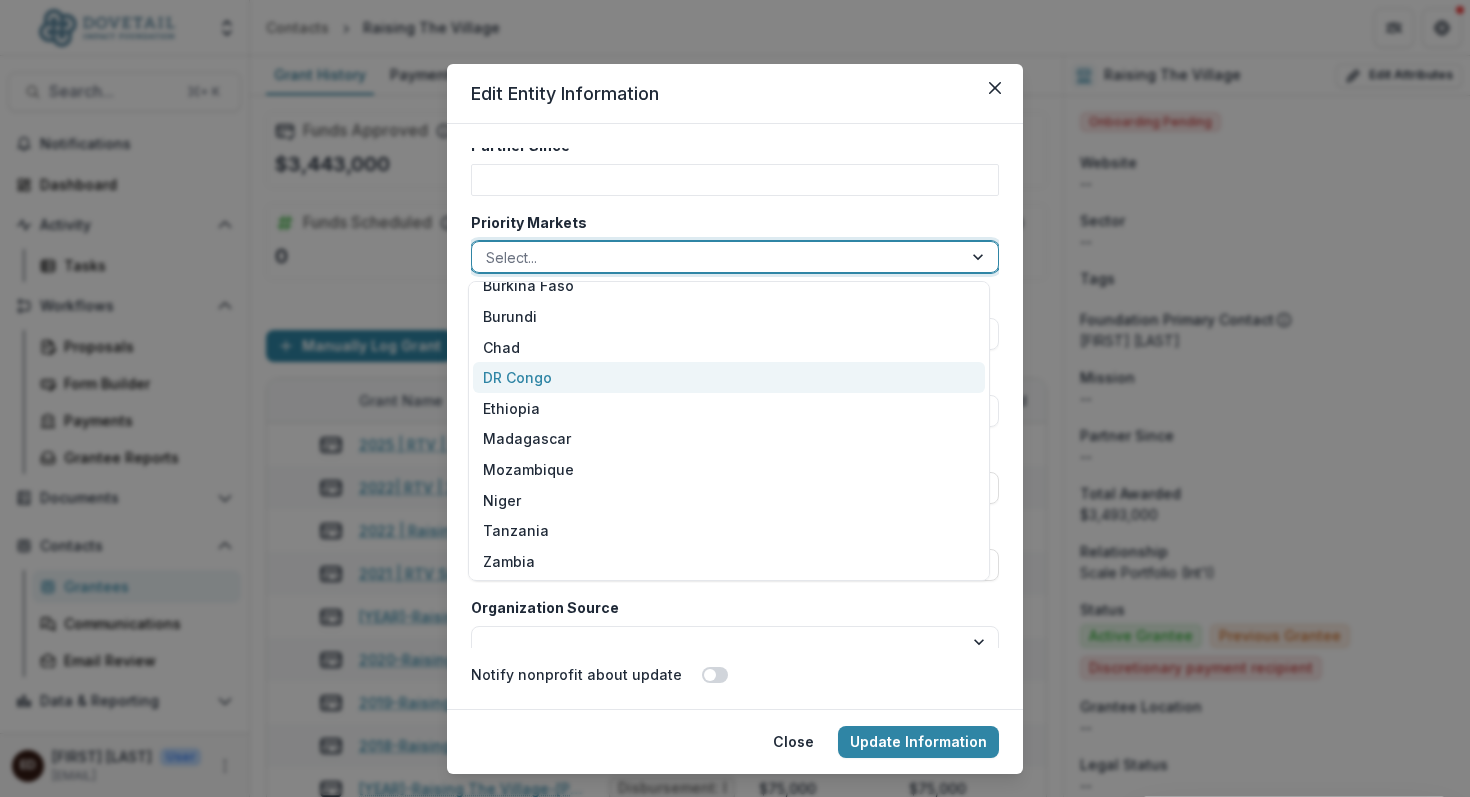 click on "DR Congo" at bounding box center (729, 377) 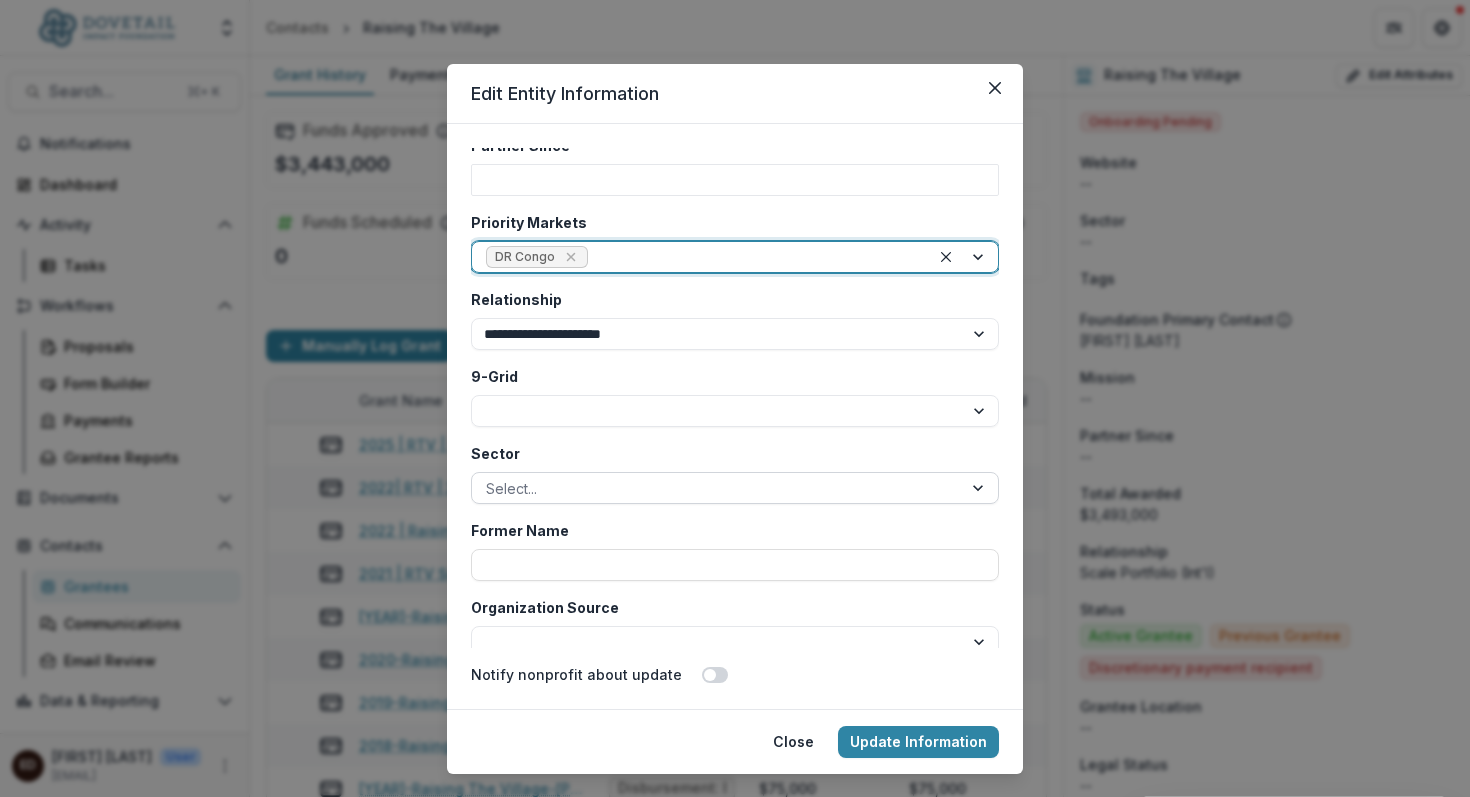 click at bounding box center [980, 488] 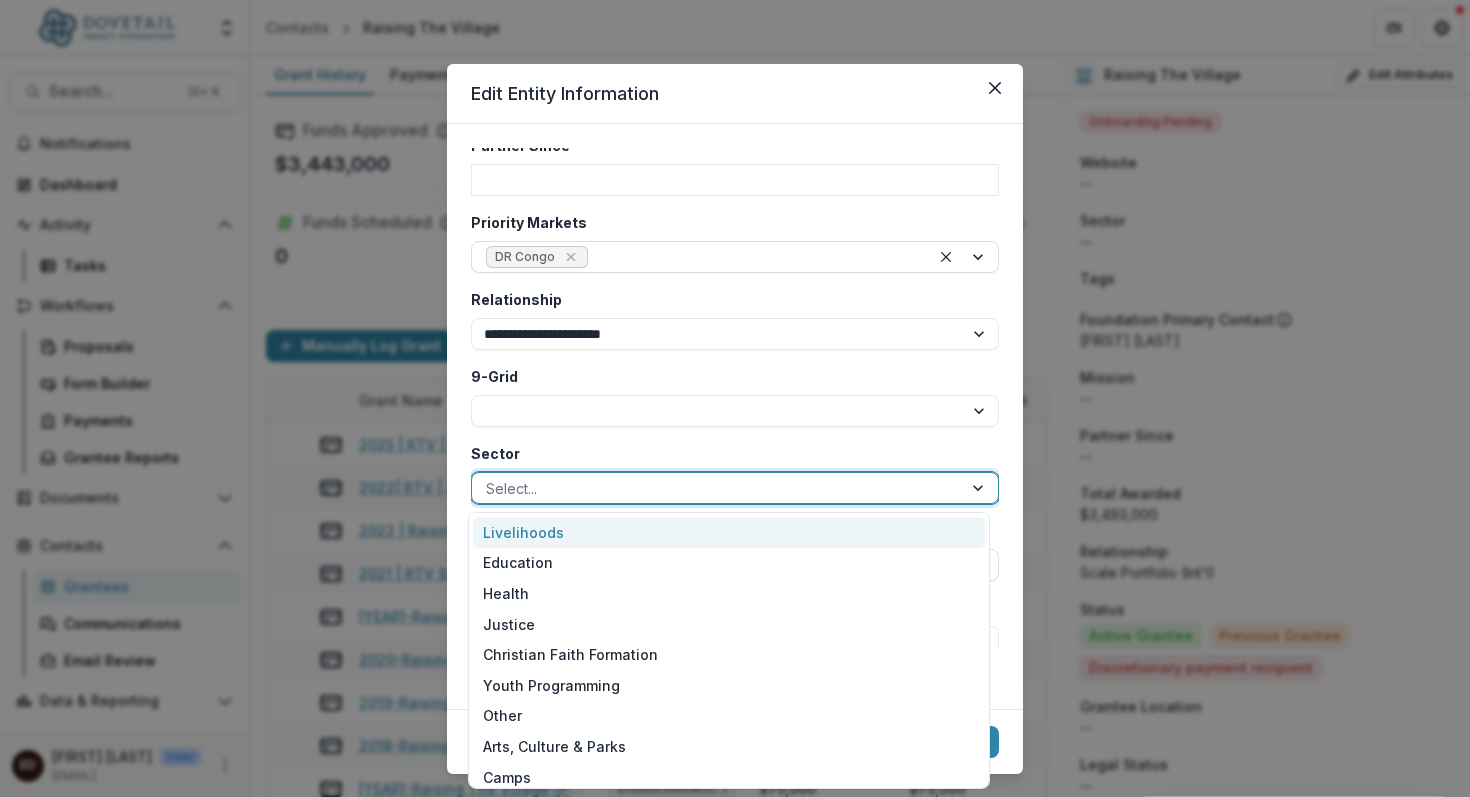 click on "Livelihoods" at bounding box center [729, 532] 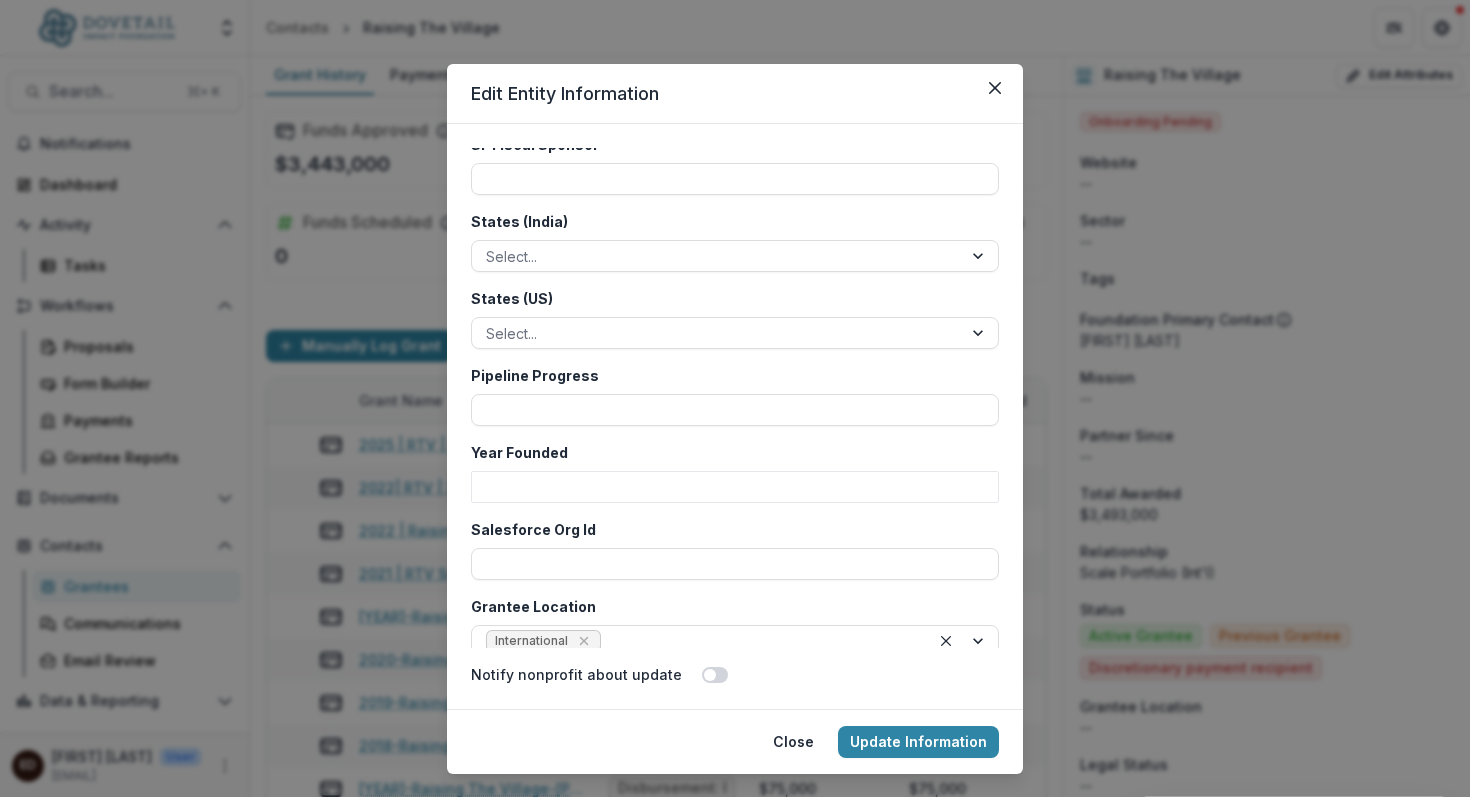 scroll, scrollTop: 4556, scrollLeft: 0, axis: vertical 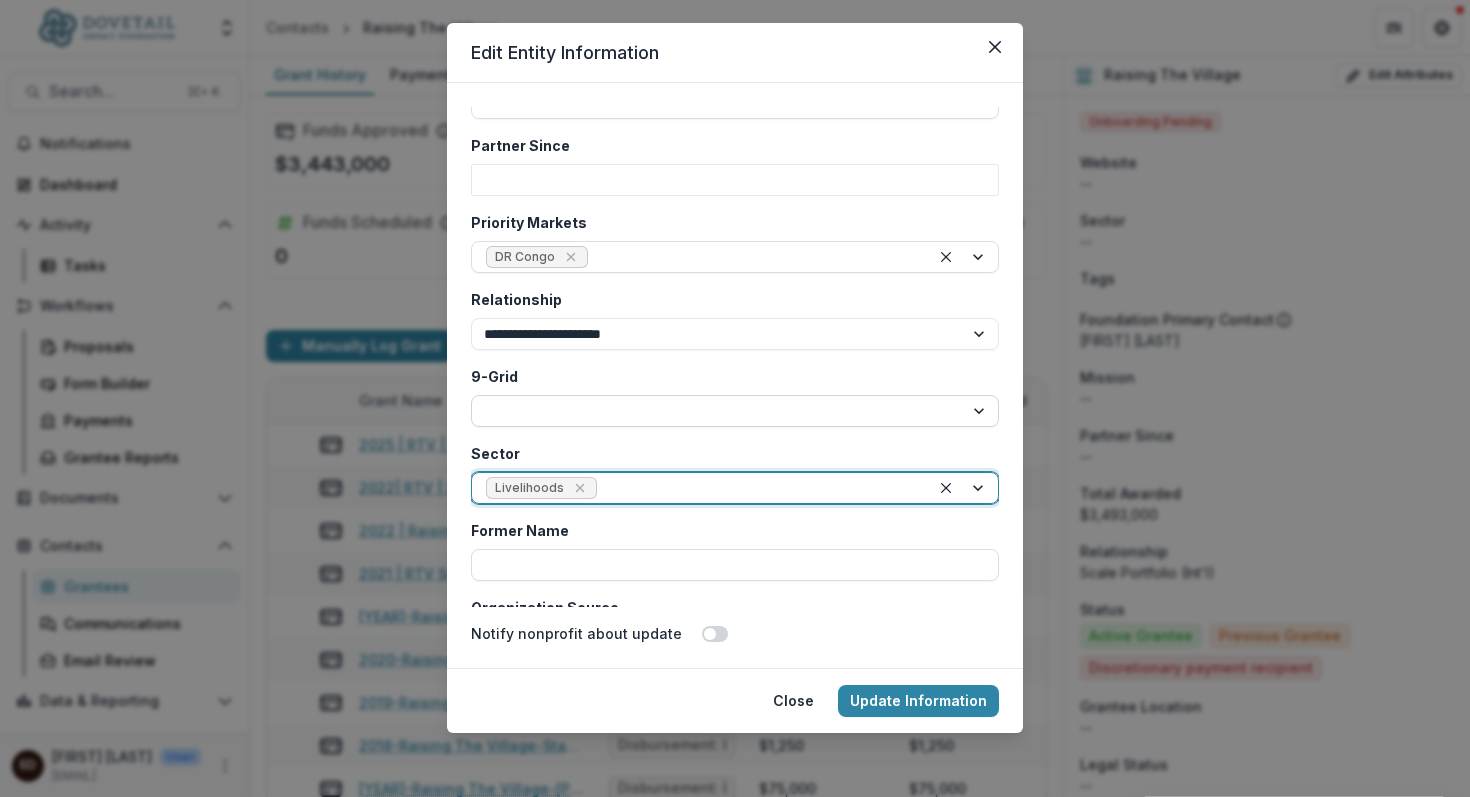 click on "* * * * * * * * *" at bounding box center [735, 411] 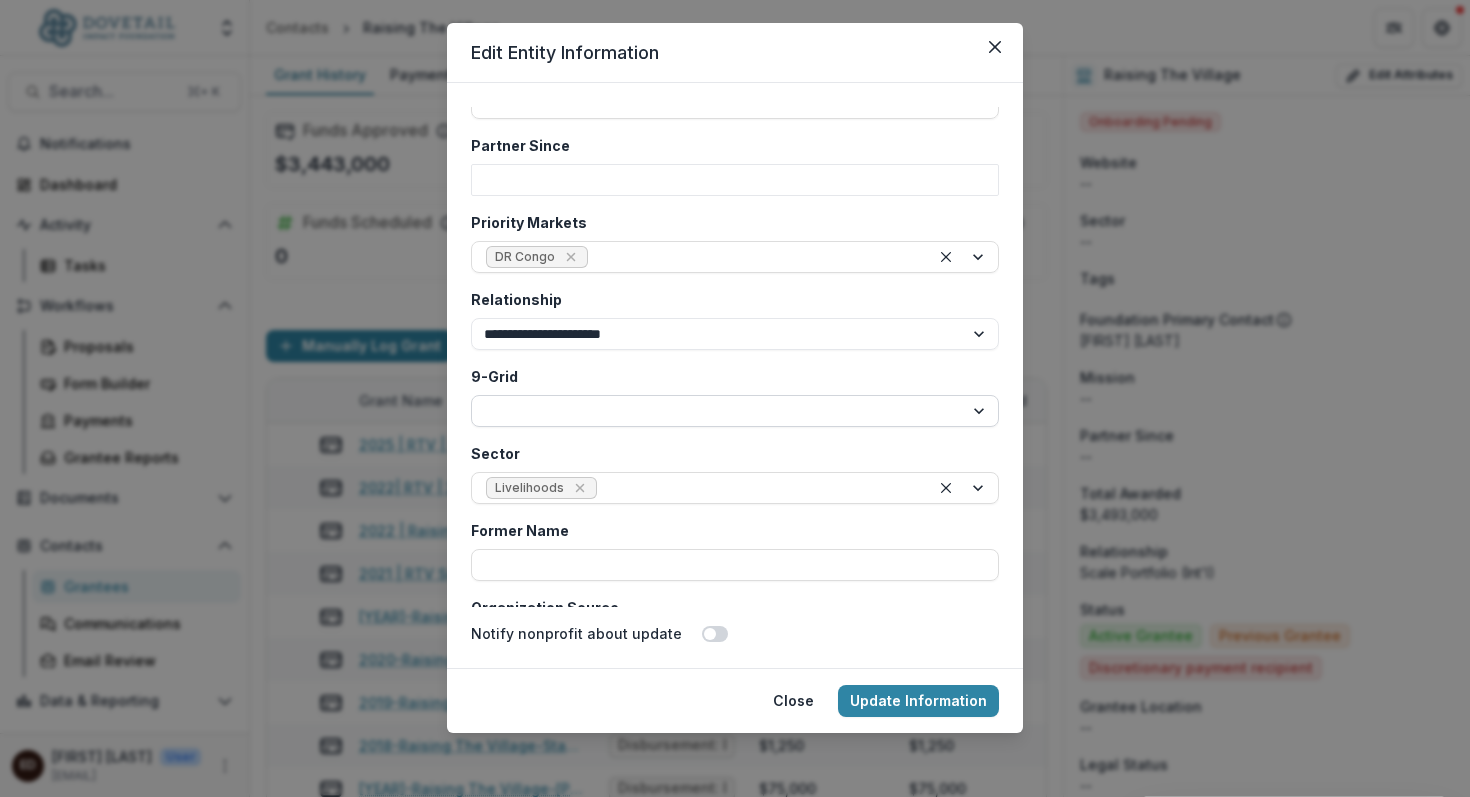 click on "* * * * * * * * *" at bounding box center [735, 411] 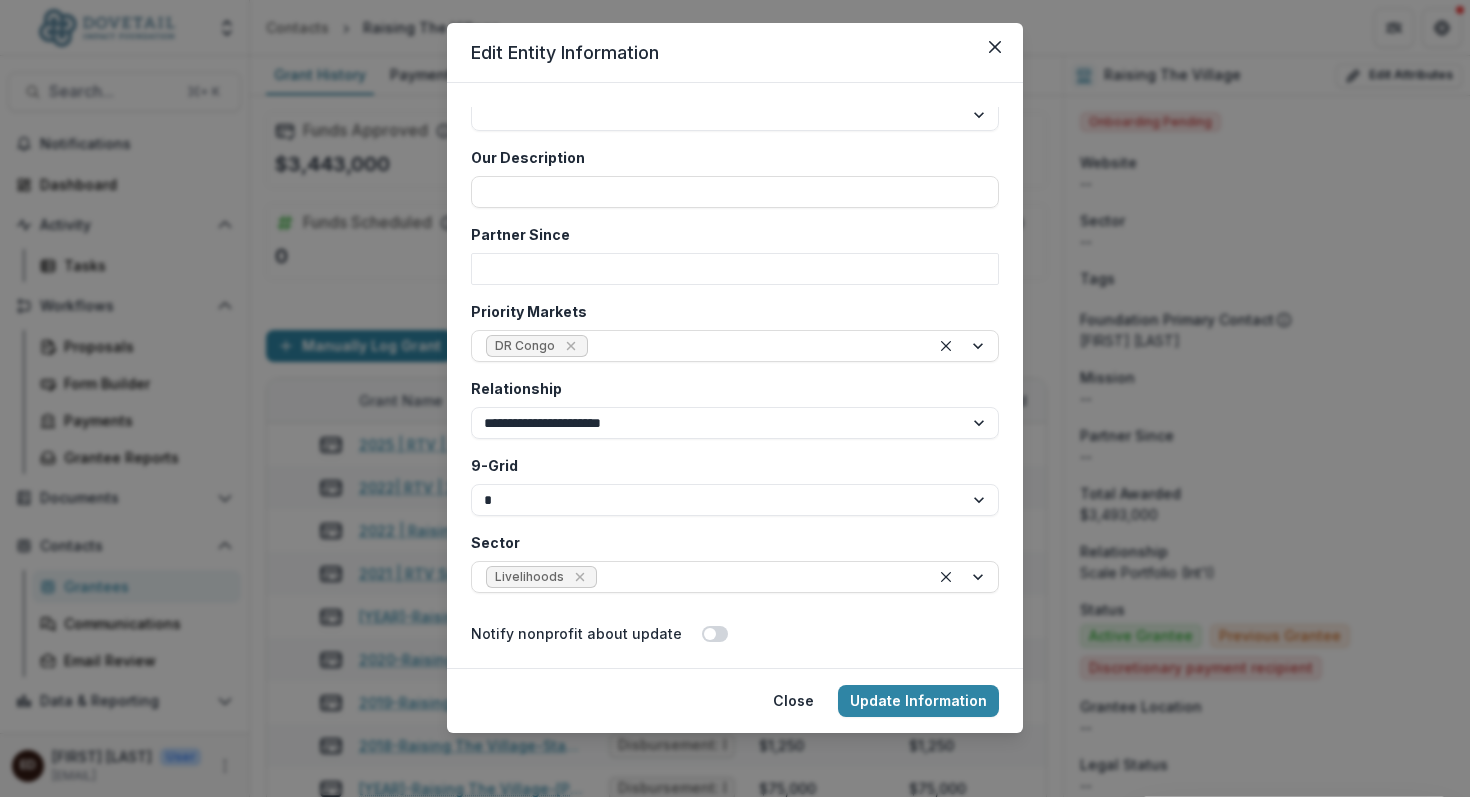 scroll, scrollTop: 3704, scrollLeft: 0, axis: vertical 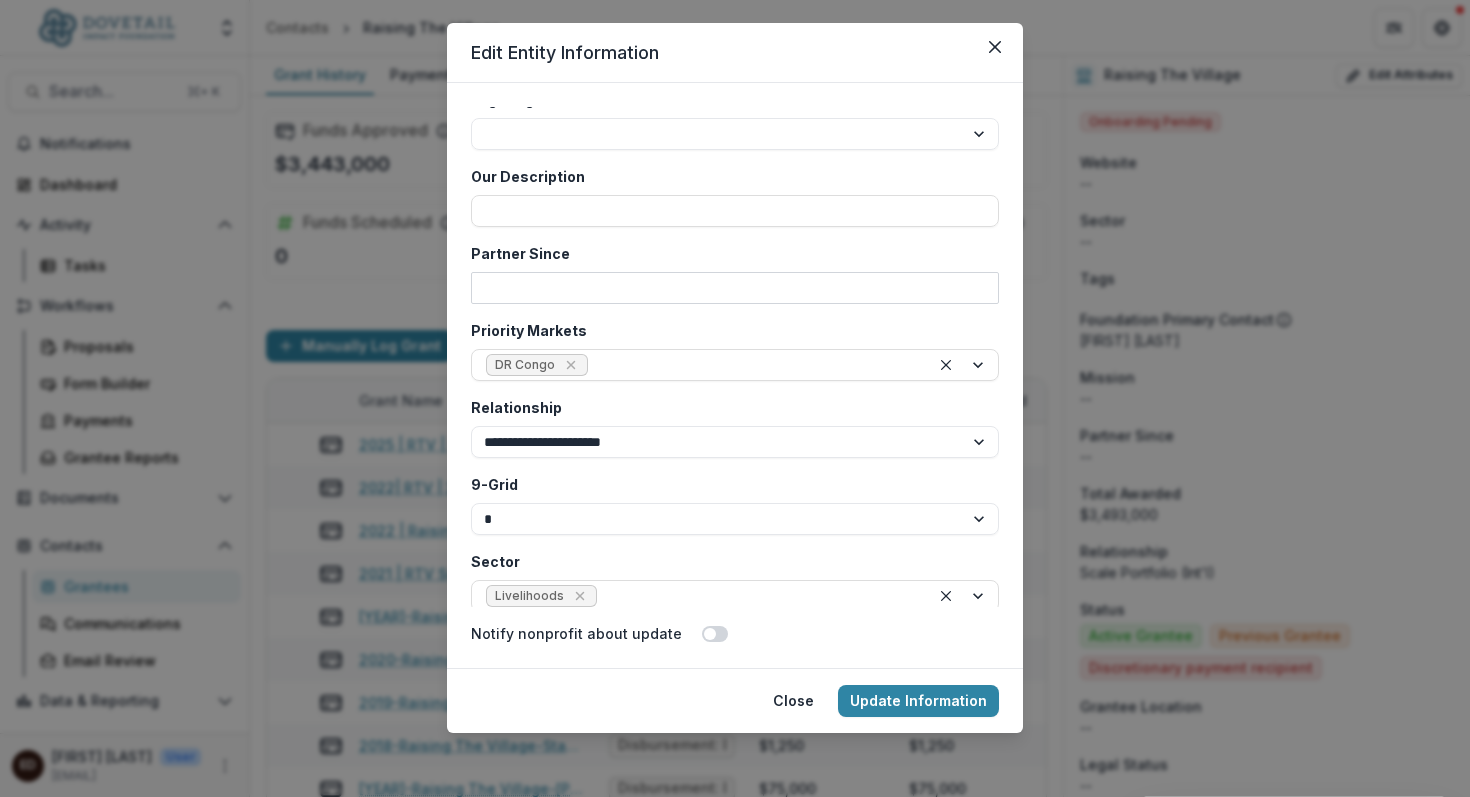 click on "Partner Since" at bounding box center [735, 288] 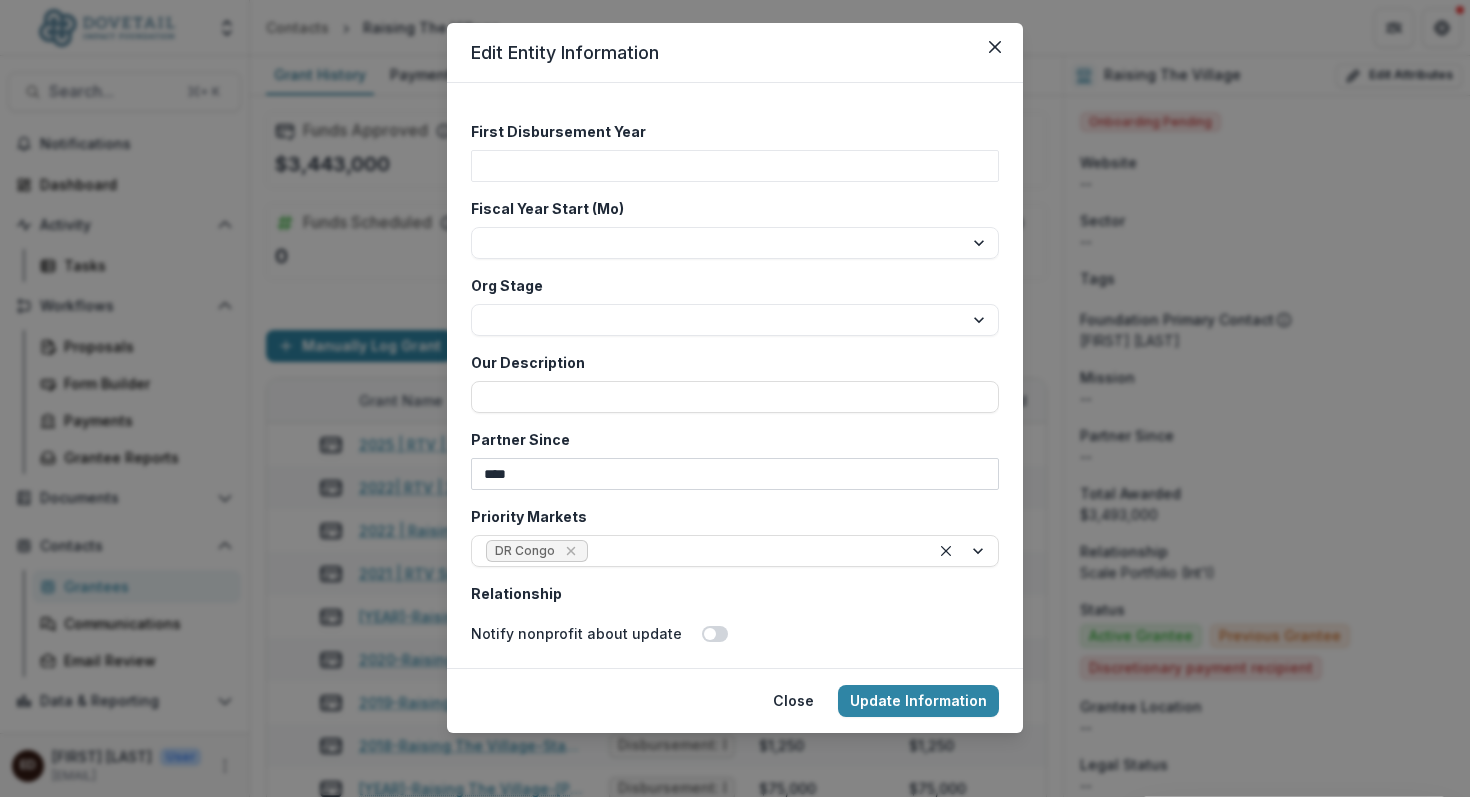 scroll, scrollTop: 3514, scrollLeft: 0, axis: vertical 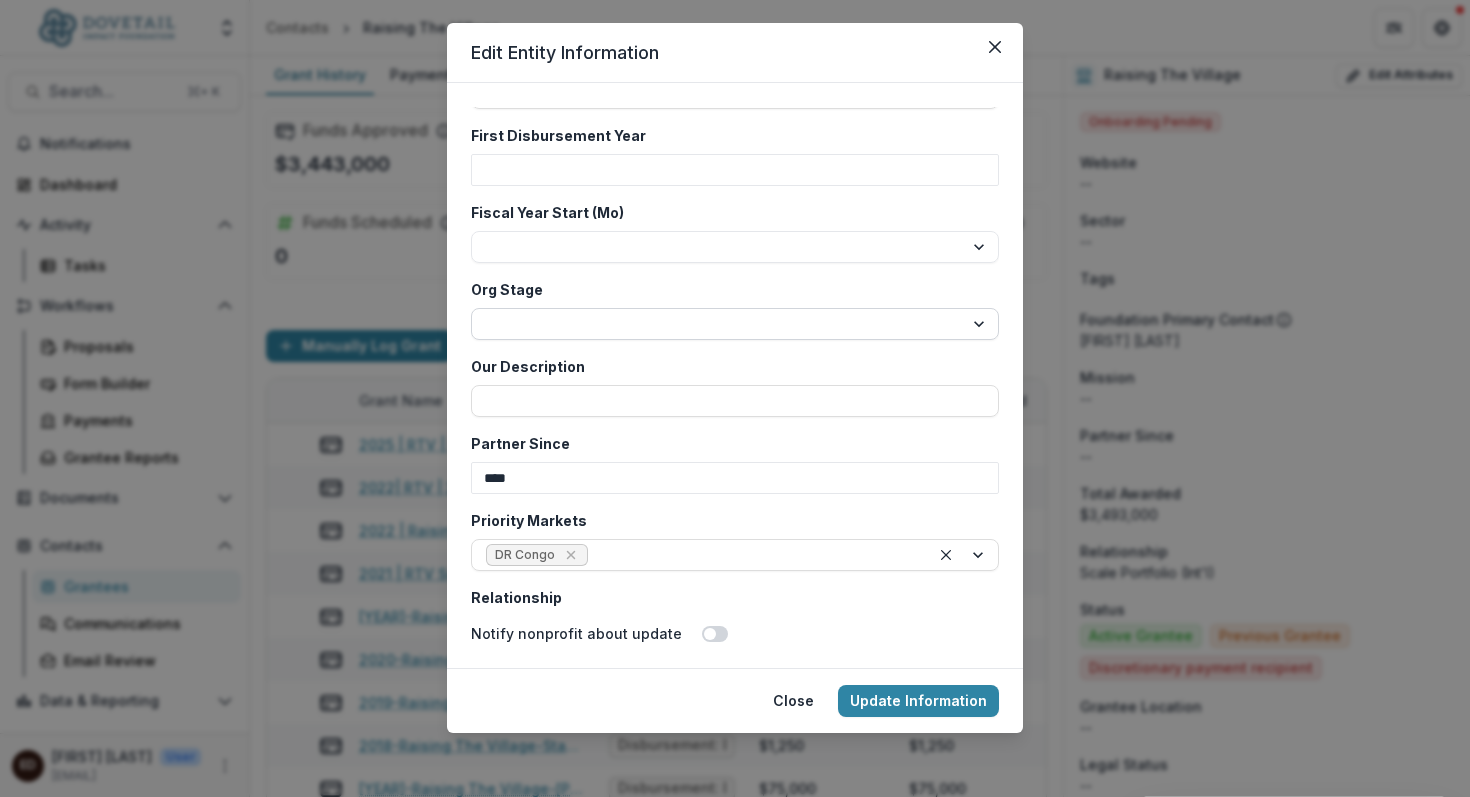 type on "****" 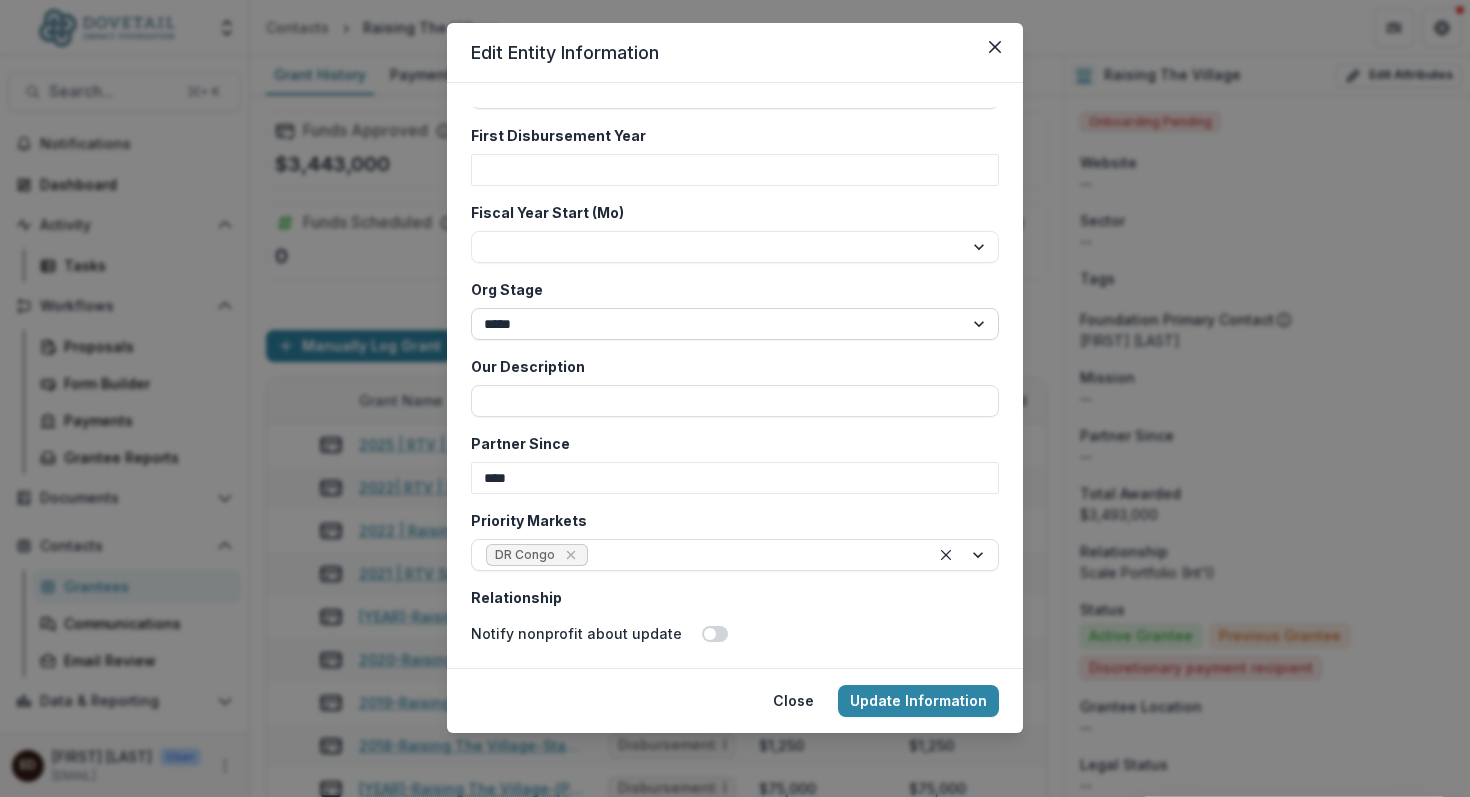click on "**********" at bounding box center (735, 324) 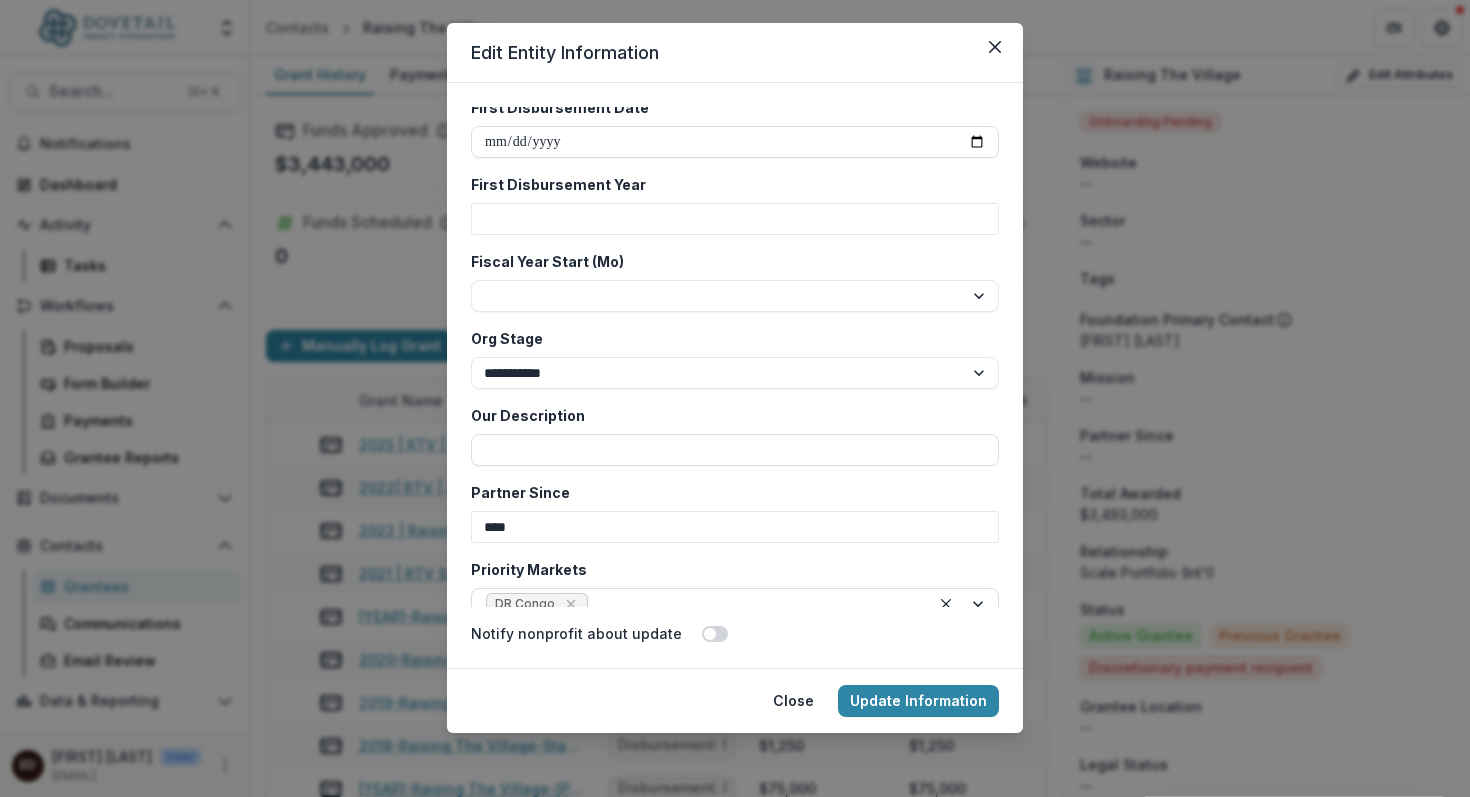 scroll, scrollTop: 3461, scrollLeft: 0, axis: vertical 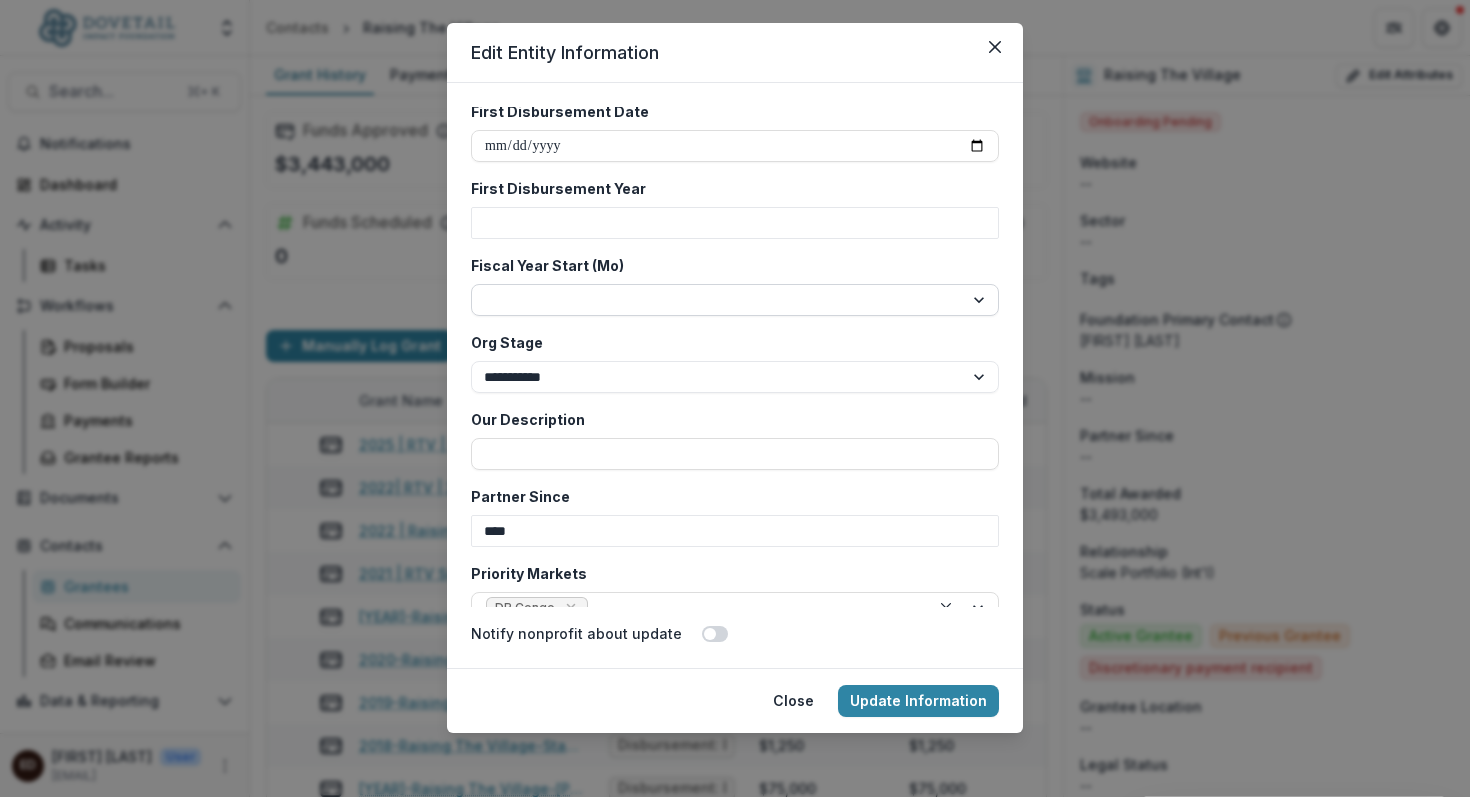click on "******* ******** ***** ***** *** **** **** ****** ********* ******* ******** ********" at bounding box center (735, 300) 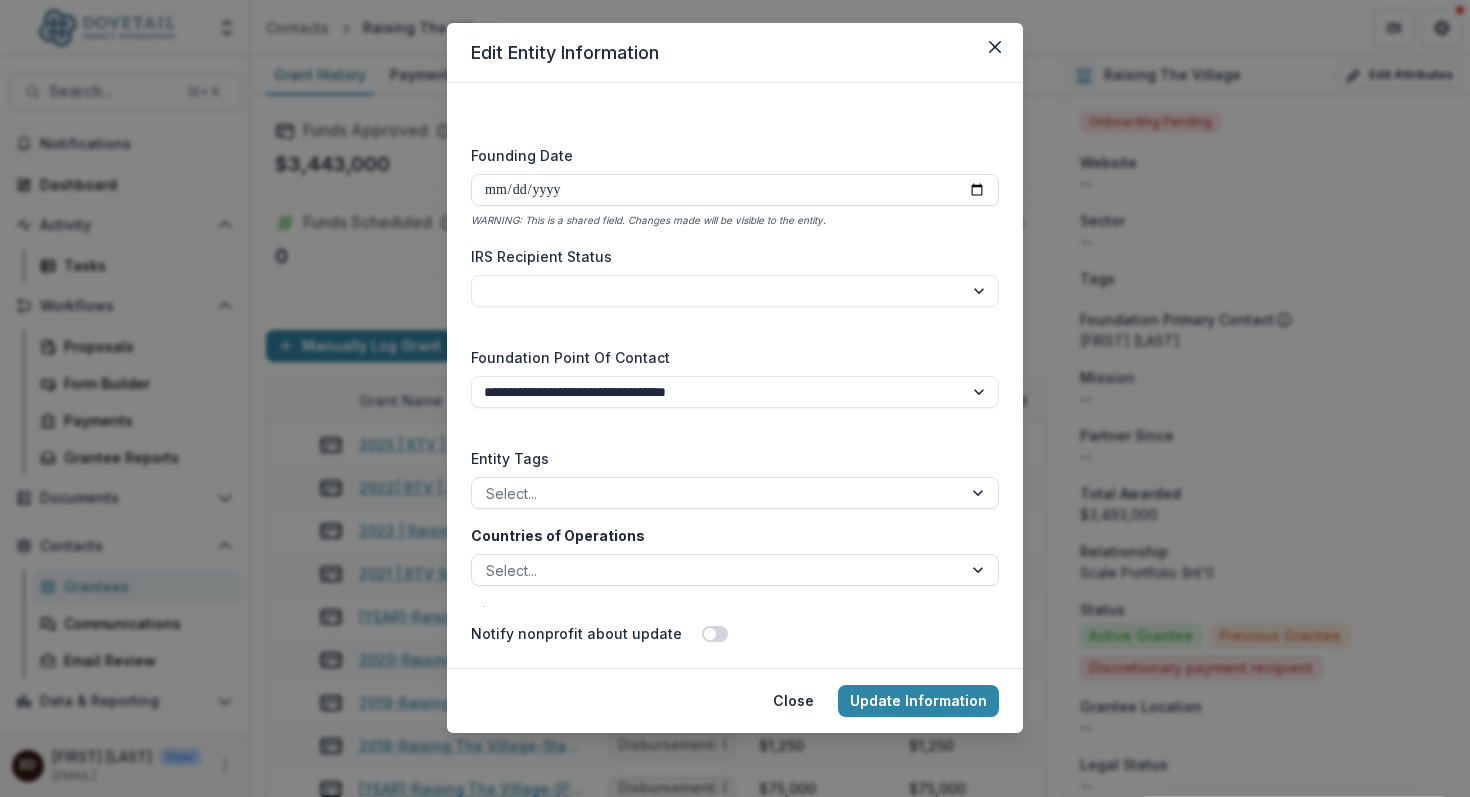 scroll, scrollTop: 2885, scrollLeft: 0, axis: vertical 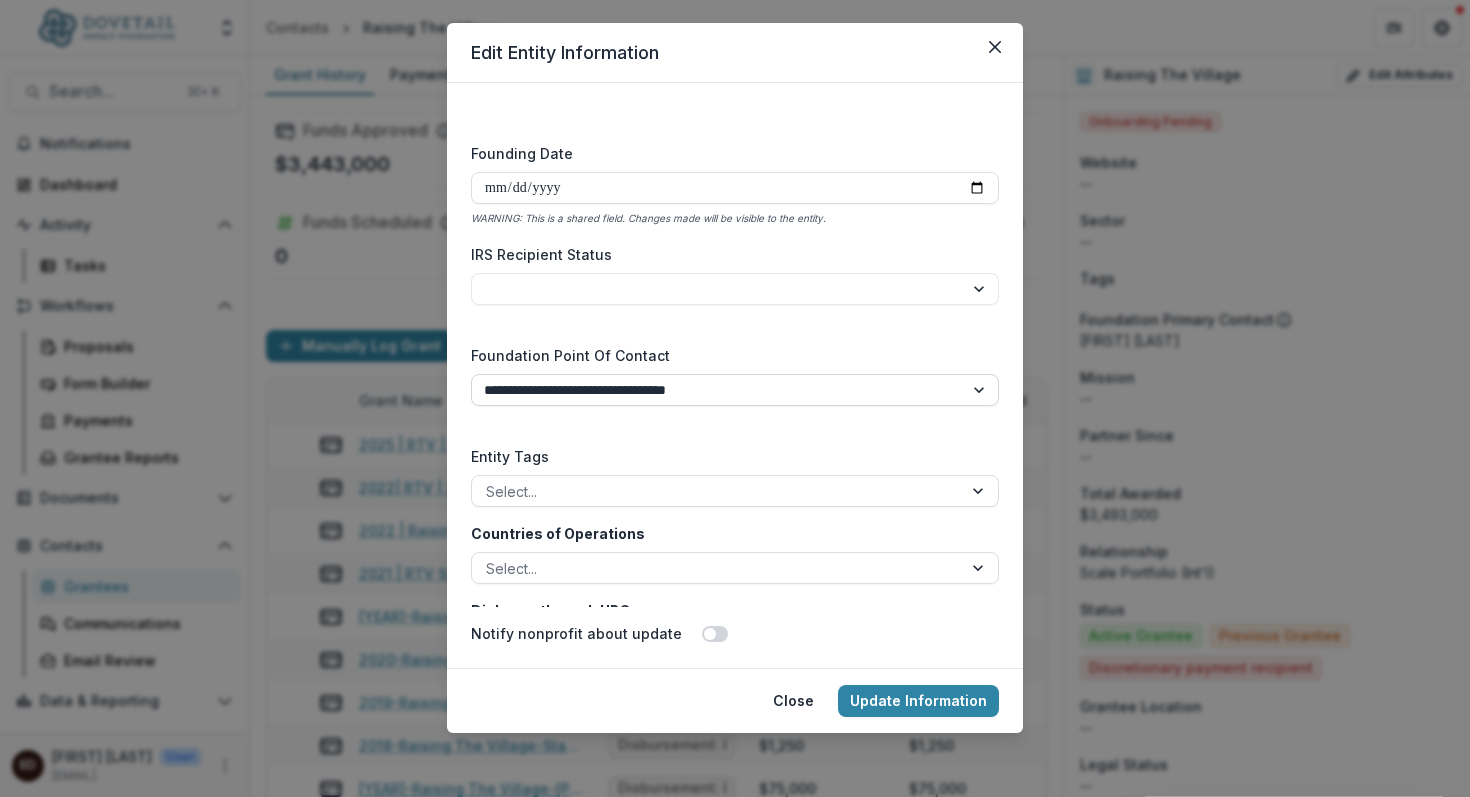 click on "**********" at bounding box center [735, 390] 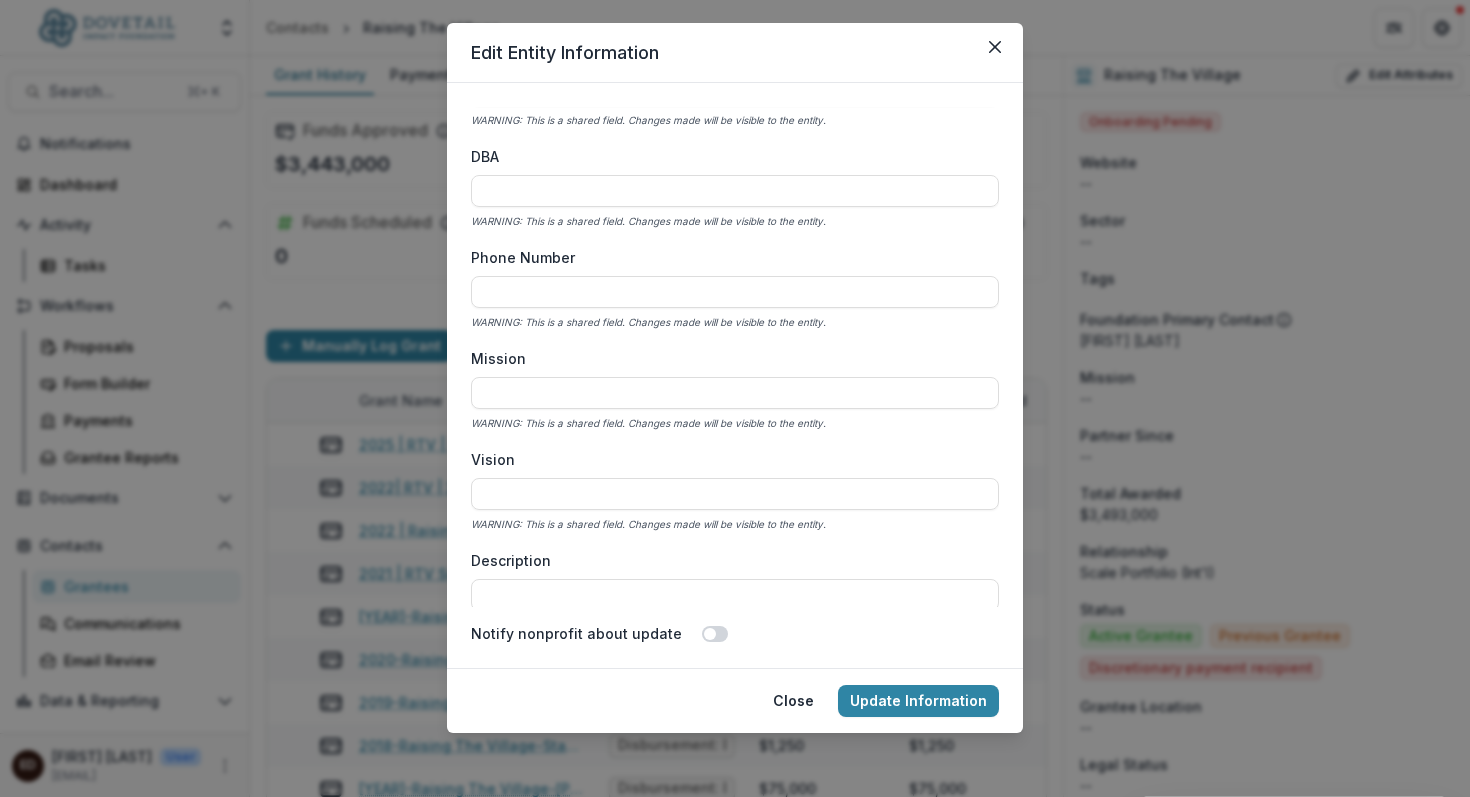 scroll, scrollTop: 0, scrollLeft: 0, axis: both 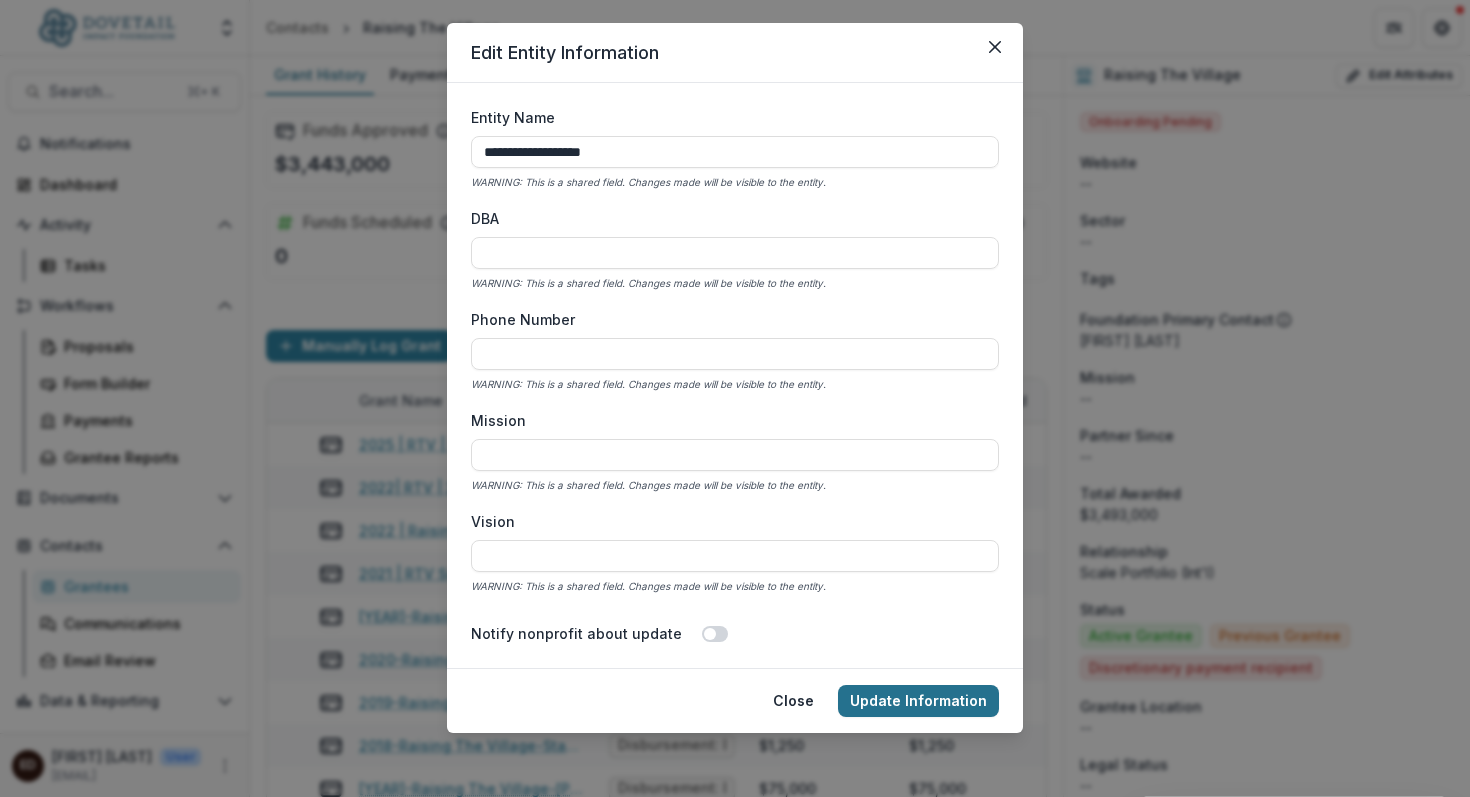 click on "Update Information" at bounding box center (918, 701) 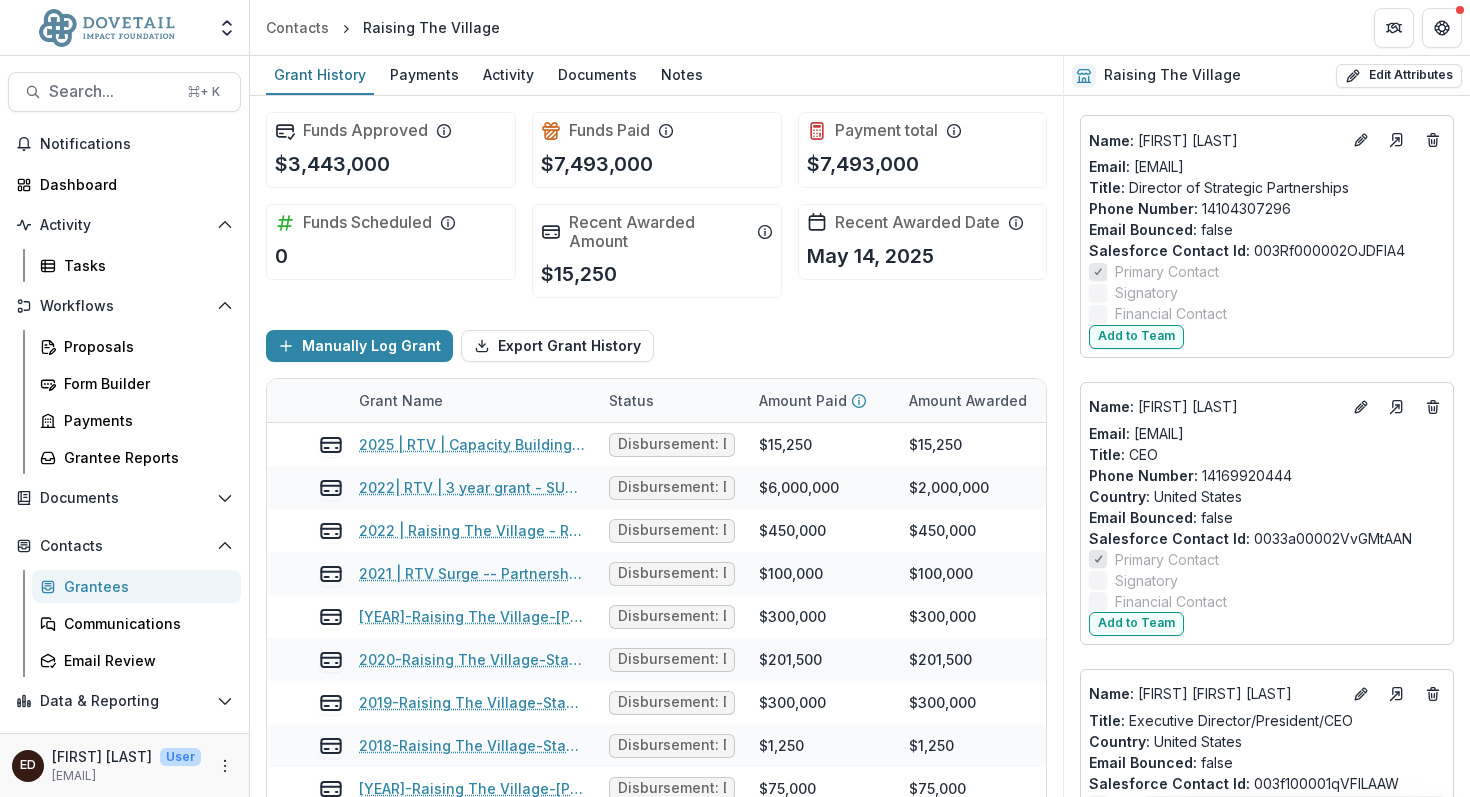 scroll, scrollTop: 3015, scrollLeft: 0, axis: vertical 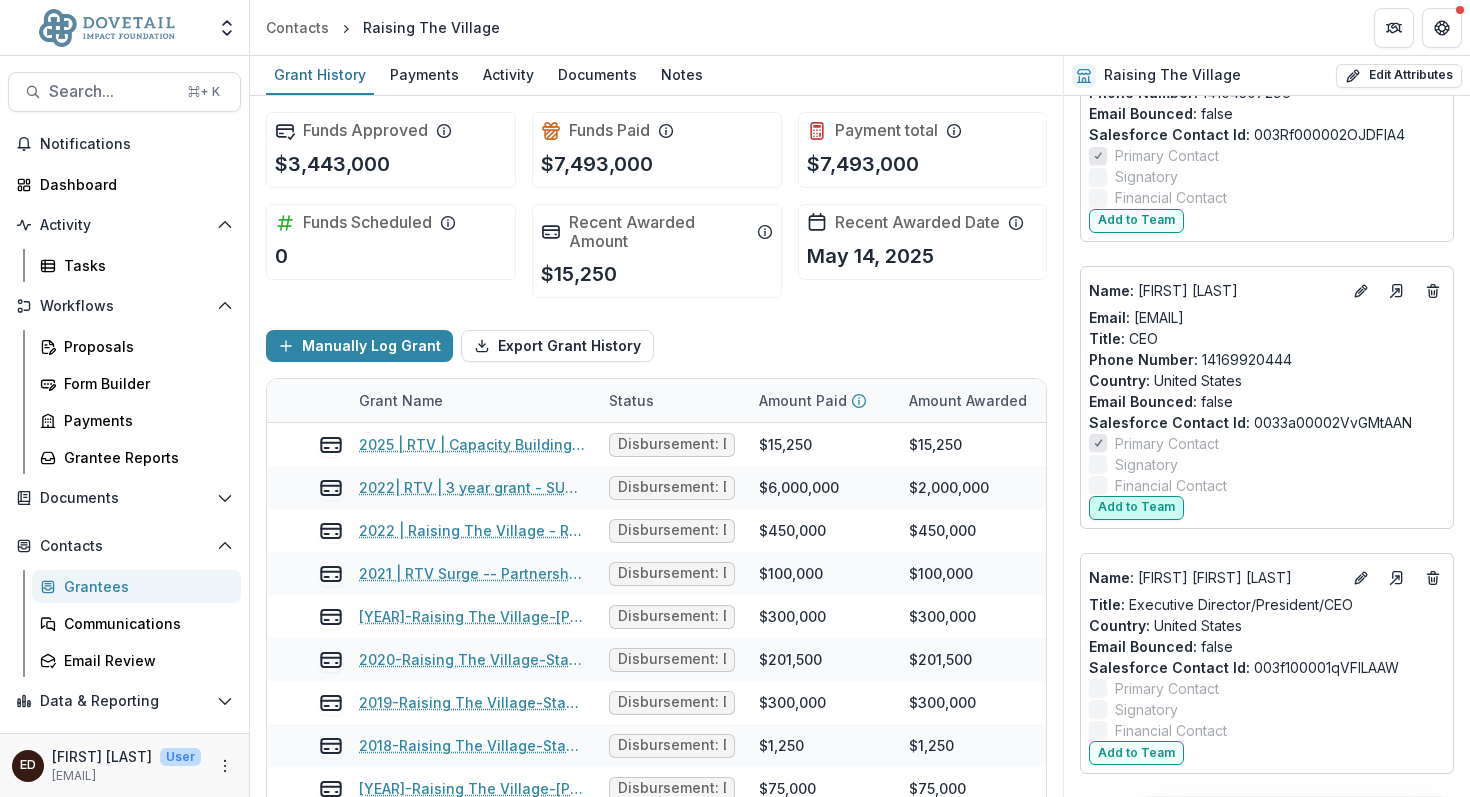 click on "Add to Team" at bounding box center [1136, 508] 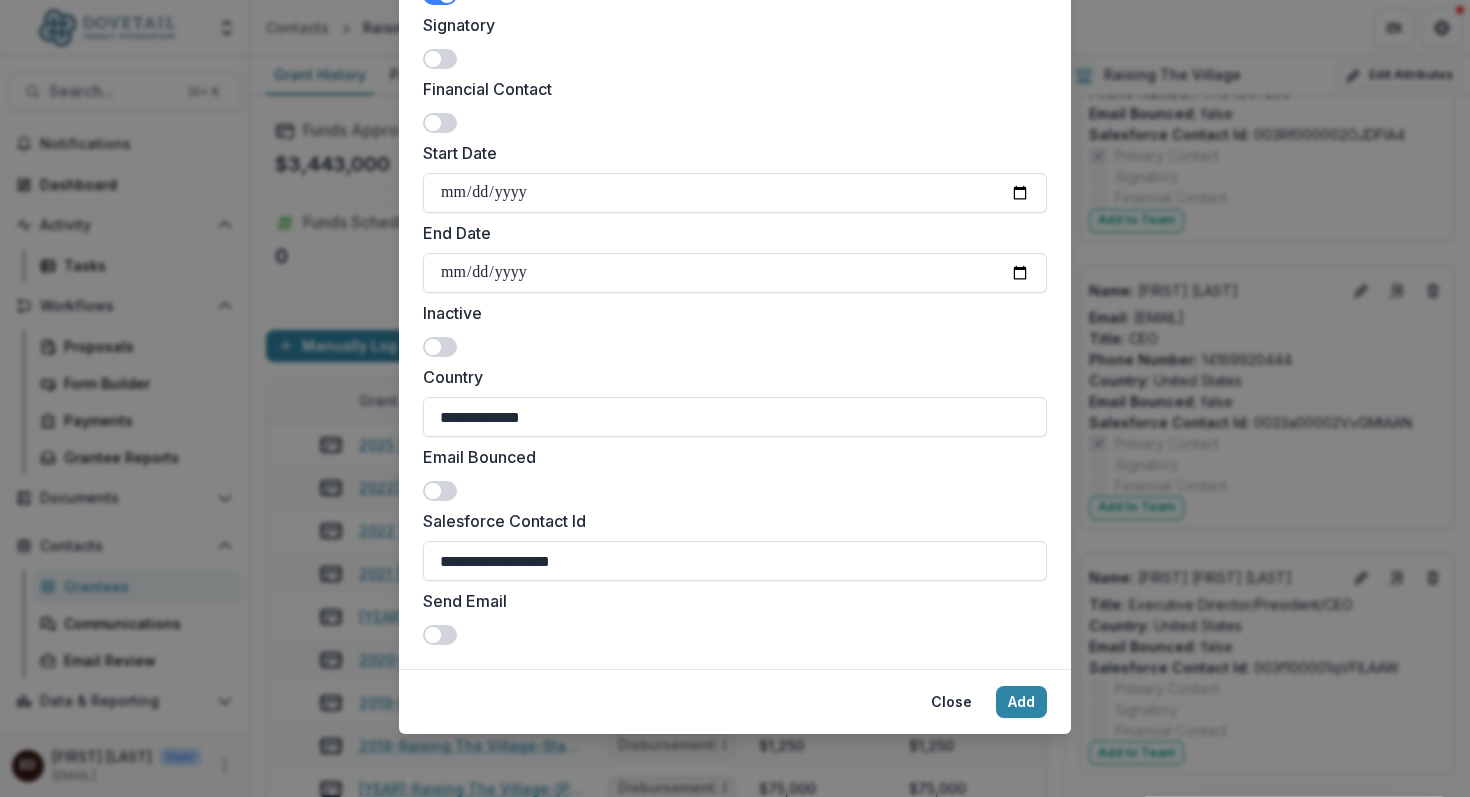 scroll, scrollTop: 545, scrollLeft: 0, axis: vertical 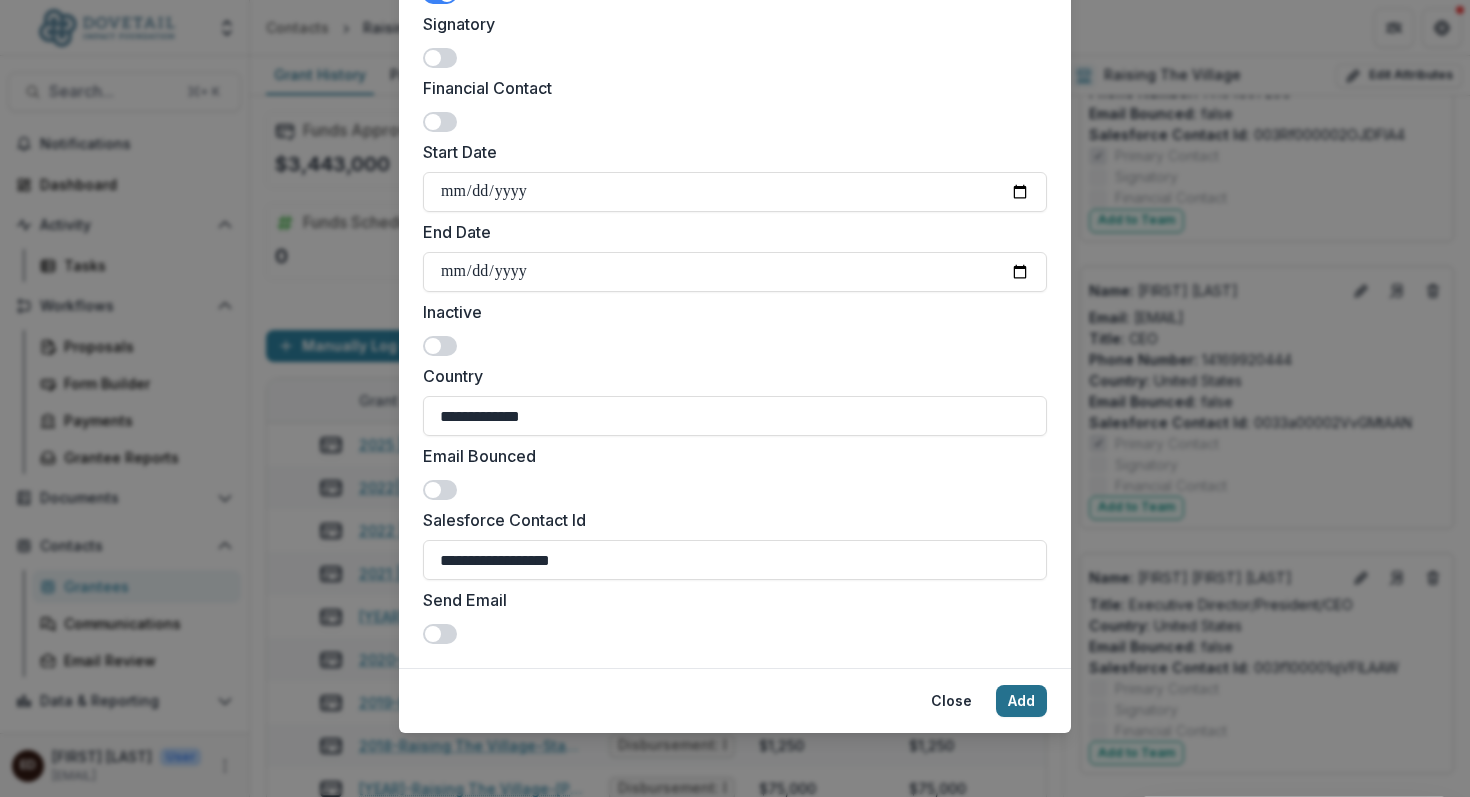 click on "Add" at bounding box center (1021, 701) 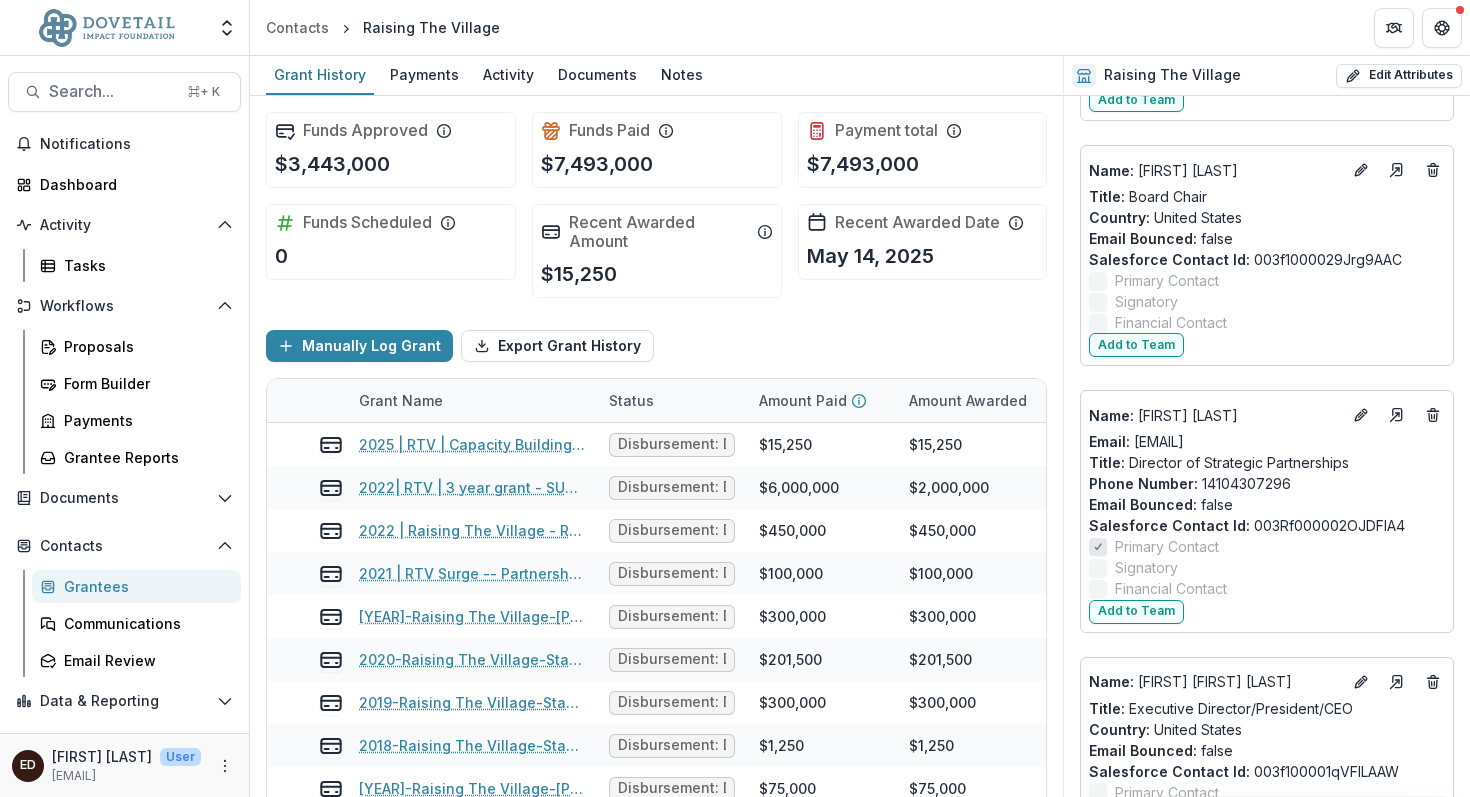 scroll, scrollTop: 3011, scrollLeft: 0, axis: vertical 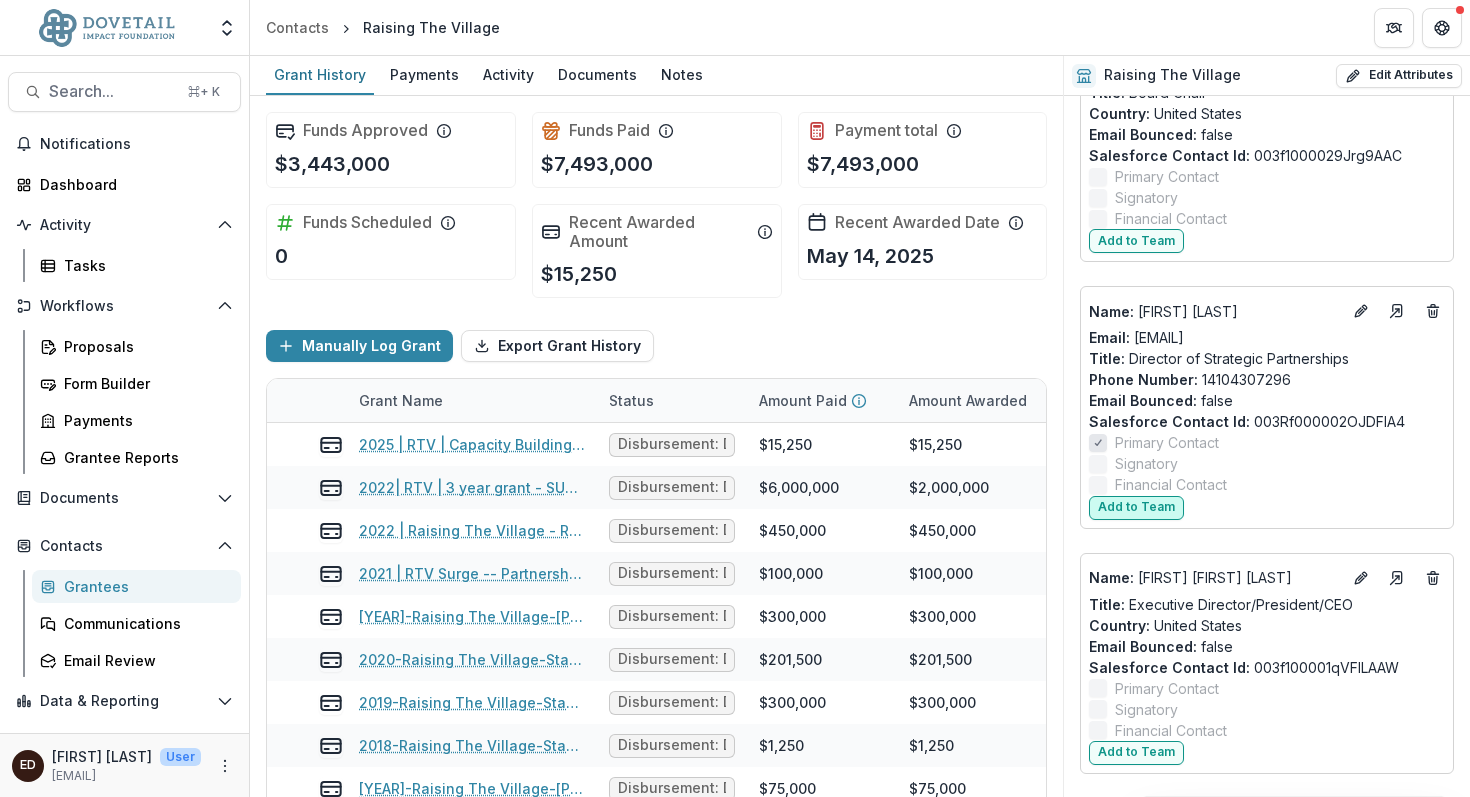 click on "Add to Team" at bounding box center [1136, 508] 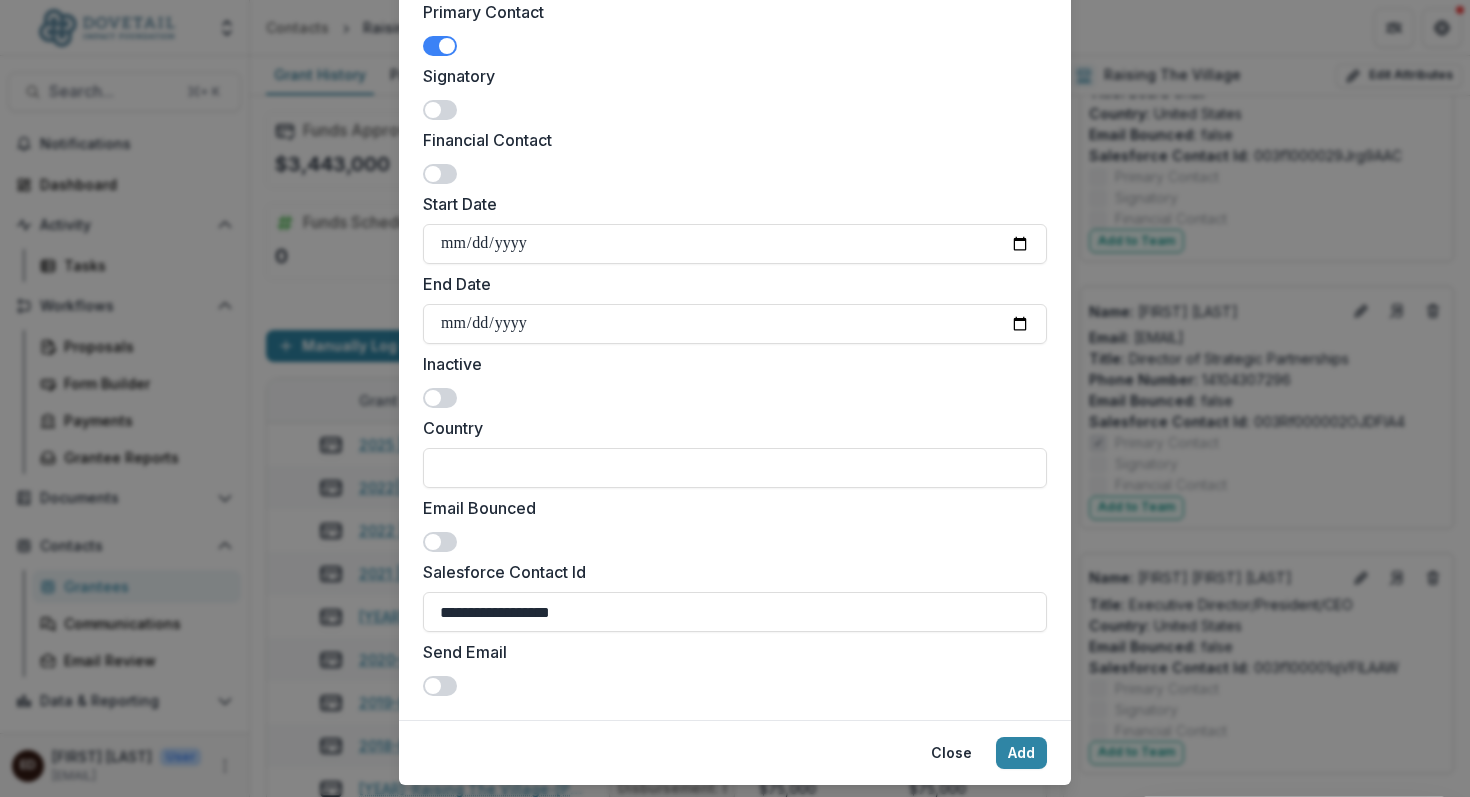 scroll, scrollTop: 545, scrollLeft: 0, axis: vertical 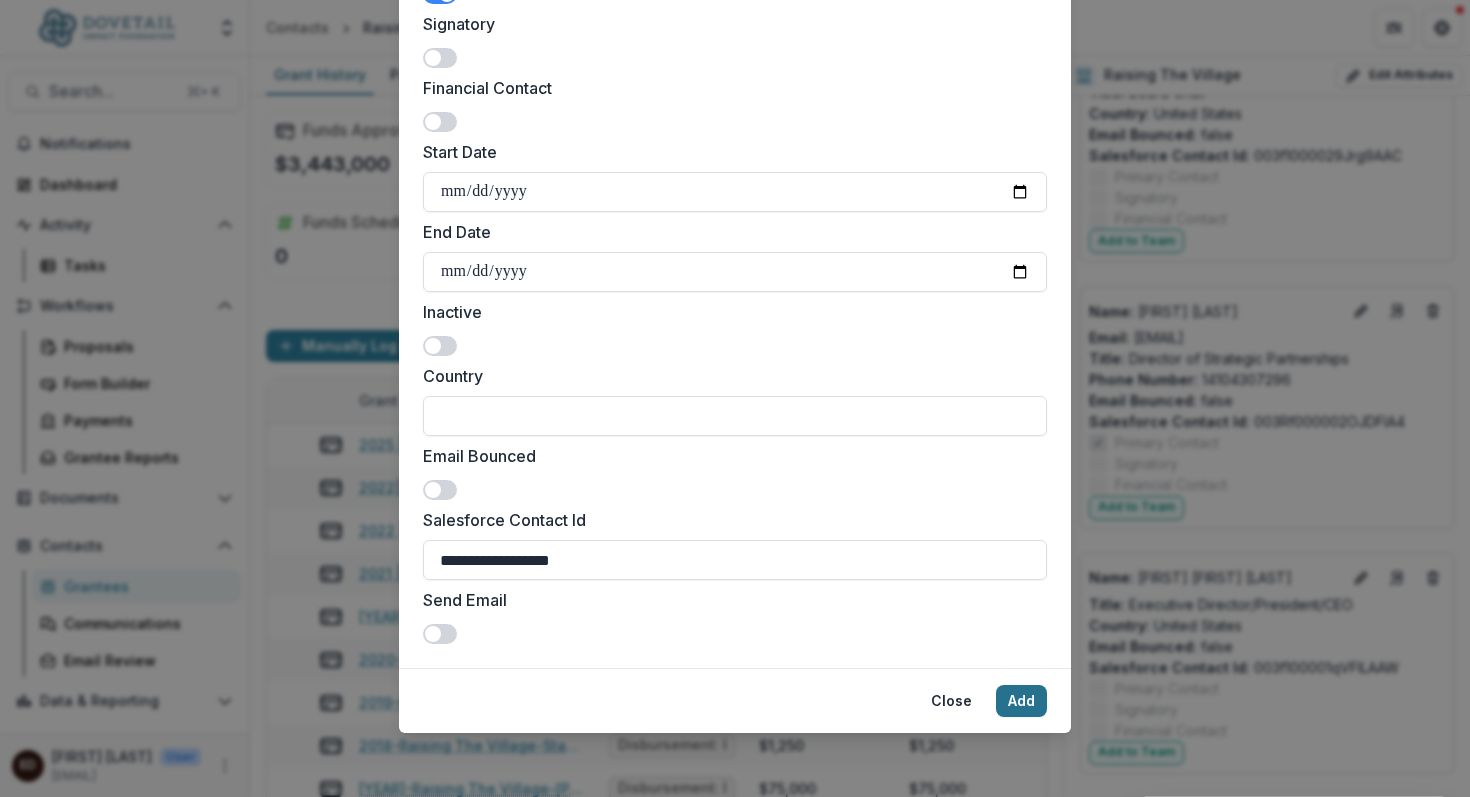 click on "Add" at bounding box center [1021, 701] 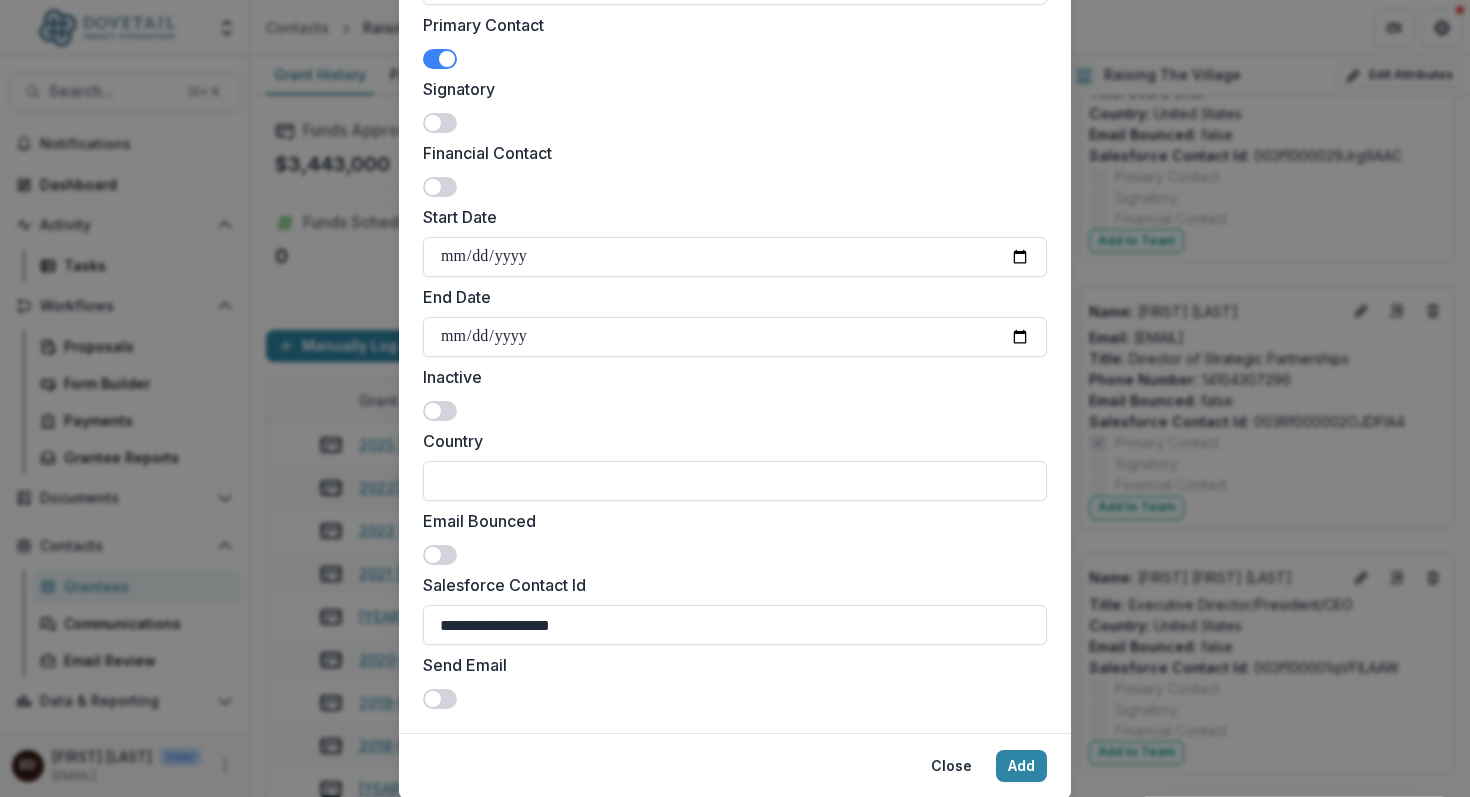 scroll, scrollTop: 545, scrollLeft: 0, axis: vertical 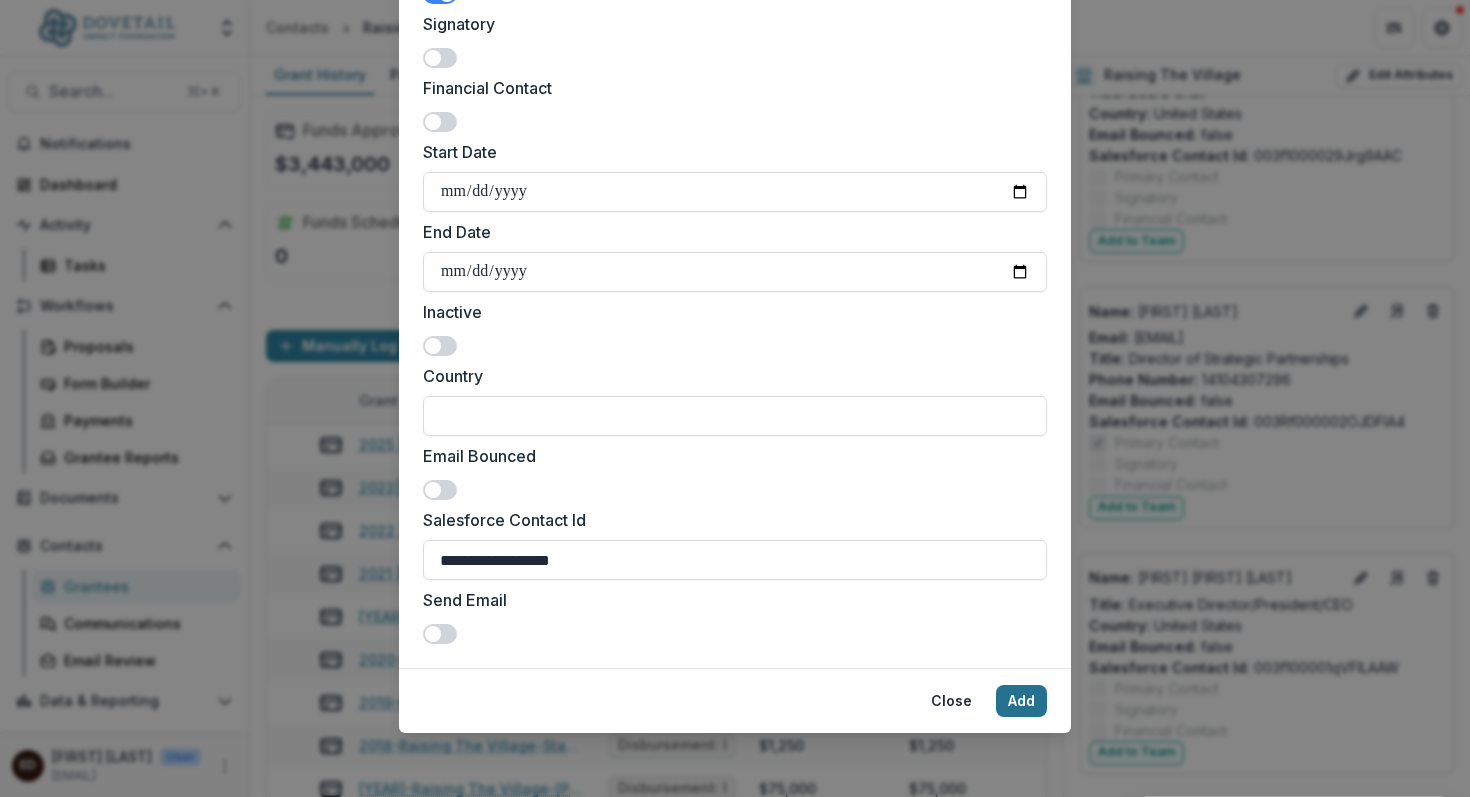 click on "Add" at bounding box center [1021, 701] 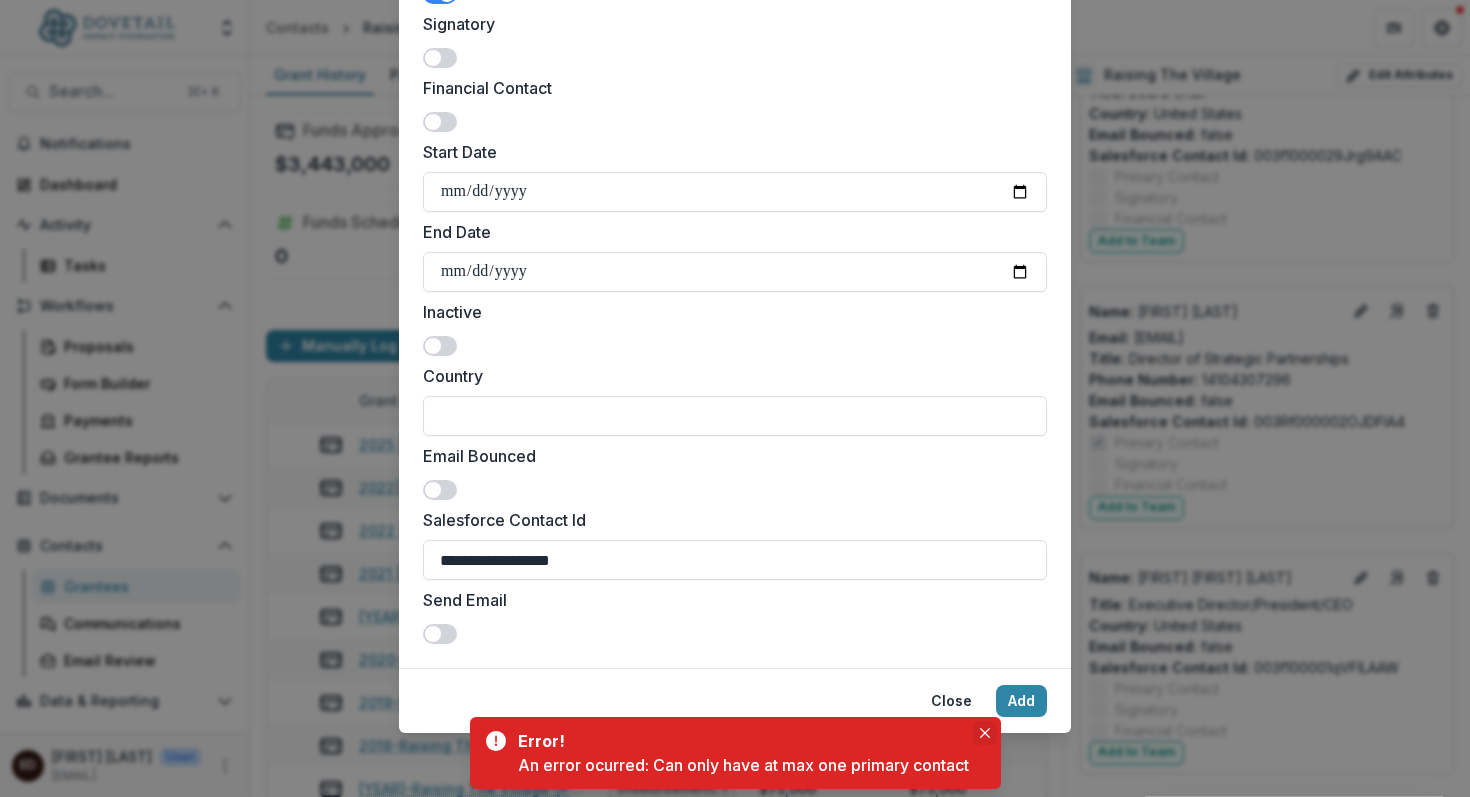 click 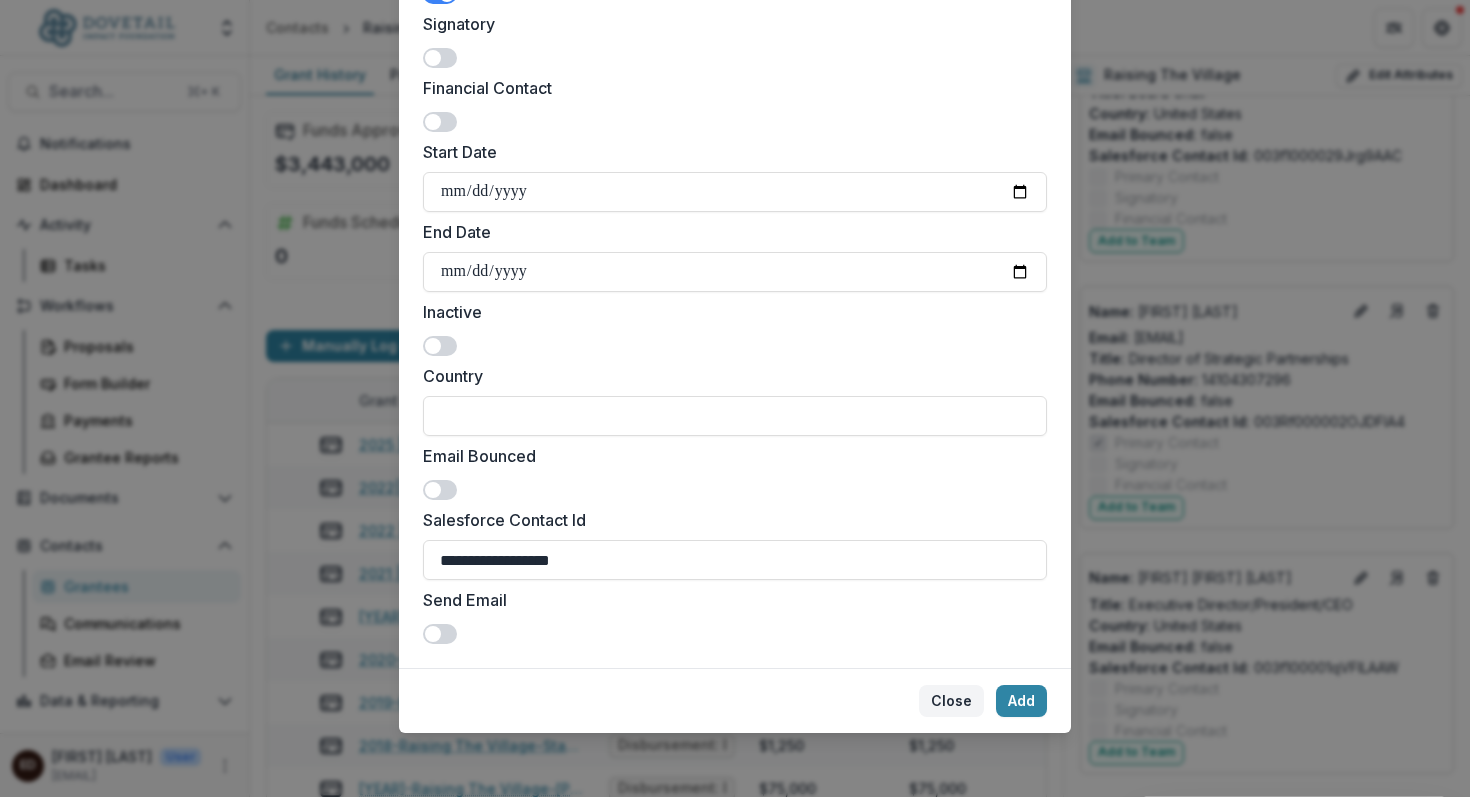click on "Close" at bounding box center [951, 701] 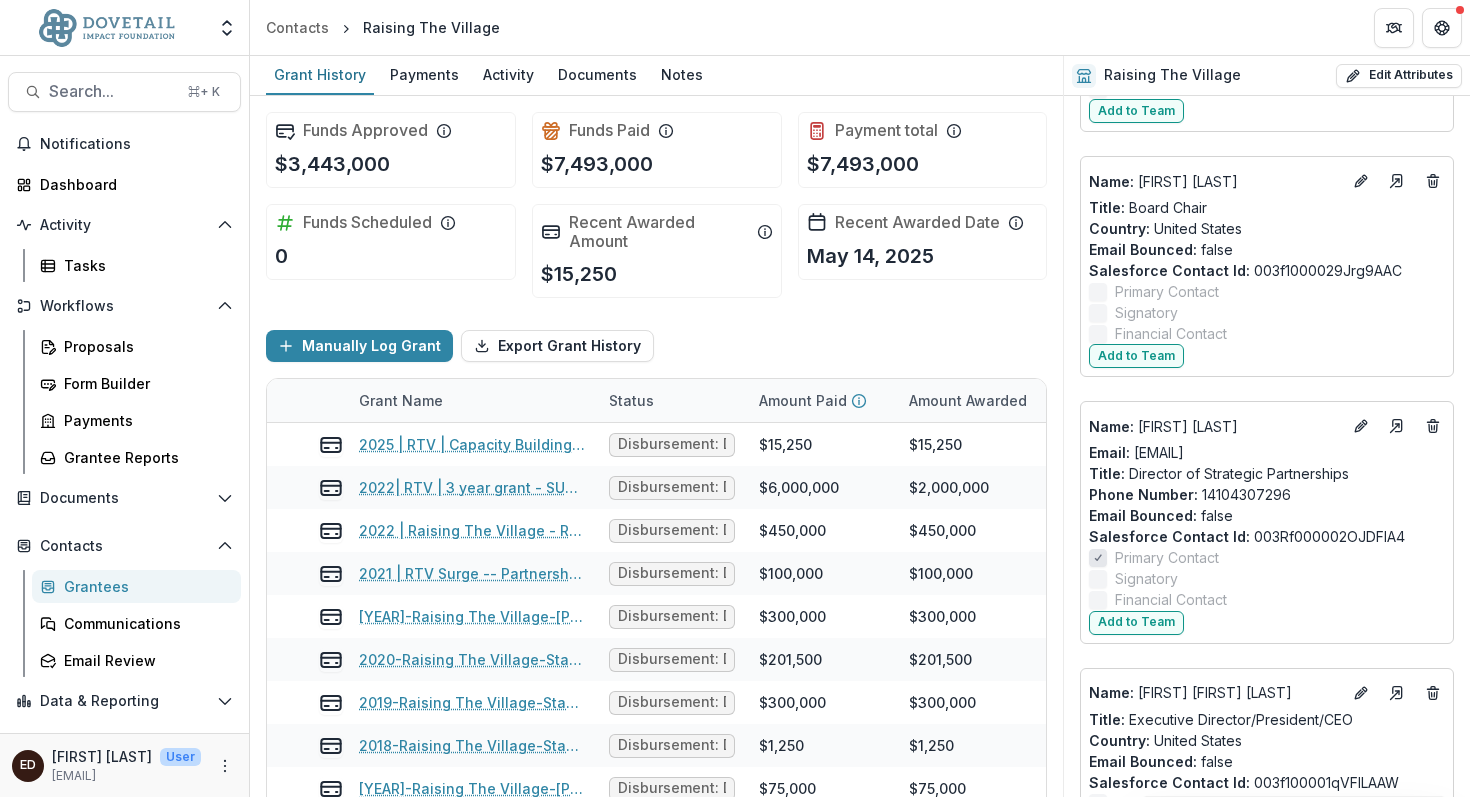scroll, scrollTop: 2900, scrollLeft: 0, axis: vertical 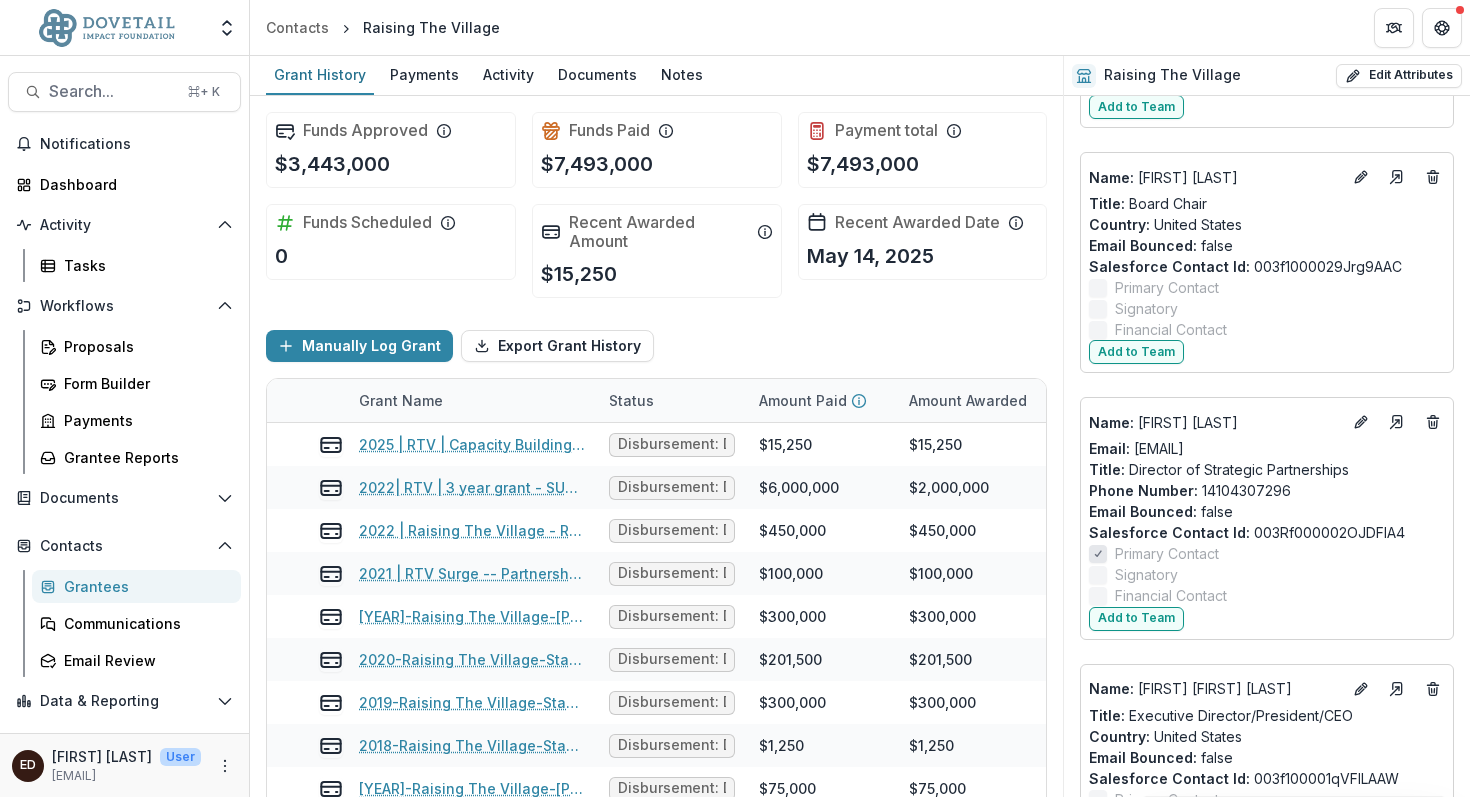 click at bounding box center (1098, 554) 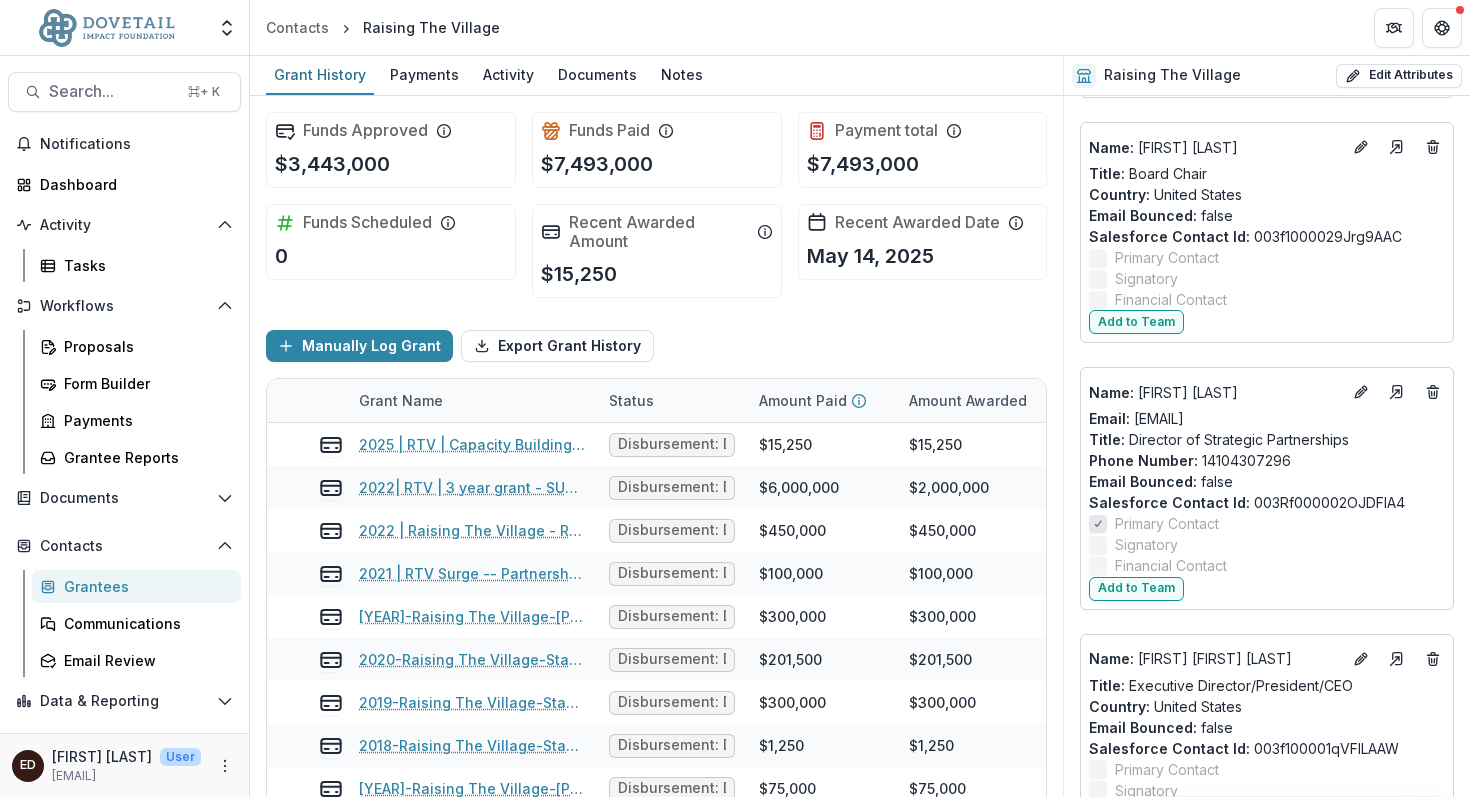 scroll, scrollTop: 2946, scrollLeft: 0, axis: vertical 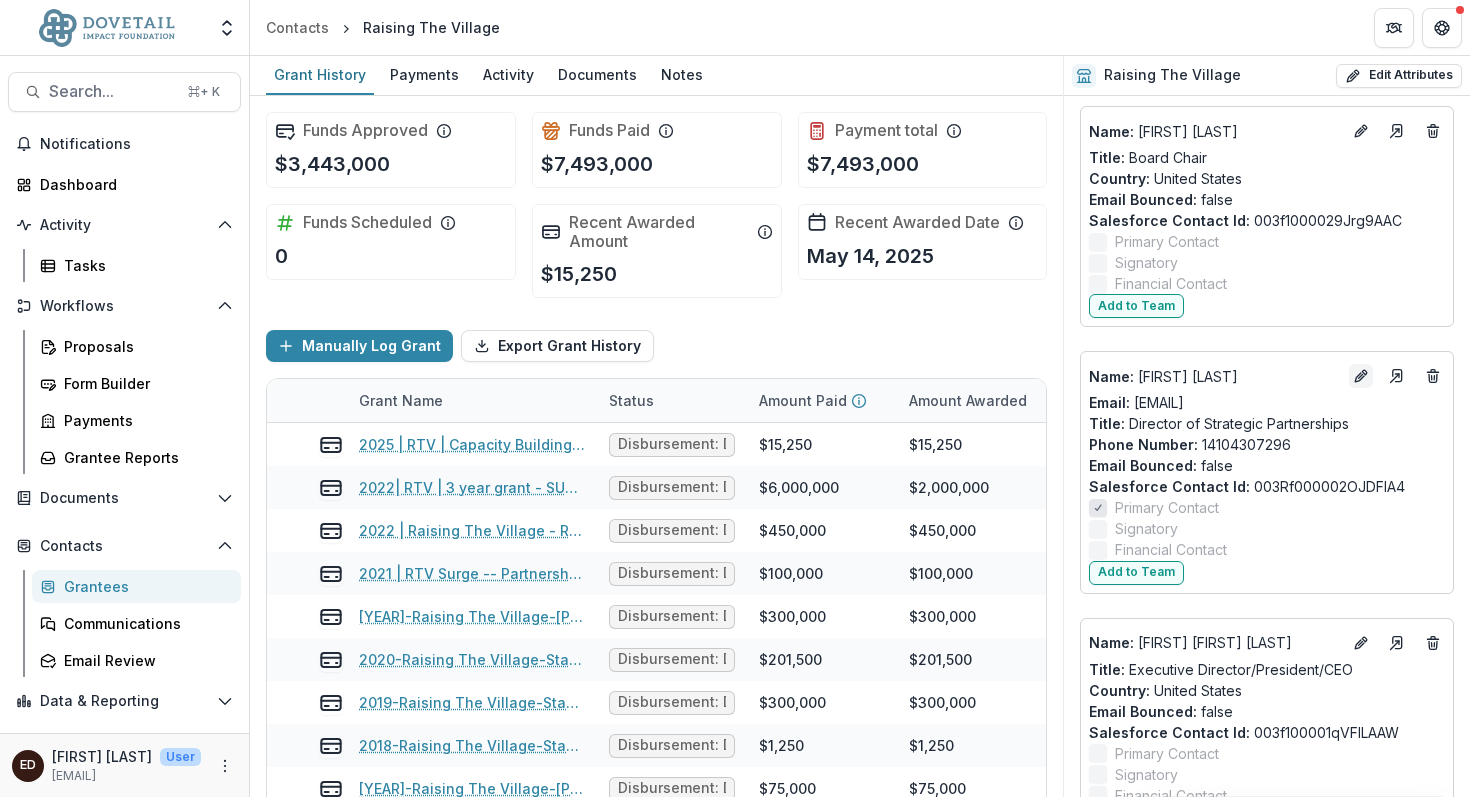 click 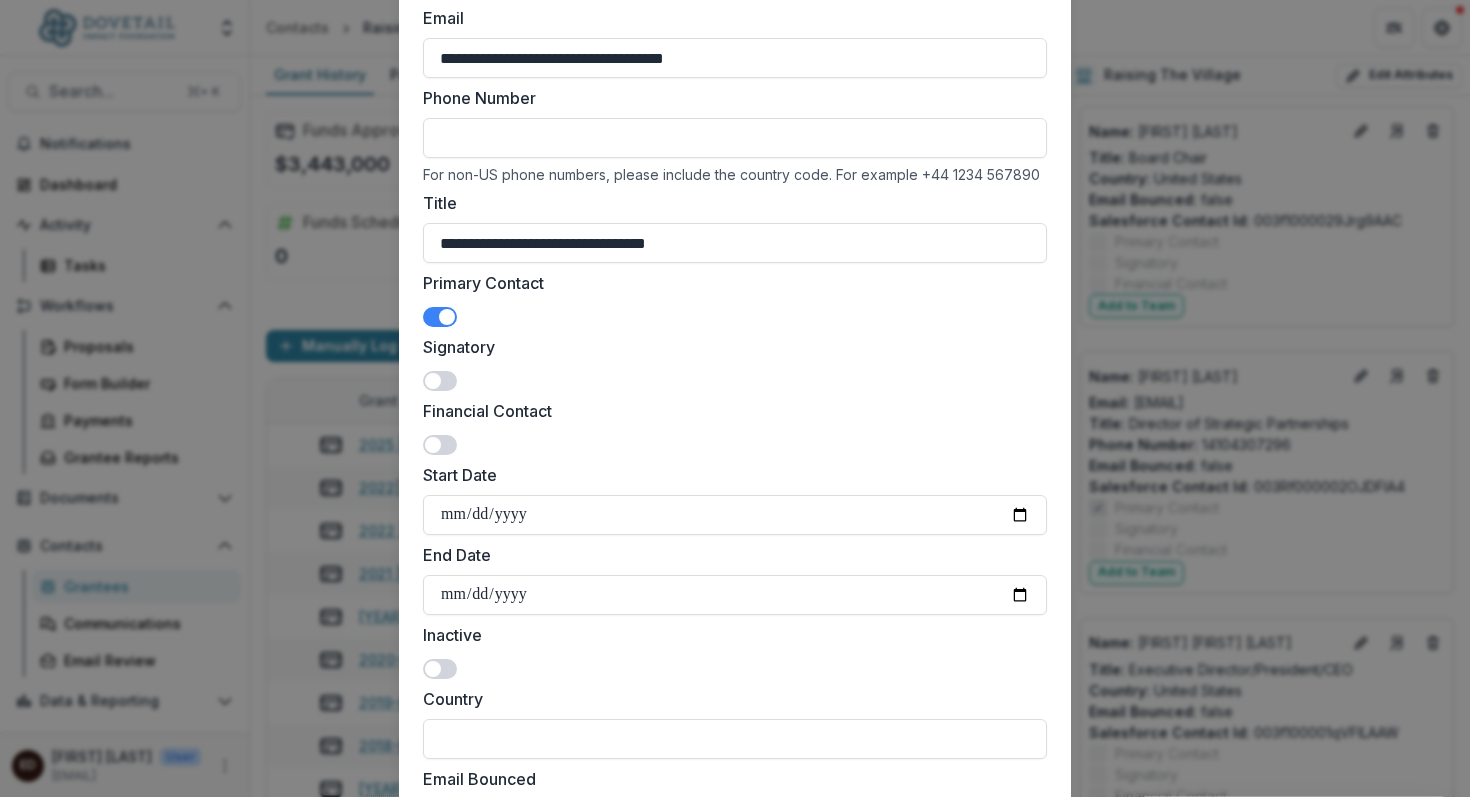 scroll, scrollTop: 229, scrollLeft: 0, axis: vertical 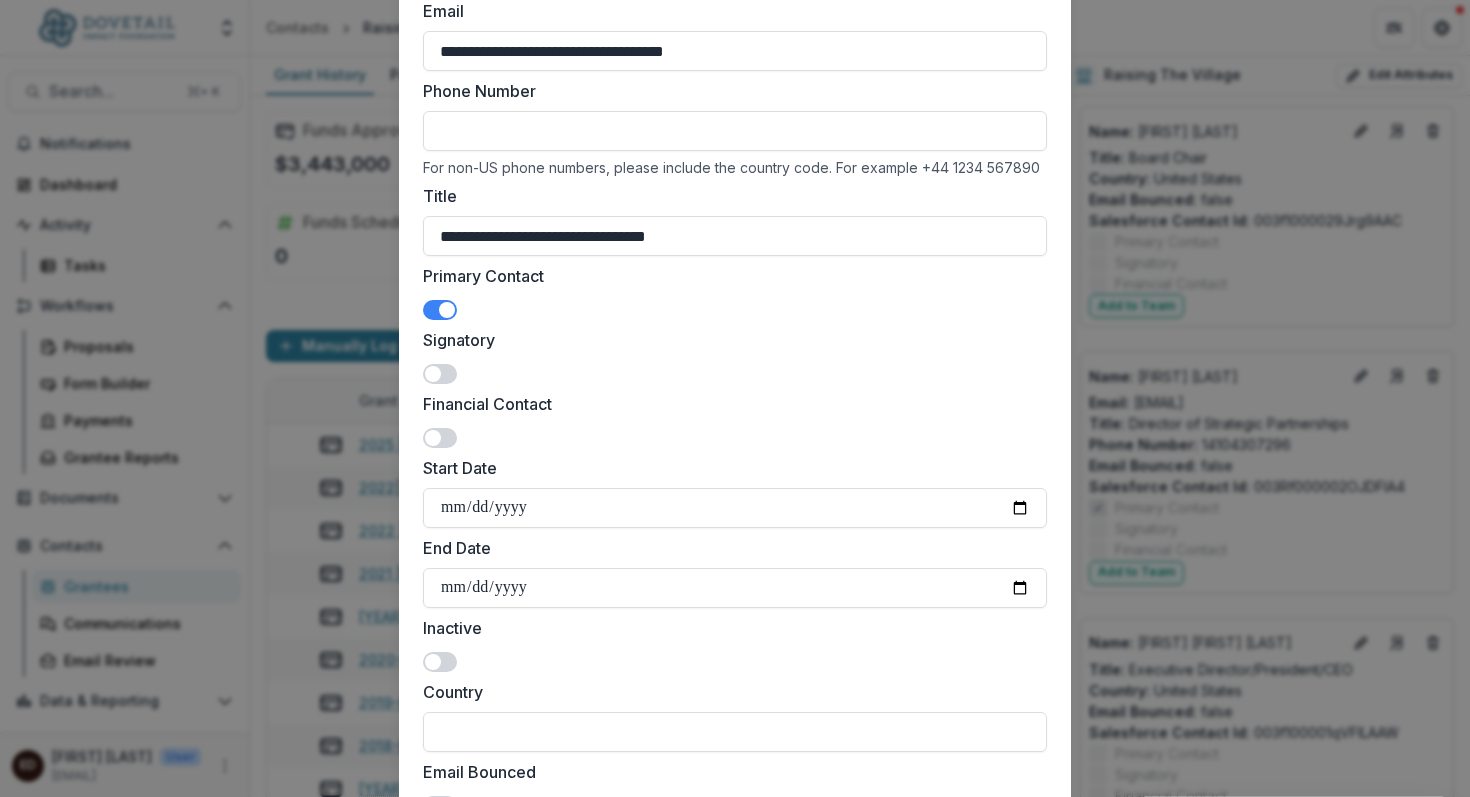click at bounding box center (447, 310) 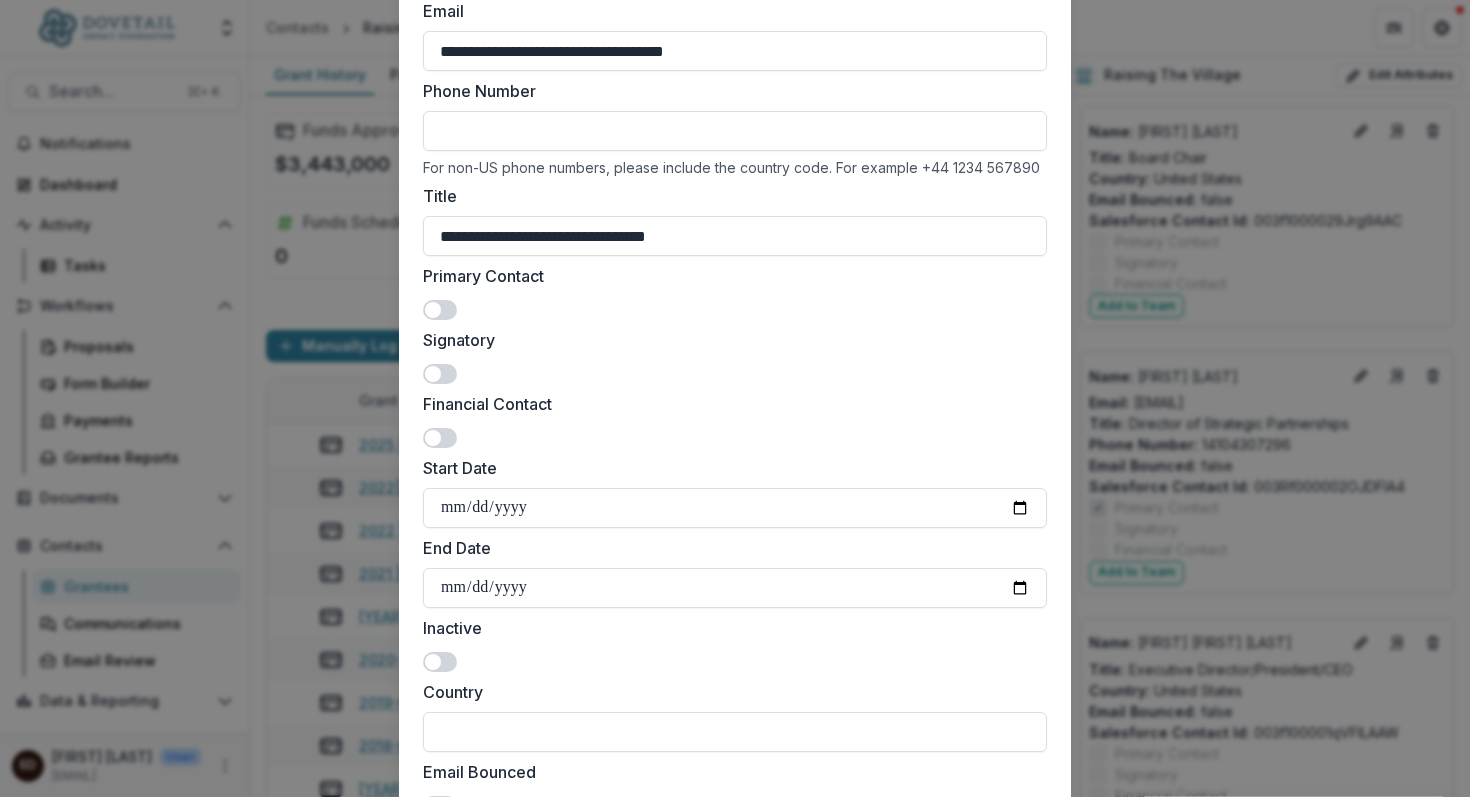 click on "Edit  Individual Display Name * [FIRST] [LAST] * Email * [EMAIL] * Phone Number For non-US phone numbers, please include the country code. For example +44 1234 567890 Title * [TITLE] * Primary Contact Signatory Financial Contact Start Date End Date Inactive Country Email Bounced Salesforce Contact Id * [ID] * Close Edit" at bounding box center (735, 398) 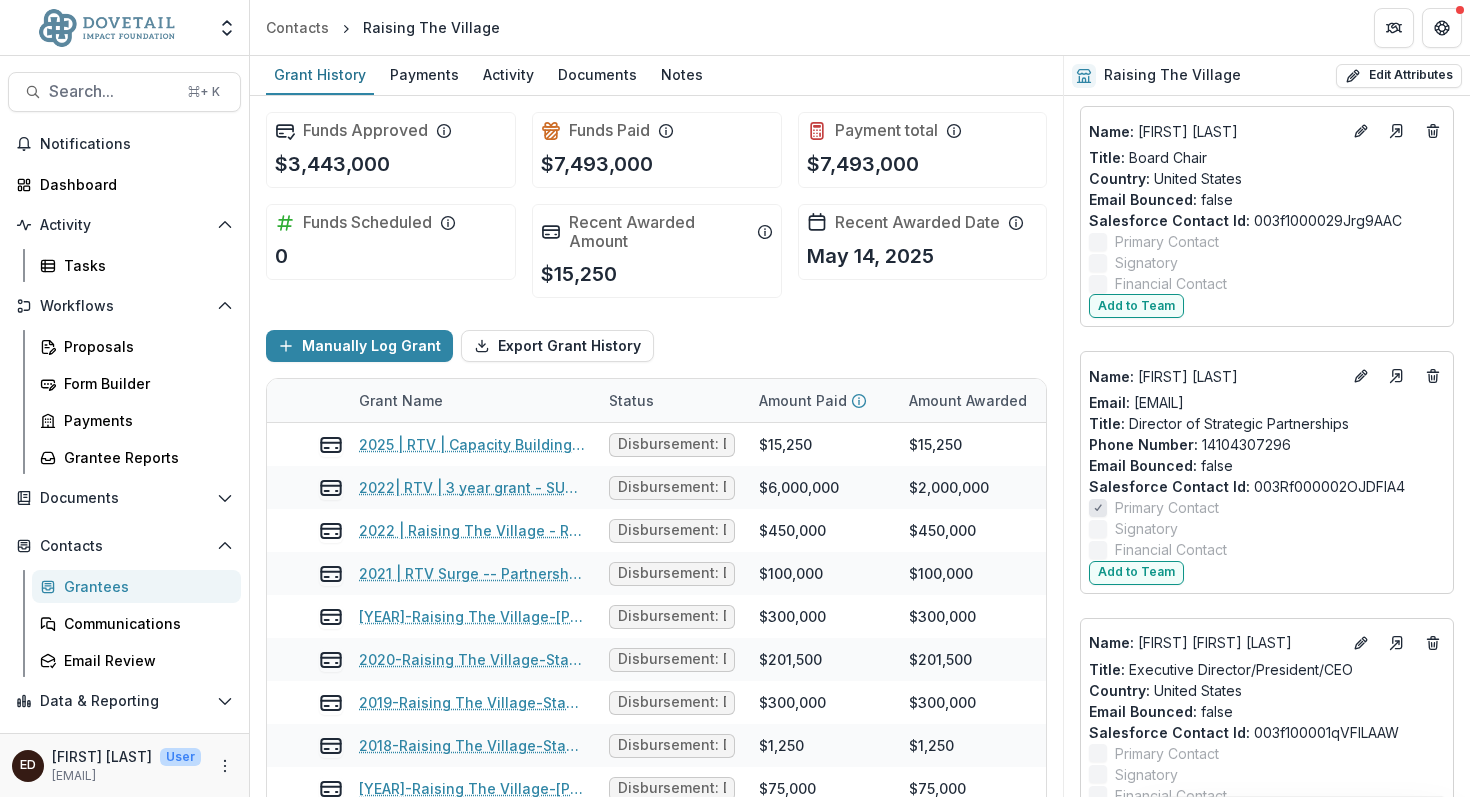 scroll, scrollTop: 2988, scrollLeft: 0, axis: vertical 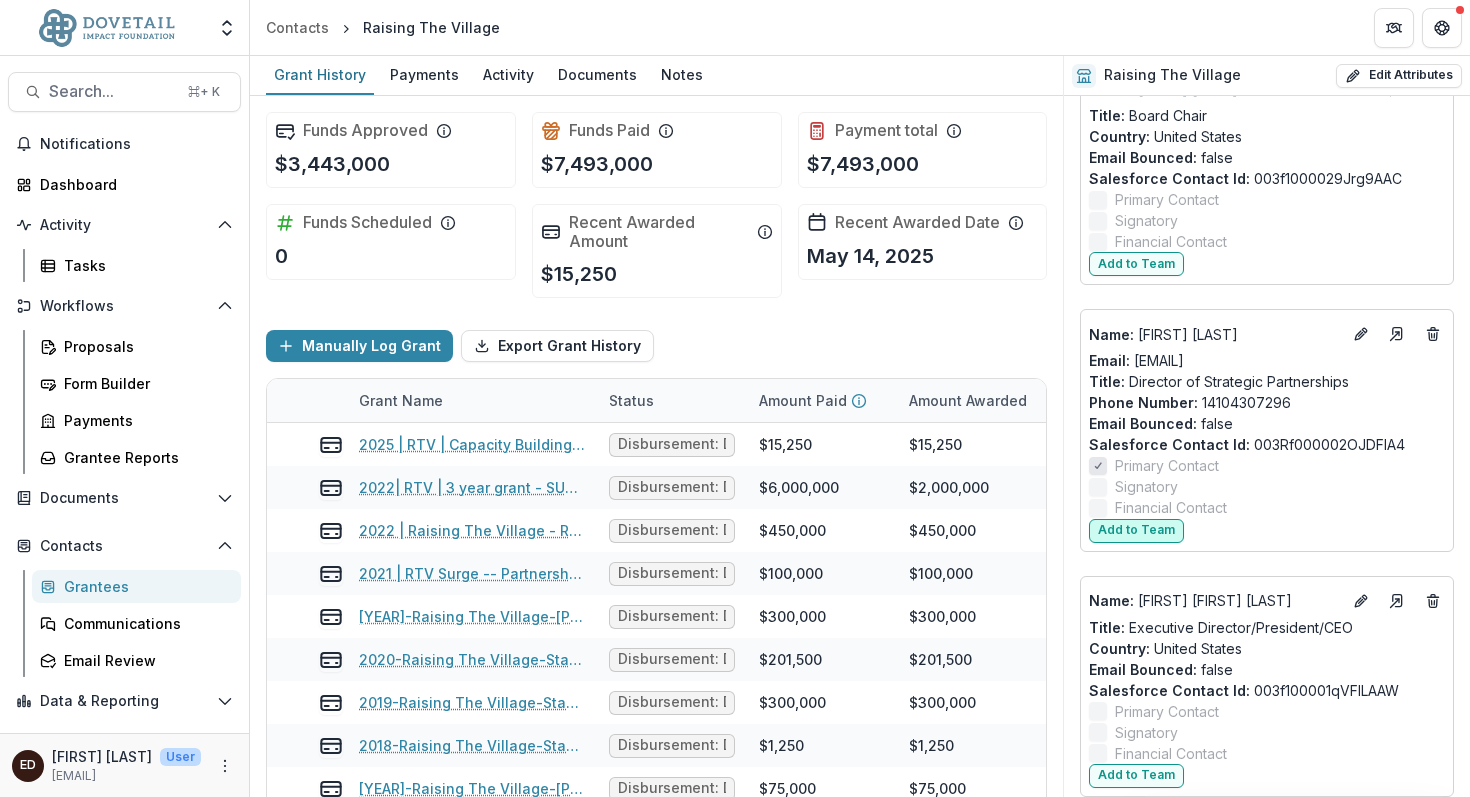 click on "Add to Team" at bounding box center [1136, 531] 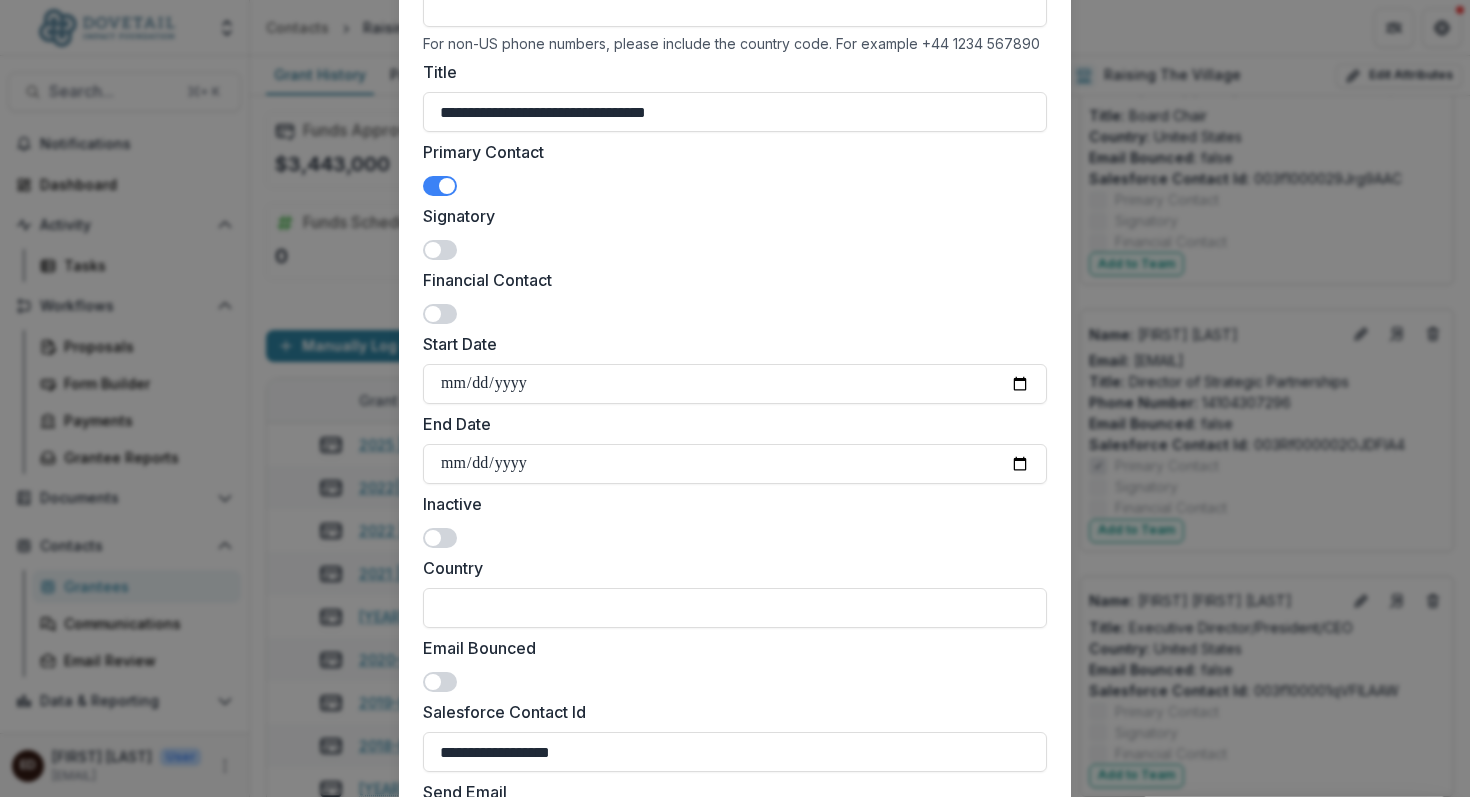 scroll, scrollTop: 346, scrollLeft: 0, axis: vertical 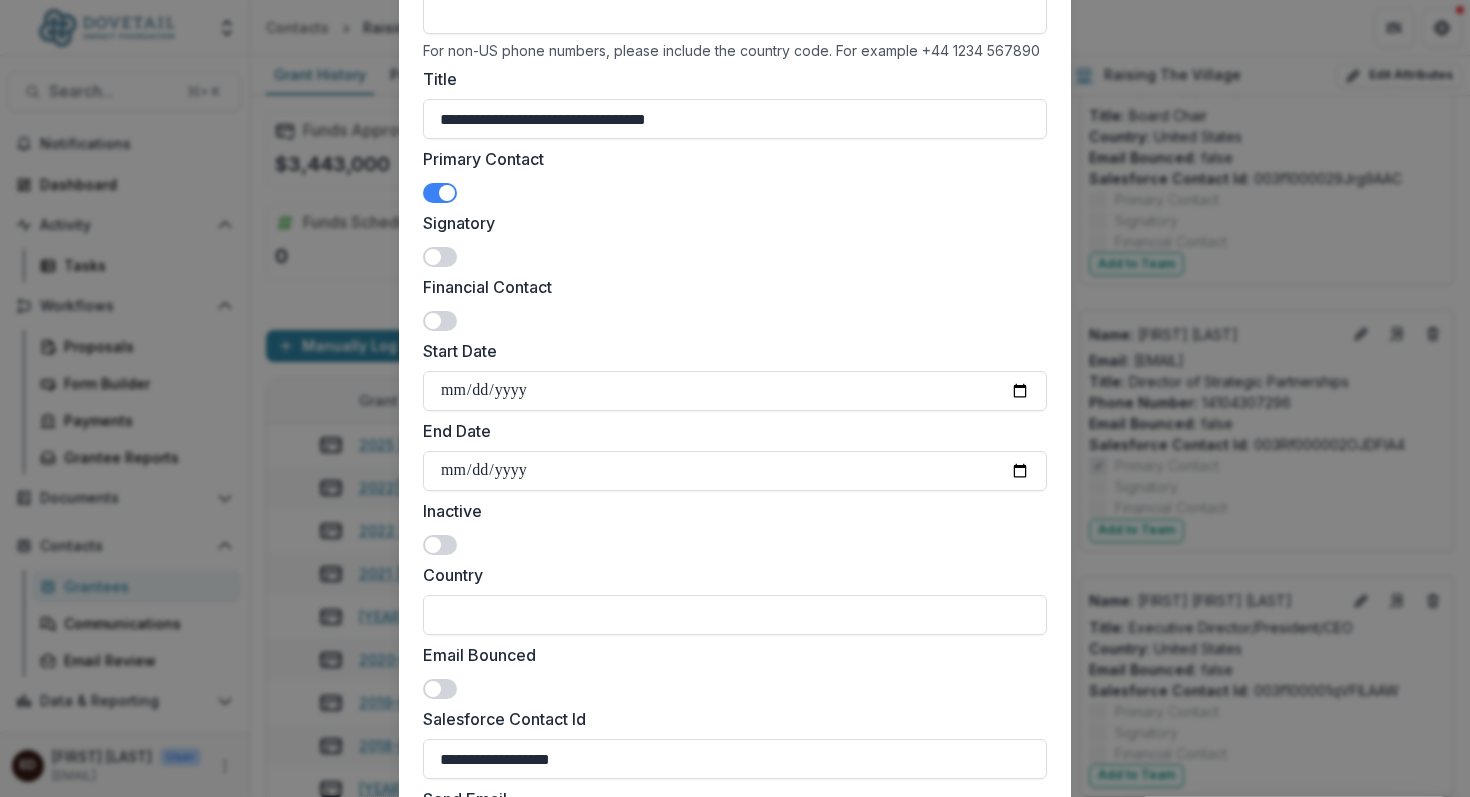 click at bounding box center [447, 193] 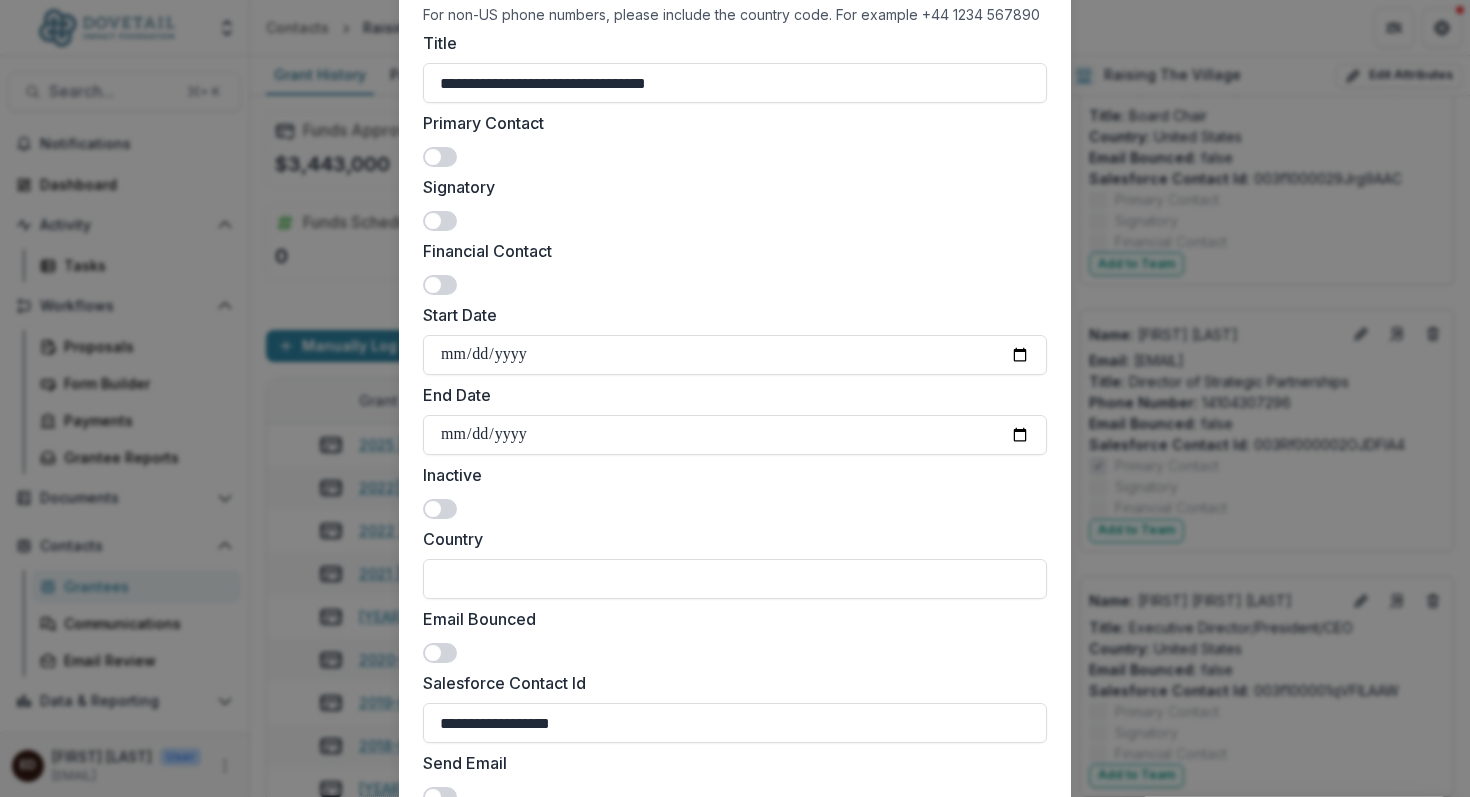 scroll, scrollTop: 545, scrollLeft: 0, axis: vertical 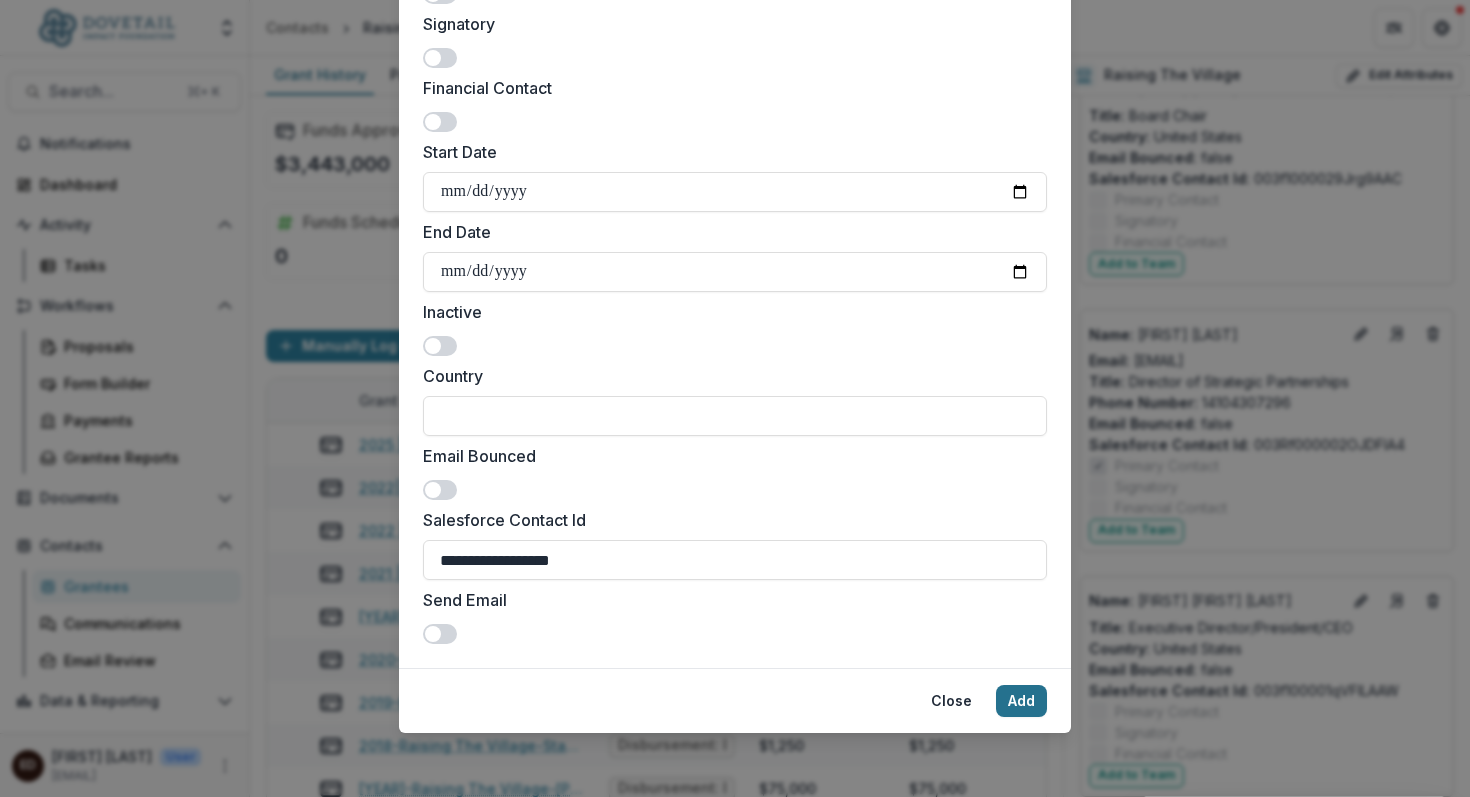 click on "Add" at bounding box center (1021, 701) 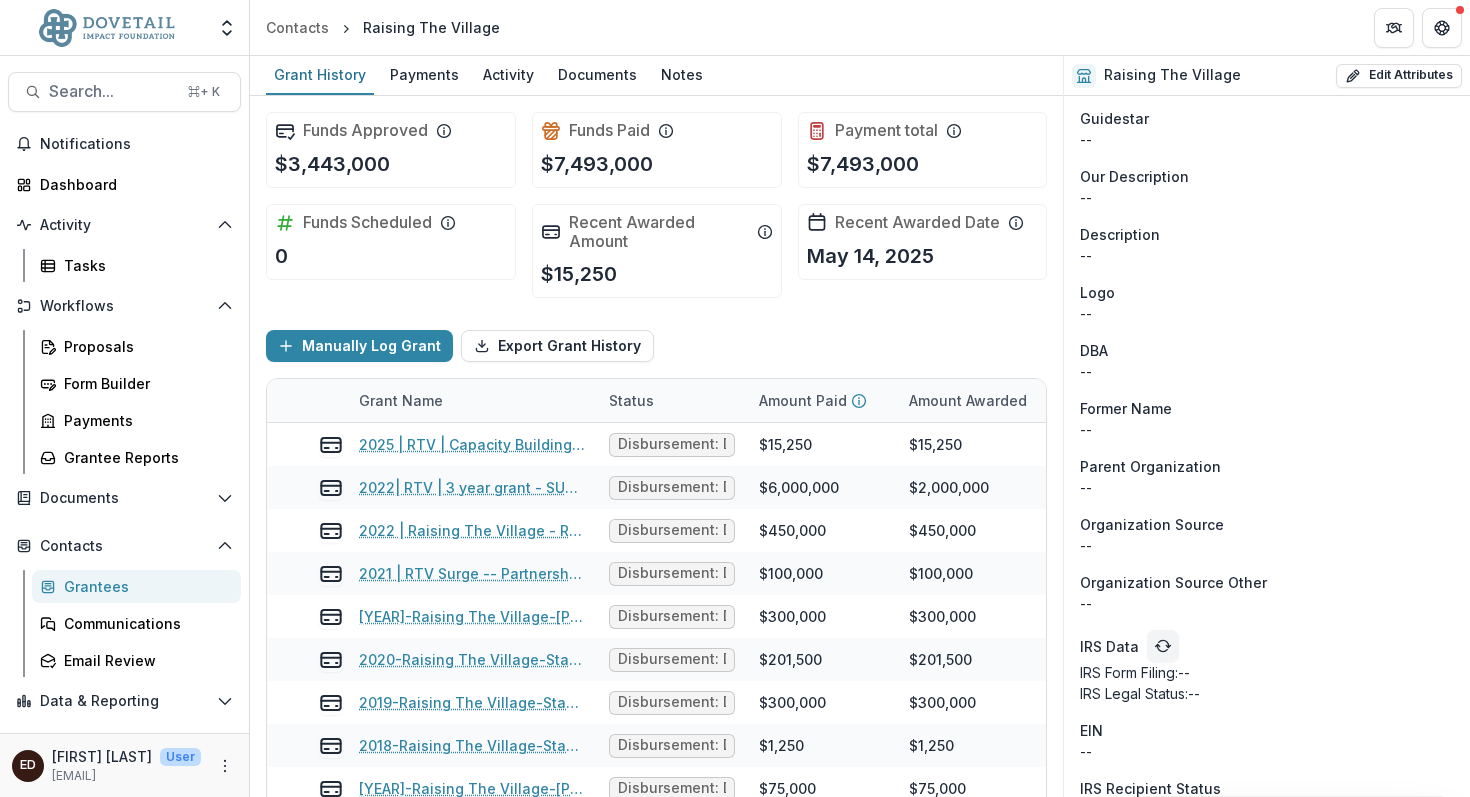 scroll, scrollTop: 984, scrollLeft: 0, axis: vertical 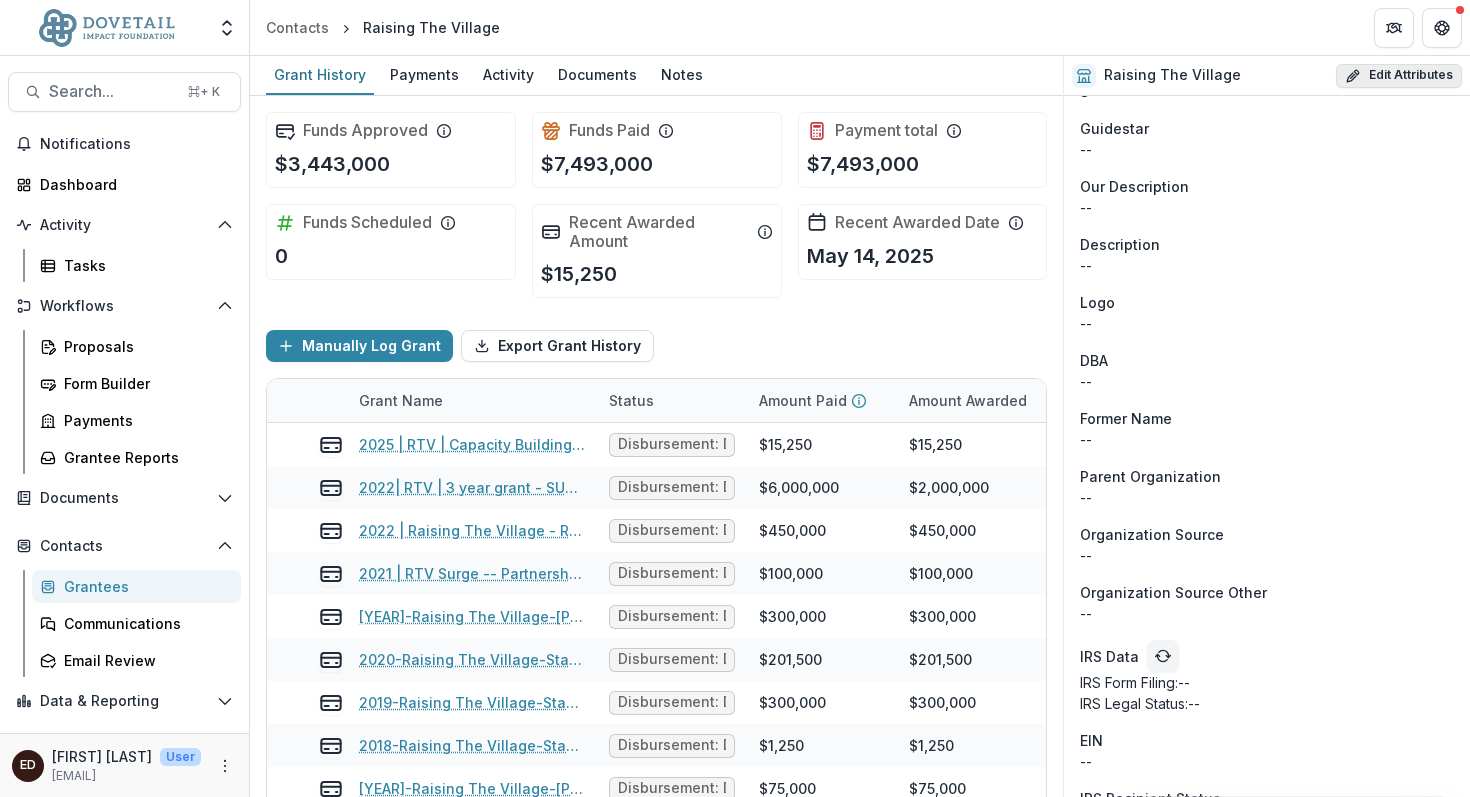 click on "Edit Attributes" at bounding box center (1399, 76) 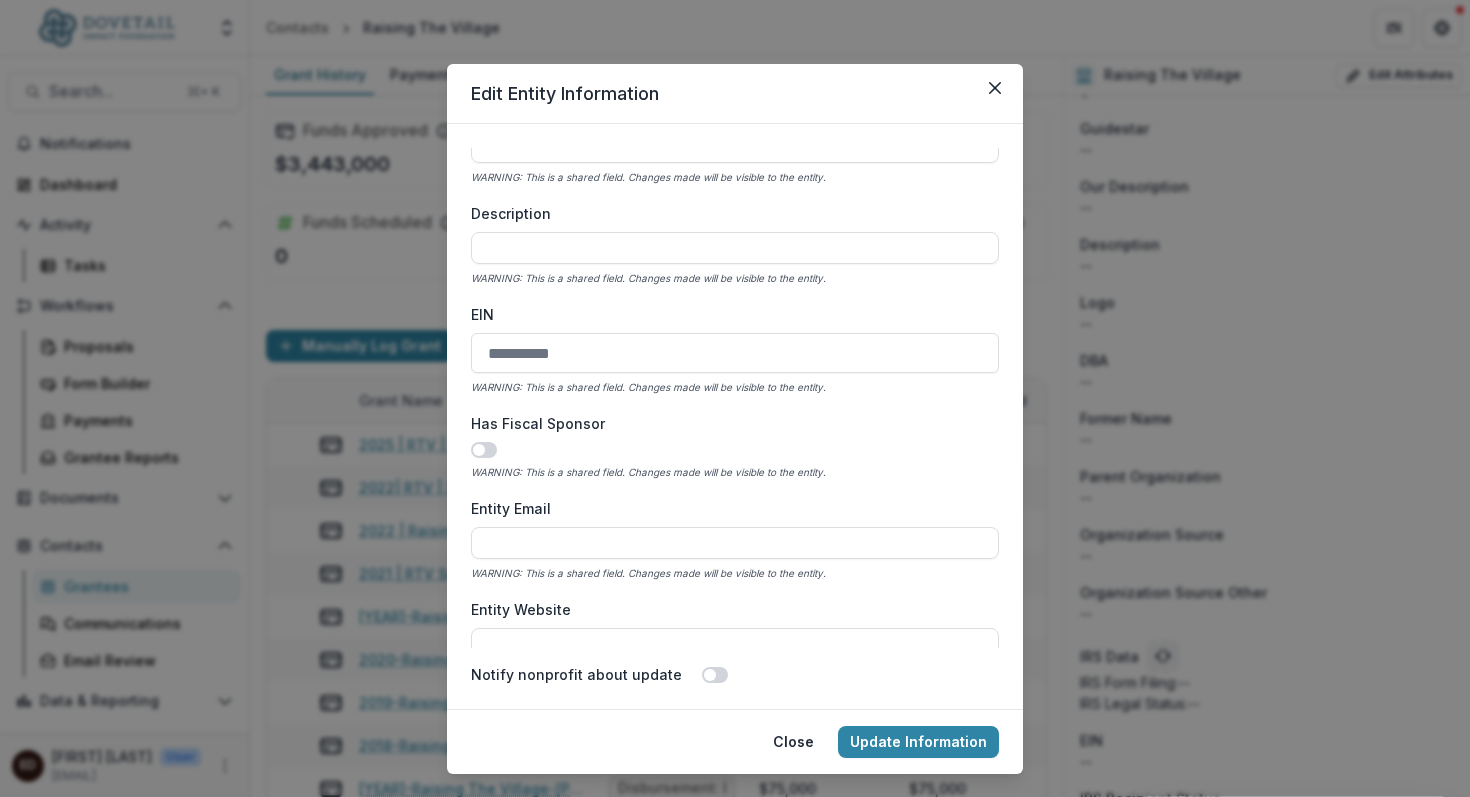 scroll, scrollTop: 452, scrollLeft: 0, axis: vertical 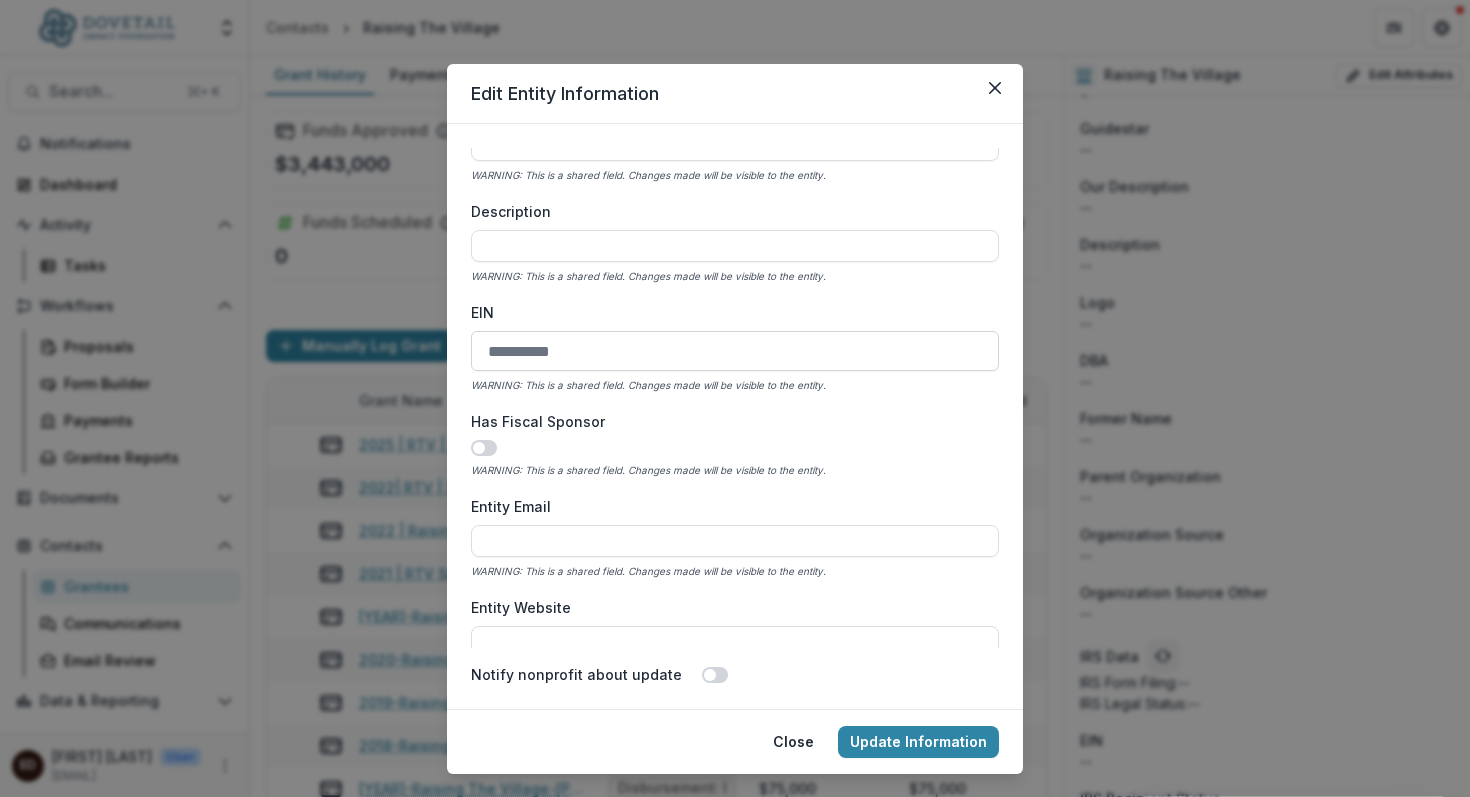 drag, startPoint x: 588, startPoint y: 350, endPoint x: 502, endPoint y: 346, distance: 86.09297 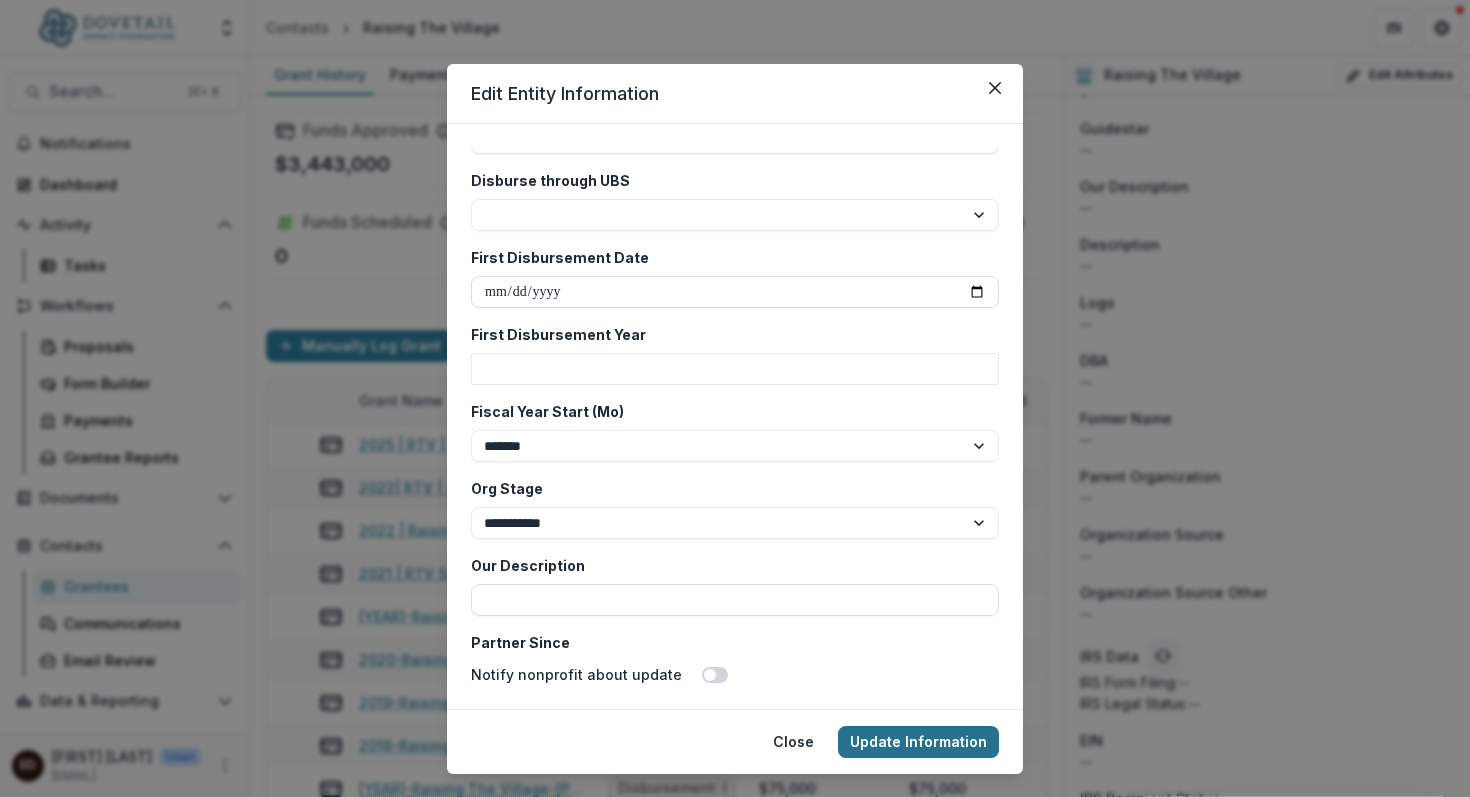scroll, scrollTop: 3361, scrollLeft: 0, axis: vertical 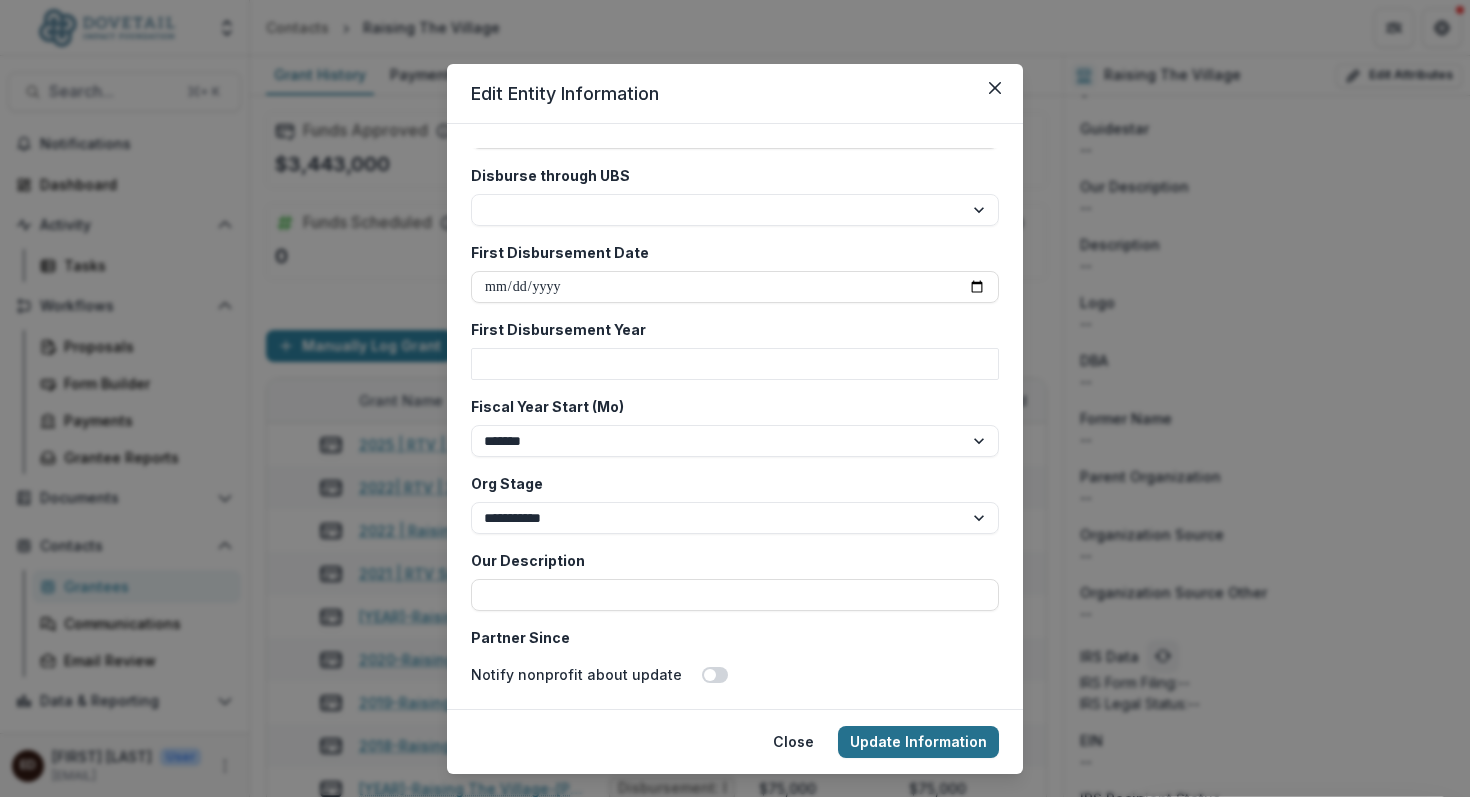 type on "**********" 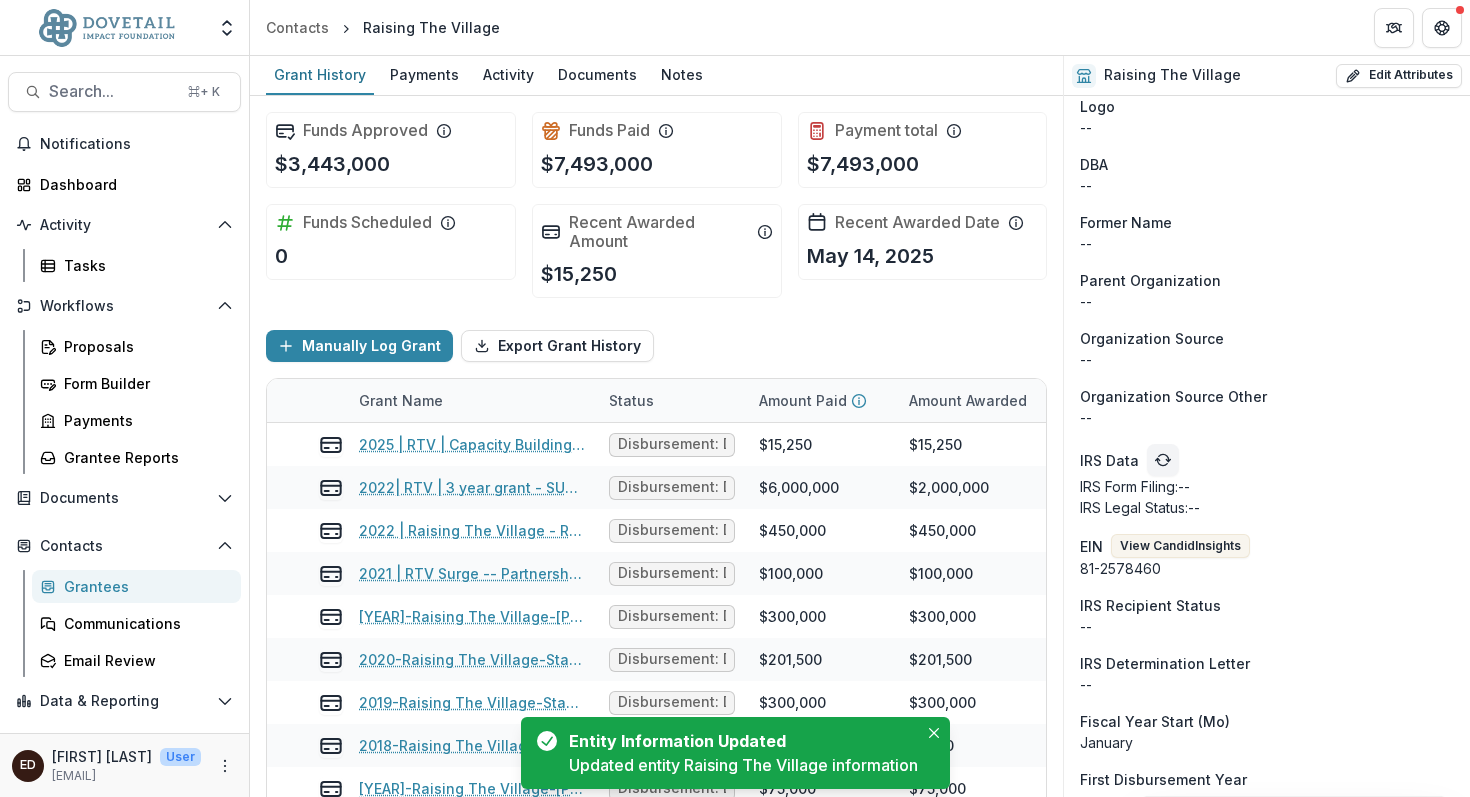 scroll, scrollTop: 1184, scrollLeft: 0, axis: vertical 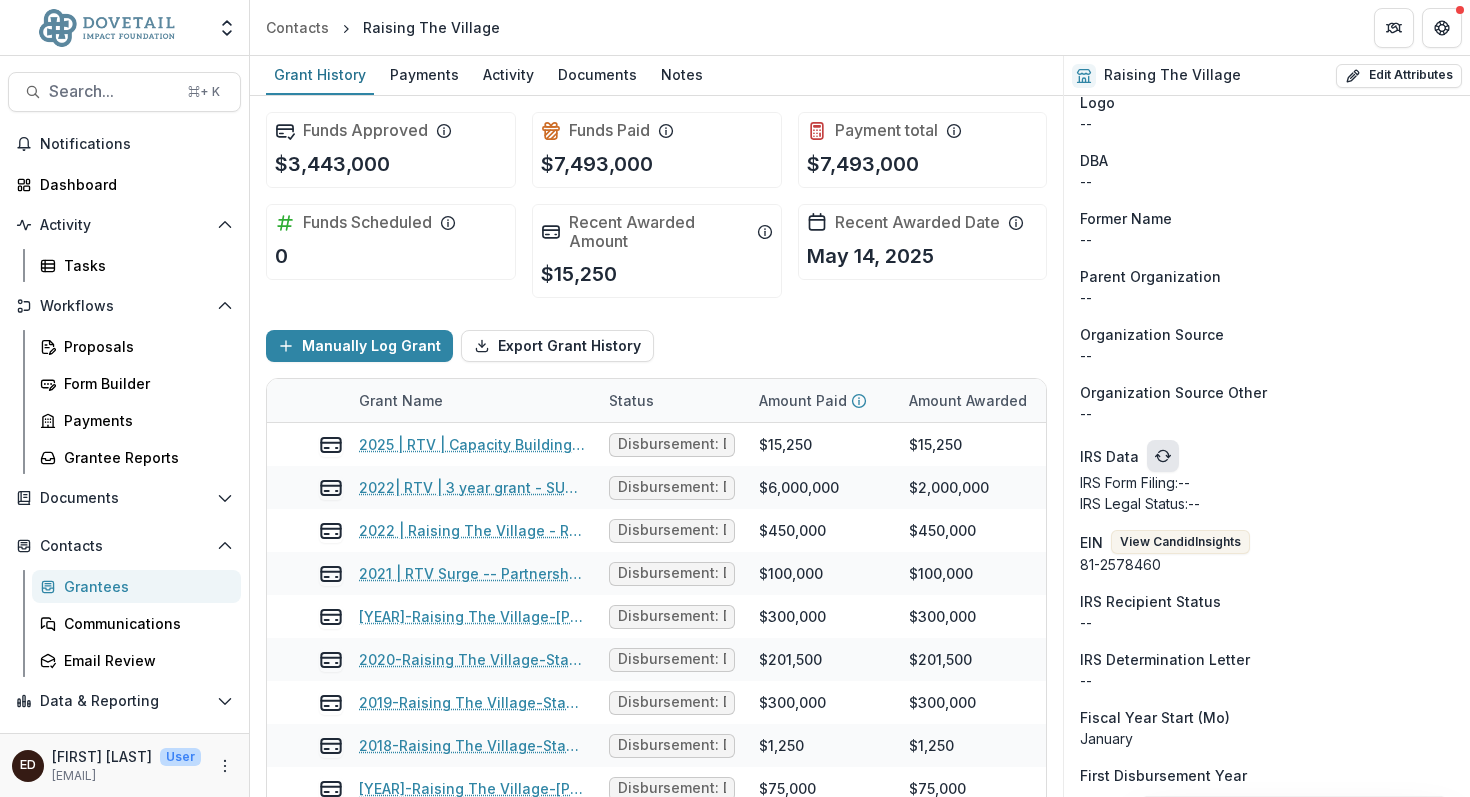 click 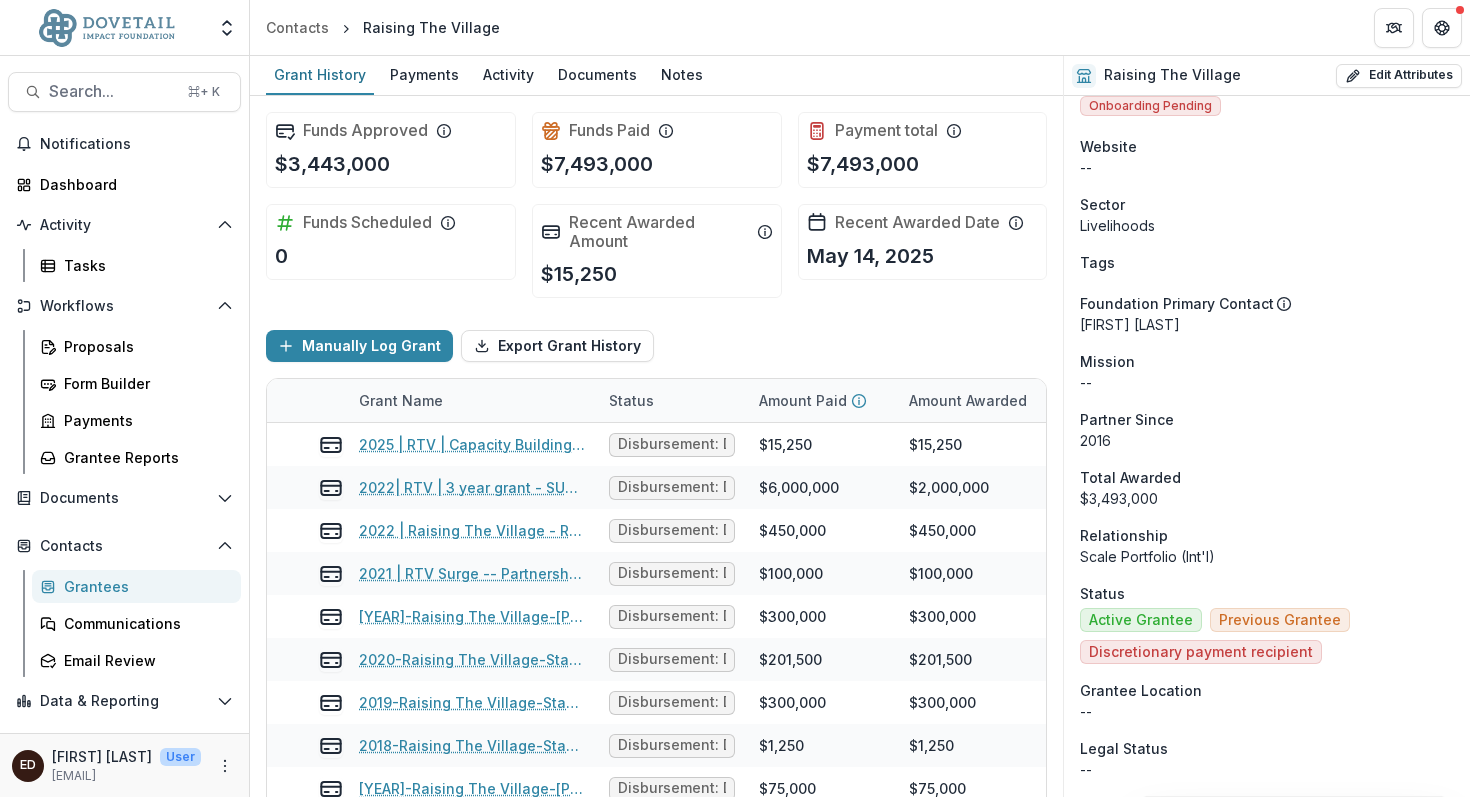 scroll, scrollTop: 0, scrollLeft: 0, axis: both 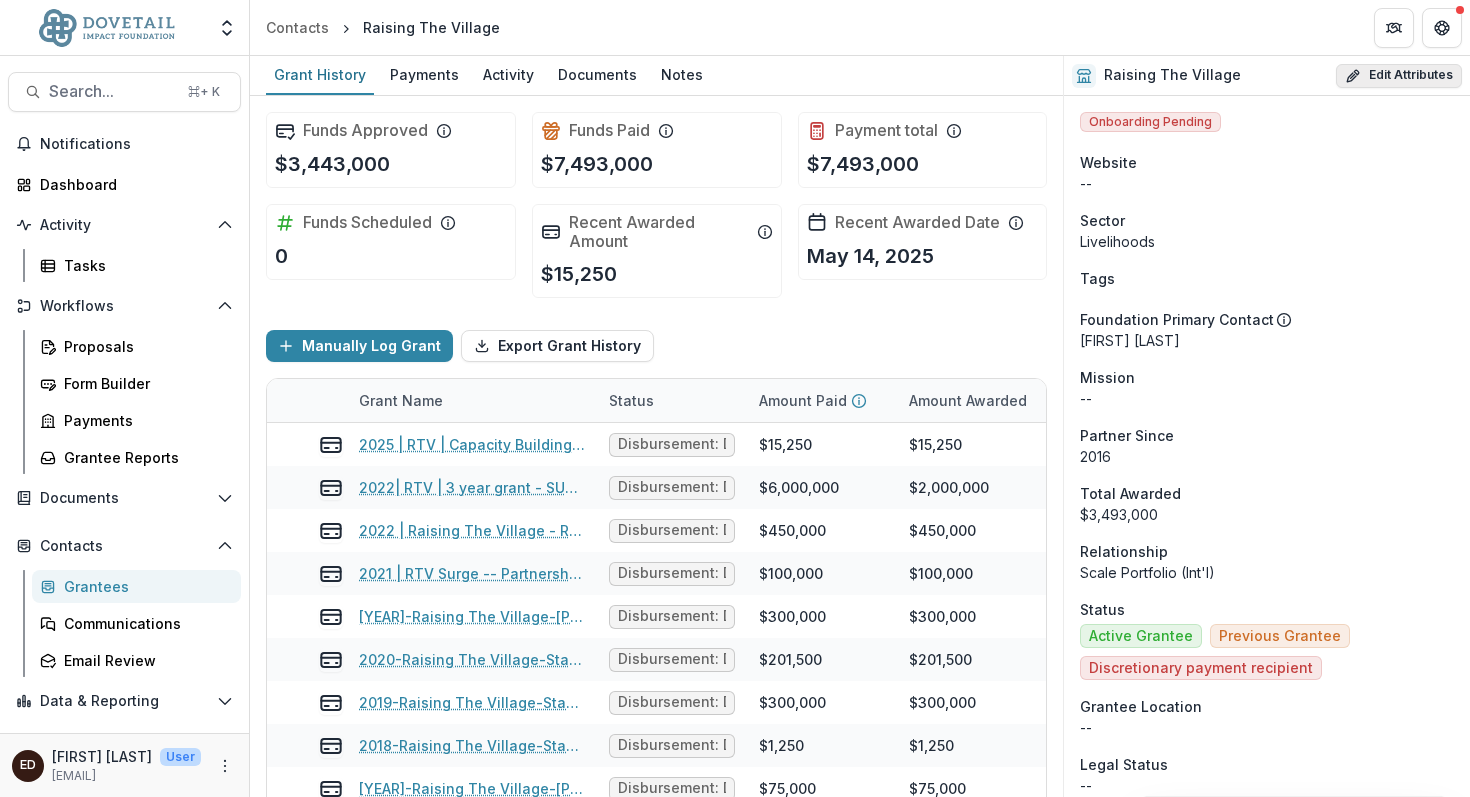 click on "Edit Attributes" at bounding box center [1399, 76] 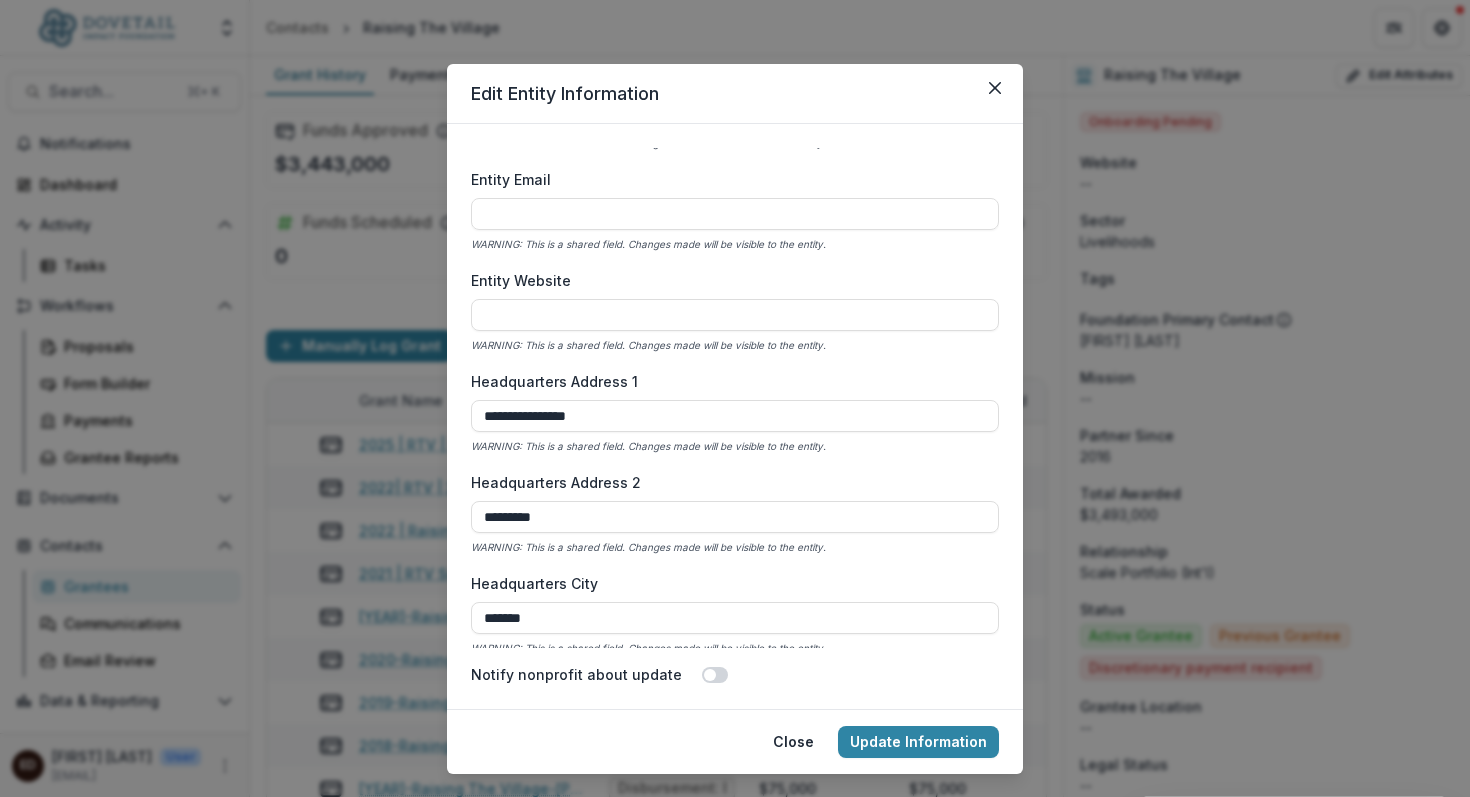 scroll, scrollTop: 783, scrollLeft: 0, axis: vertical 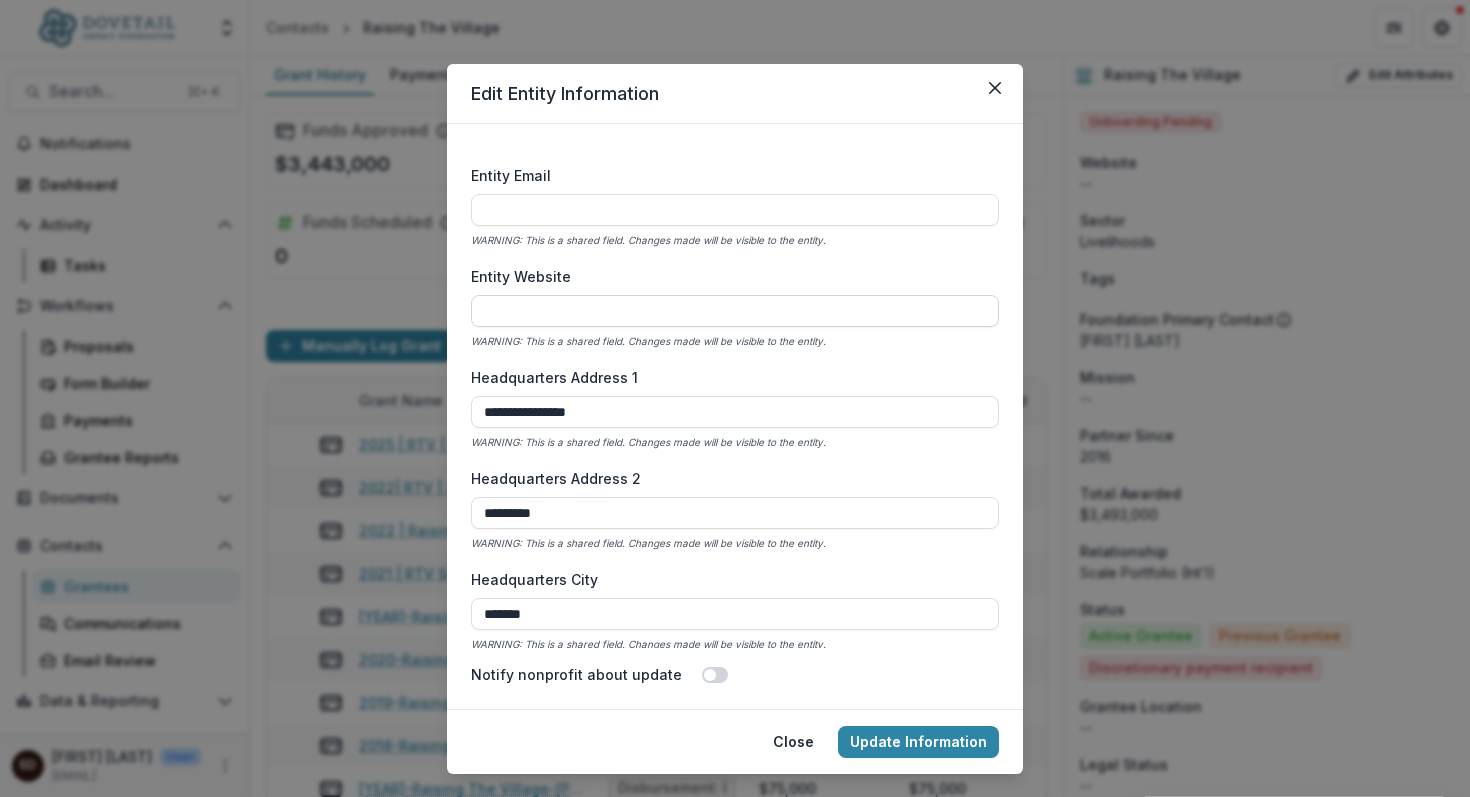 paste on "**********" 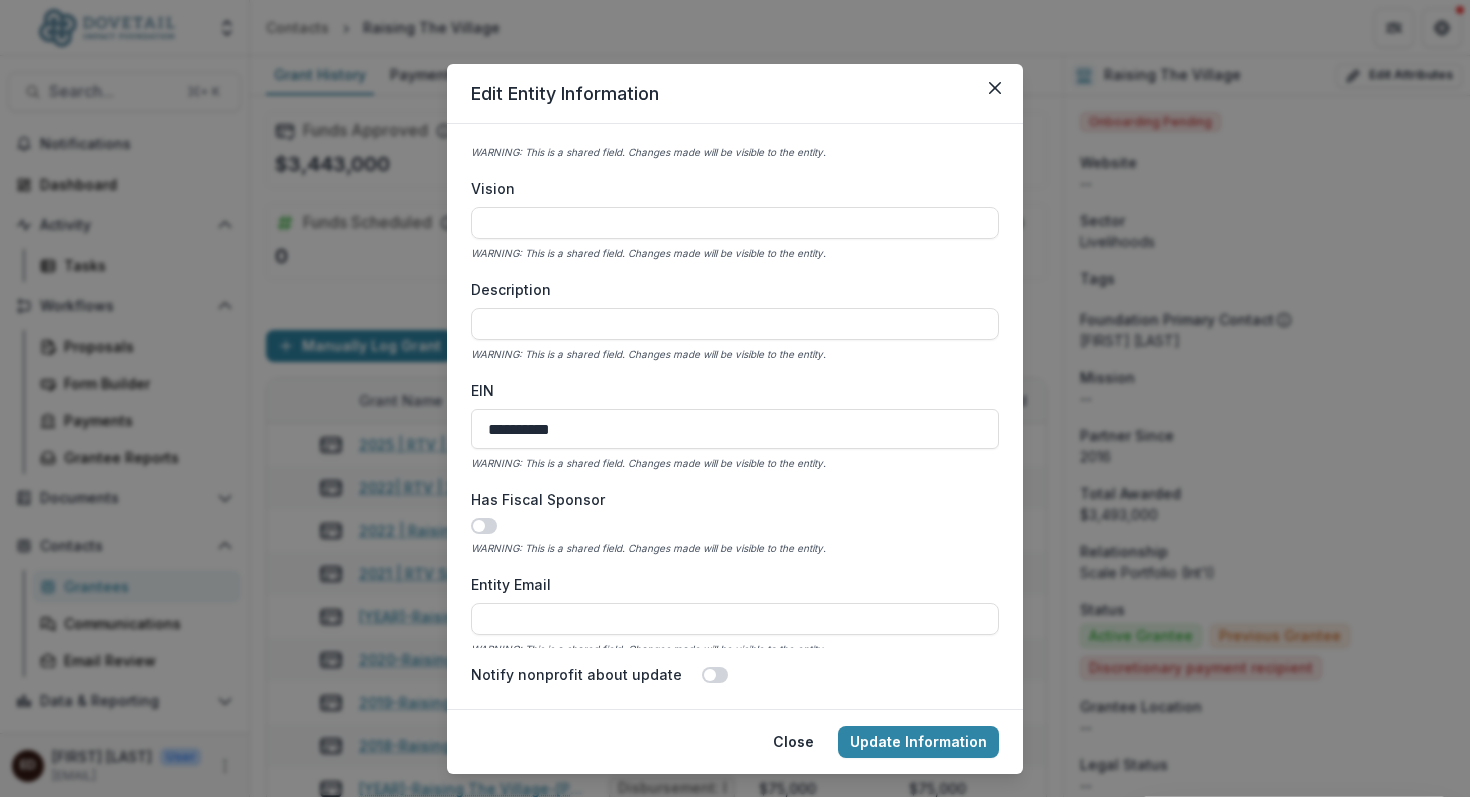 scroll, scrollTop: 365, scrollLeft: 0, axis: vertical 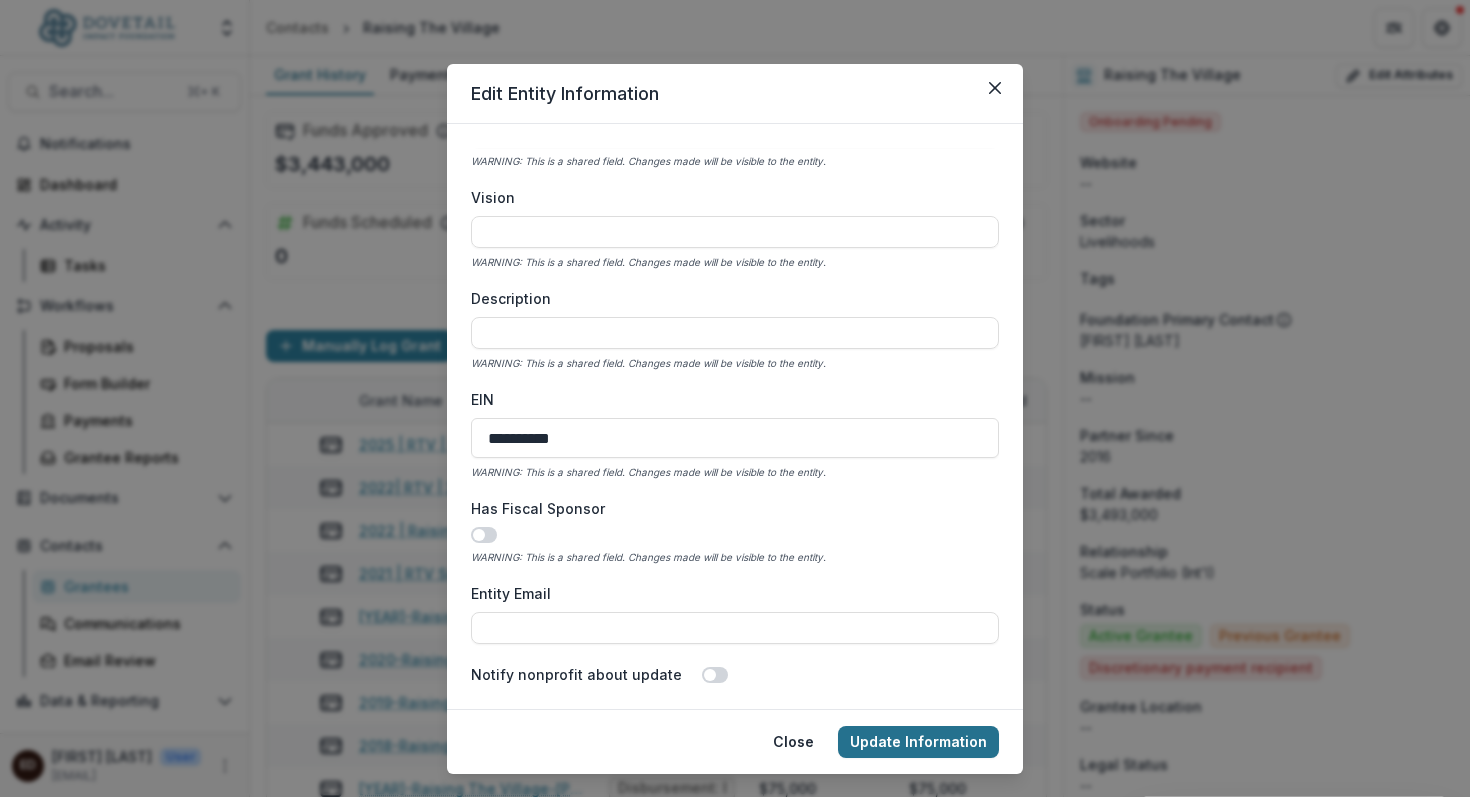 type on "**********" 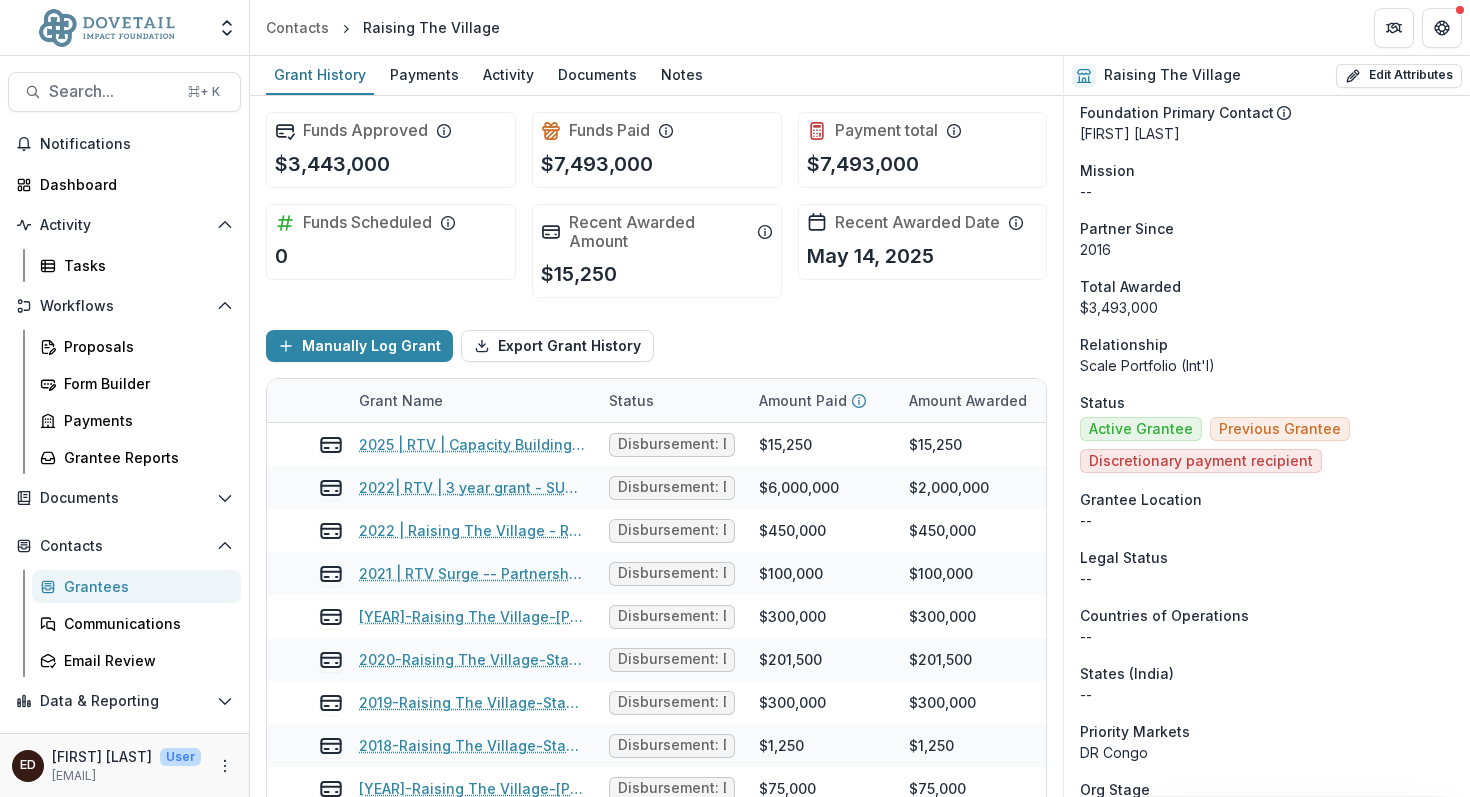 scroll, scrollTop: 190, scrollLeft: 0, axis: vertical 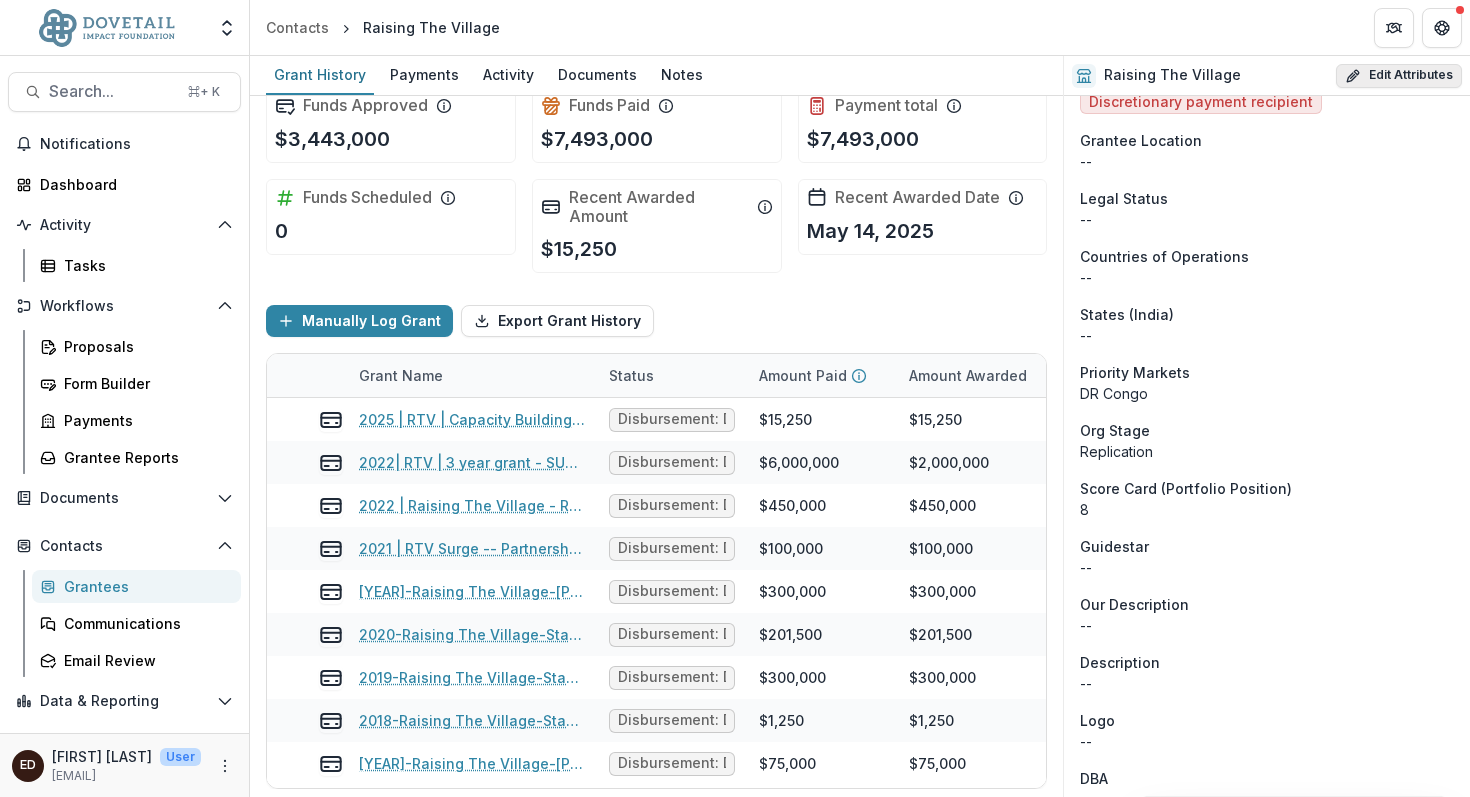 click on "Edit Attributes" at bounding box center [1399, 76] 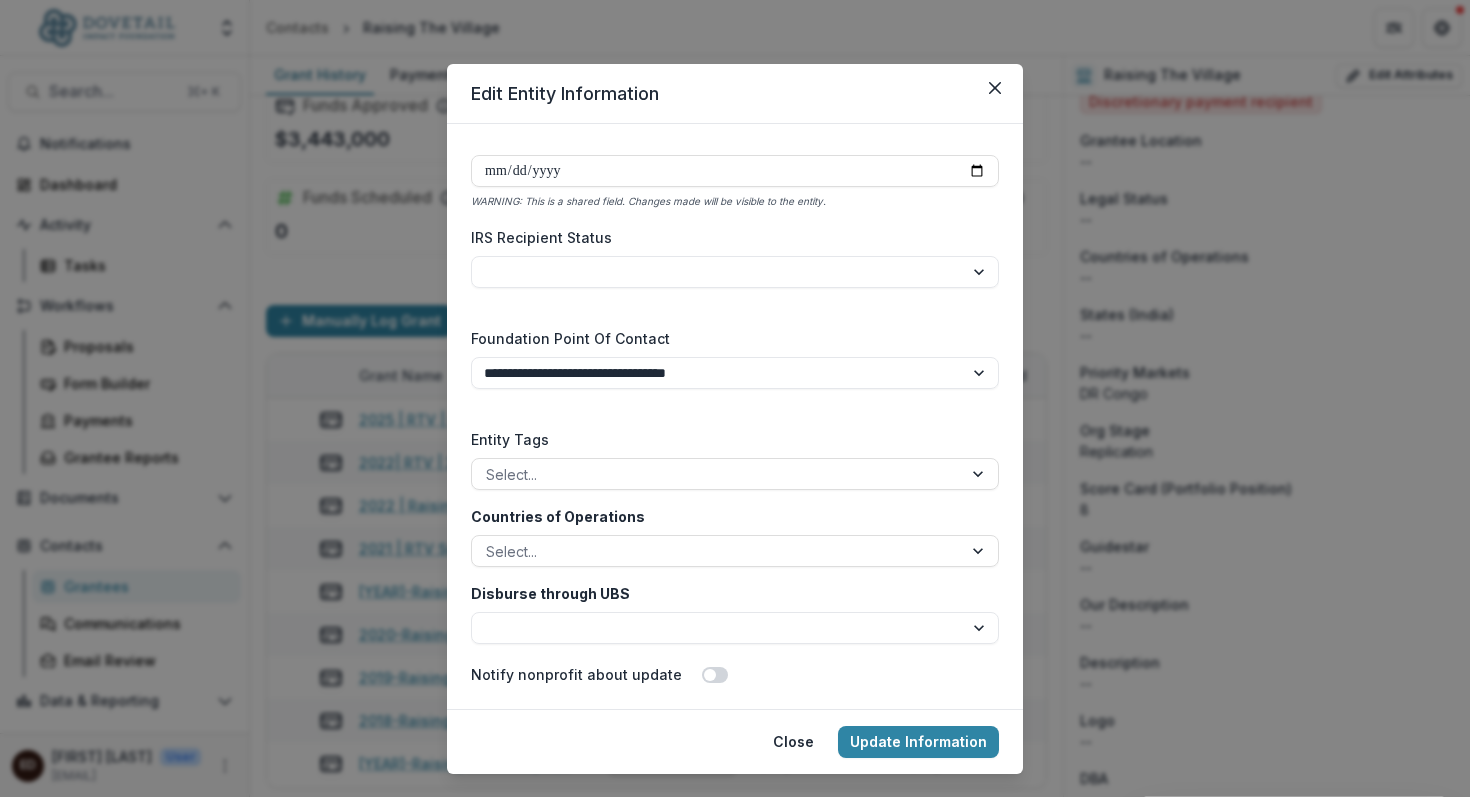 scroll, scrollTop: 2947, scrollLeft: 0, axis: vertical 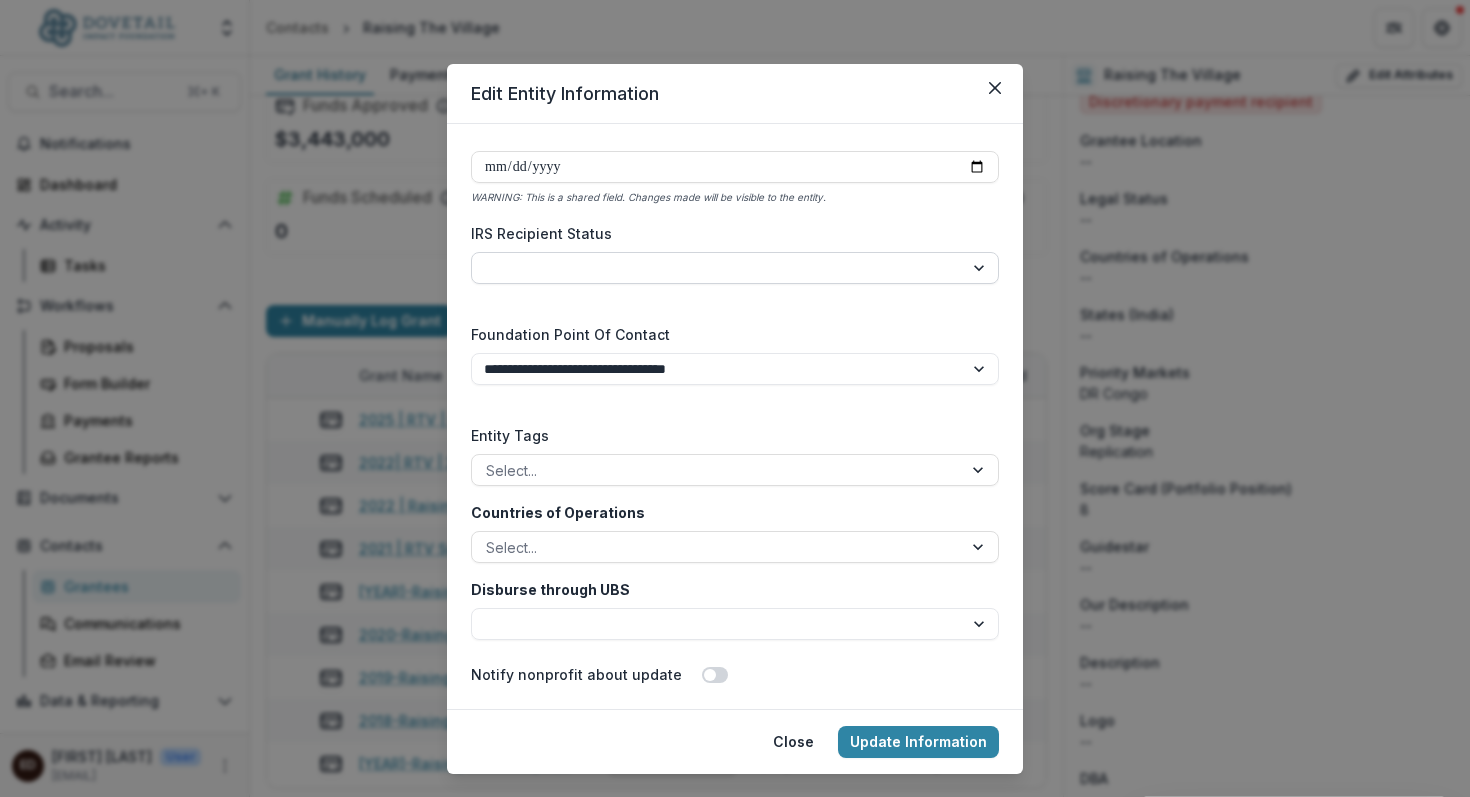 click on "**********" at bounding box center [735, 268] 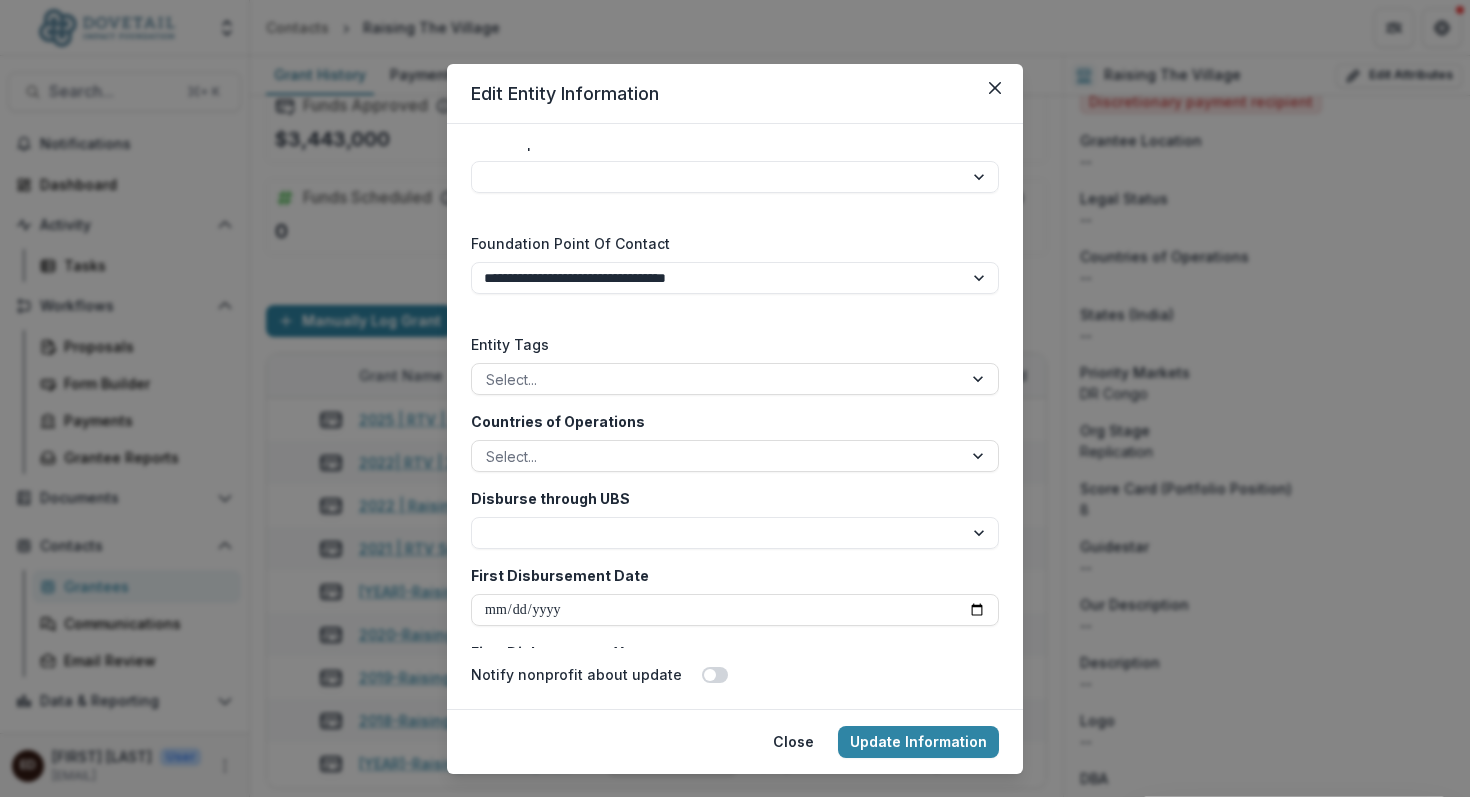 scroll, scrollTop: 3045, scrollLeft: 0, axis: vertical 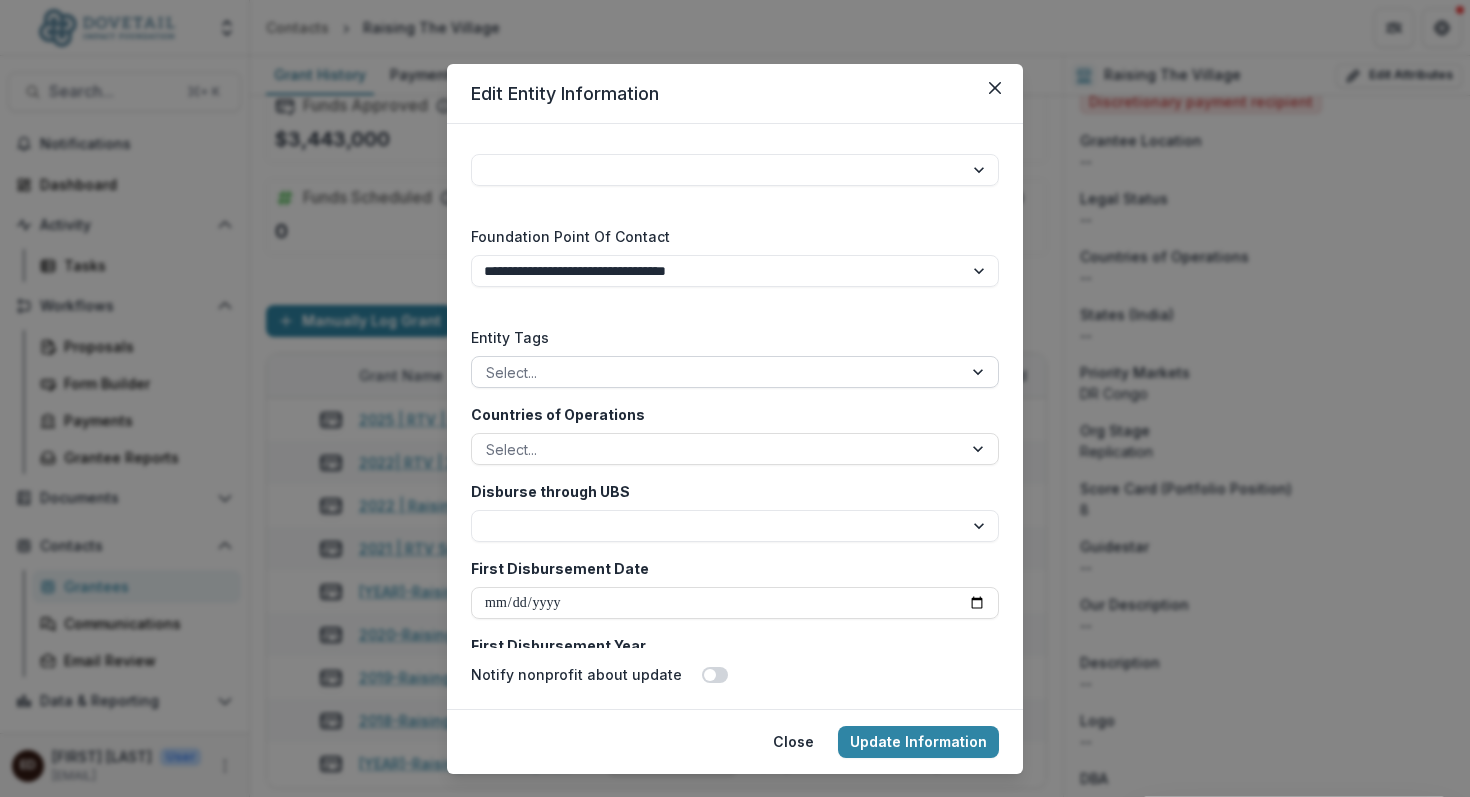 click at bounding box center [980, 372] 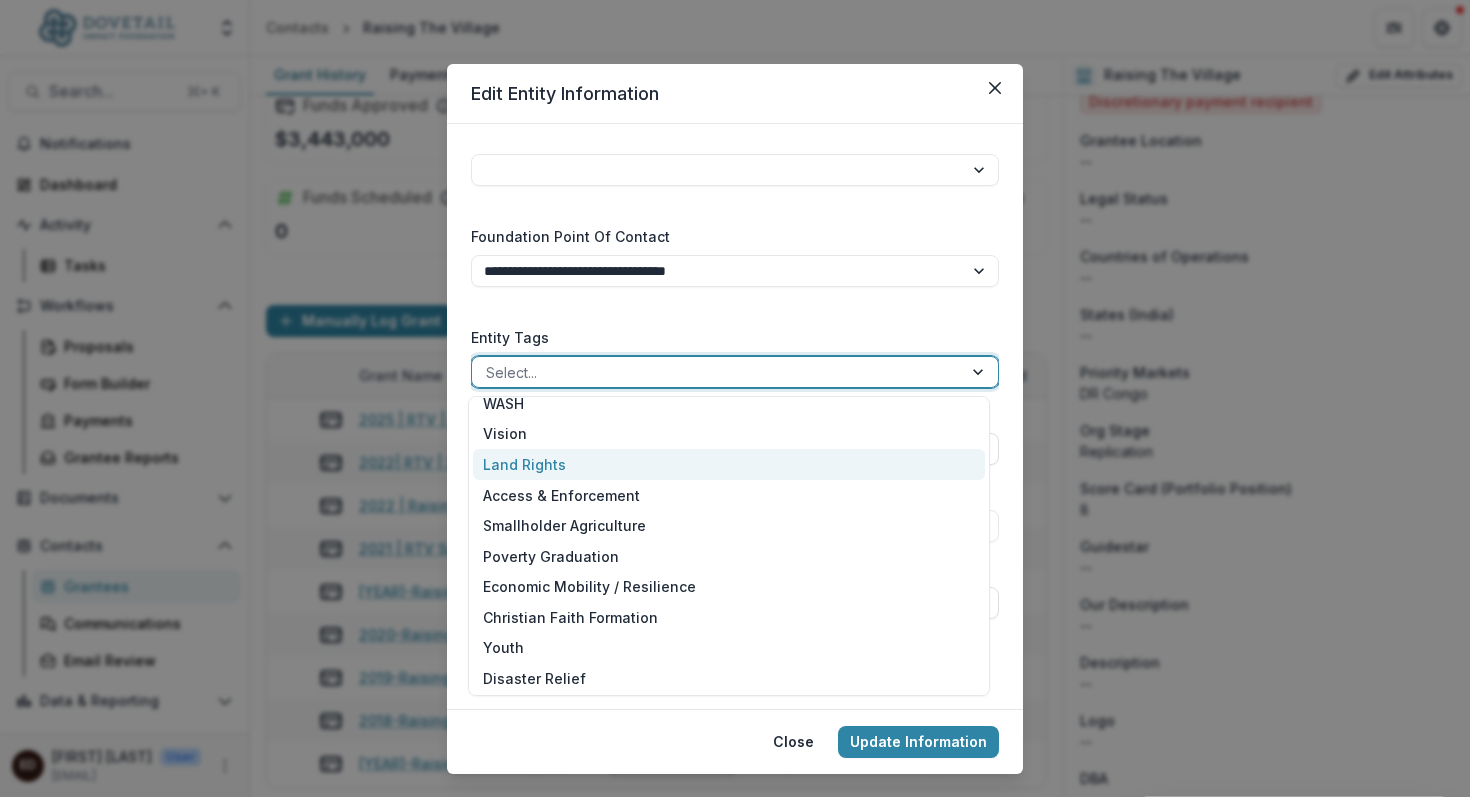 scroll, scrollTop: 322, scrollLeft: 0, axis: vertical 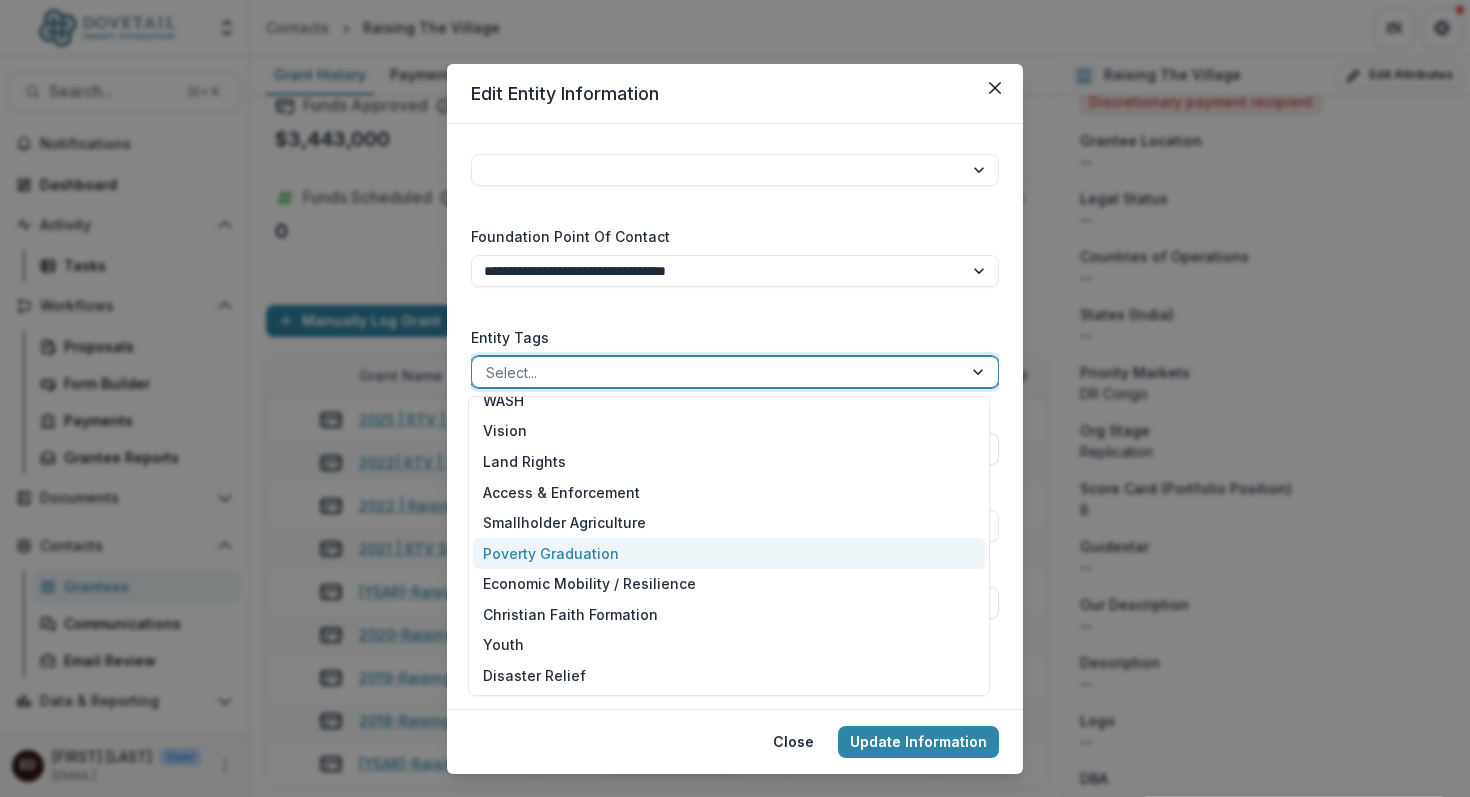 click on "Poverty Graduation" at bounding box center (729, 553) 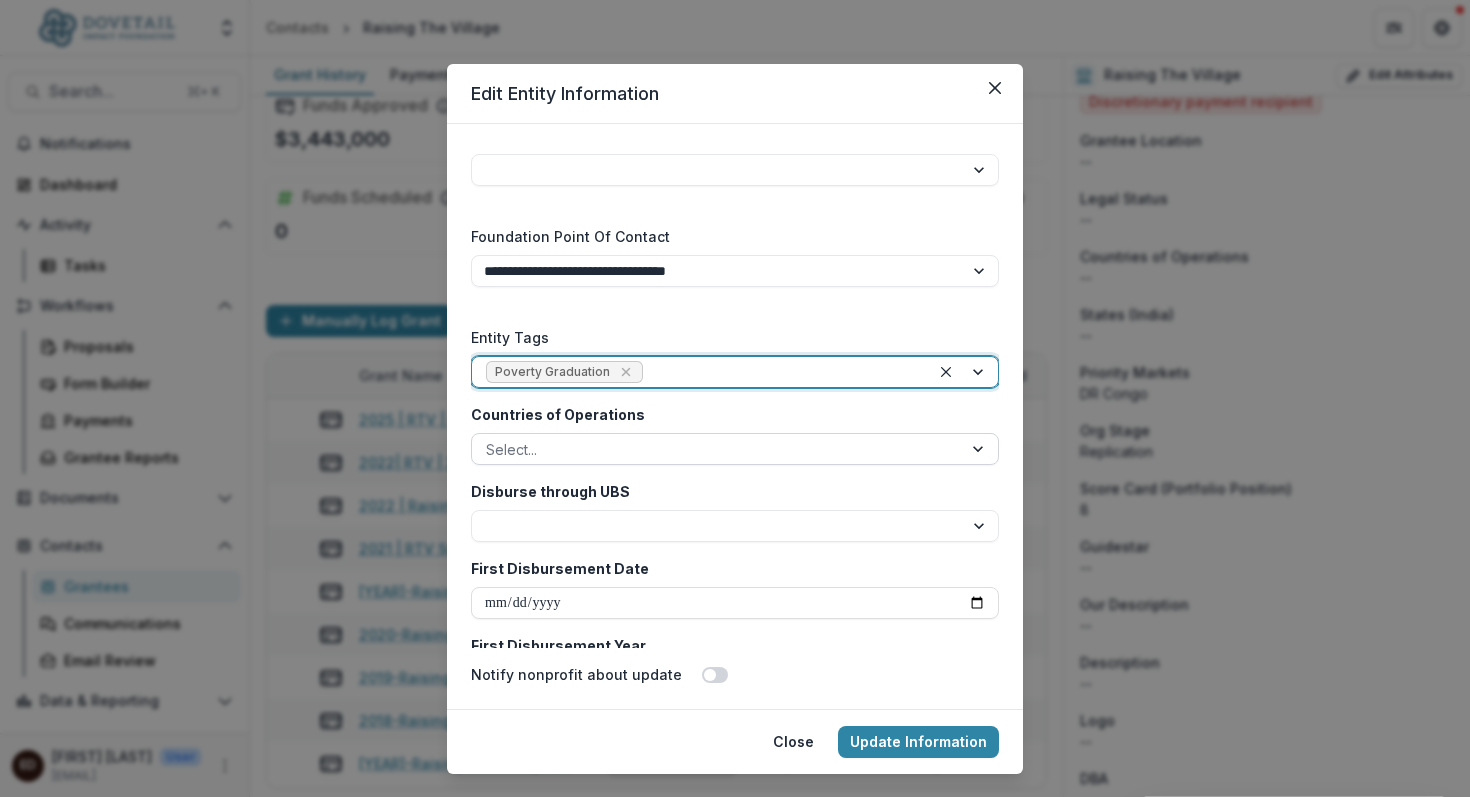 click at bounding box center (980, 449) 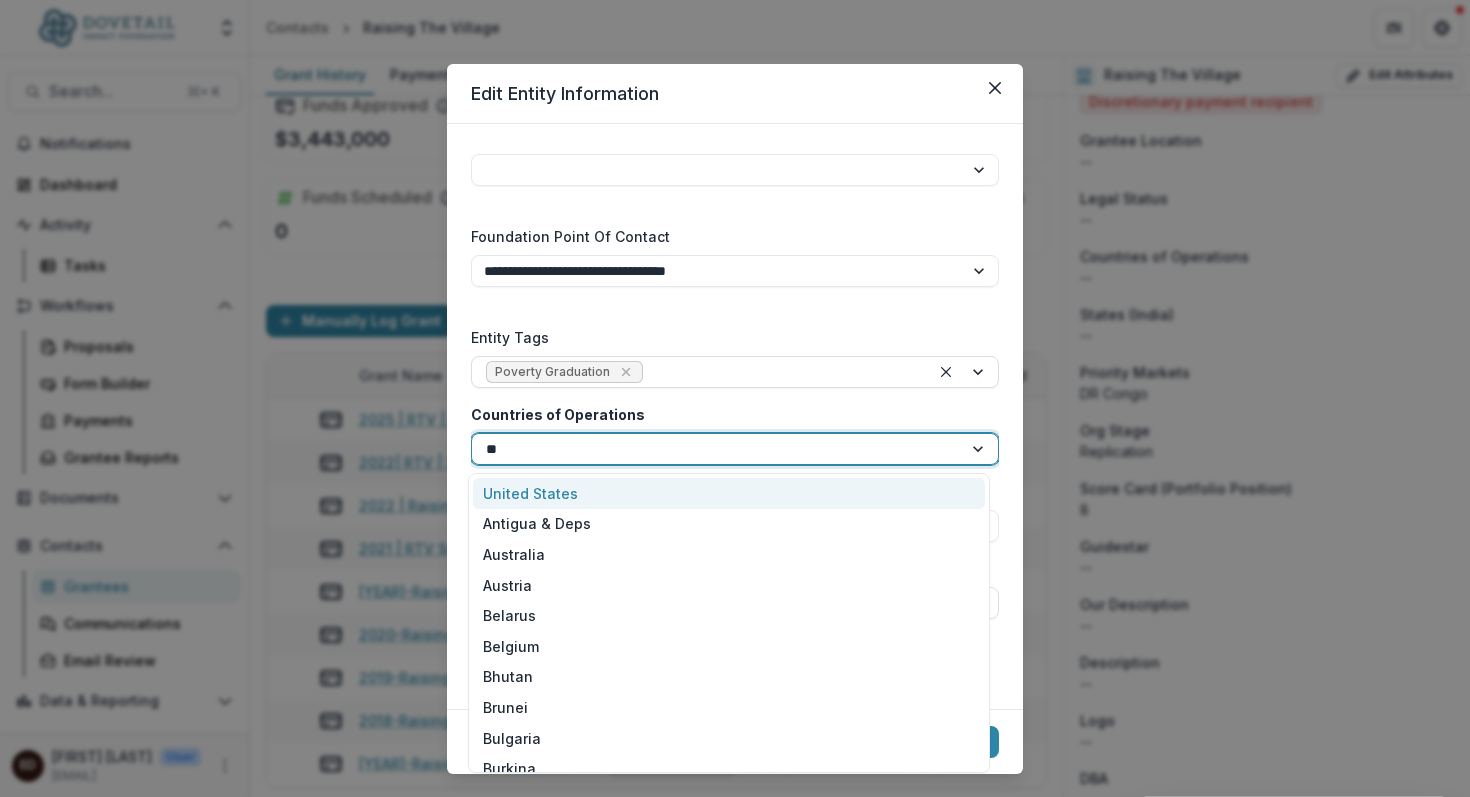 type on "***" 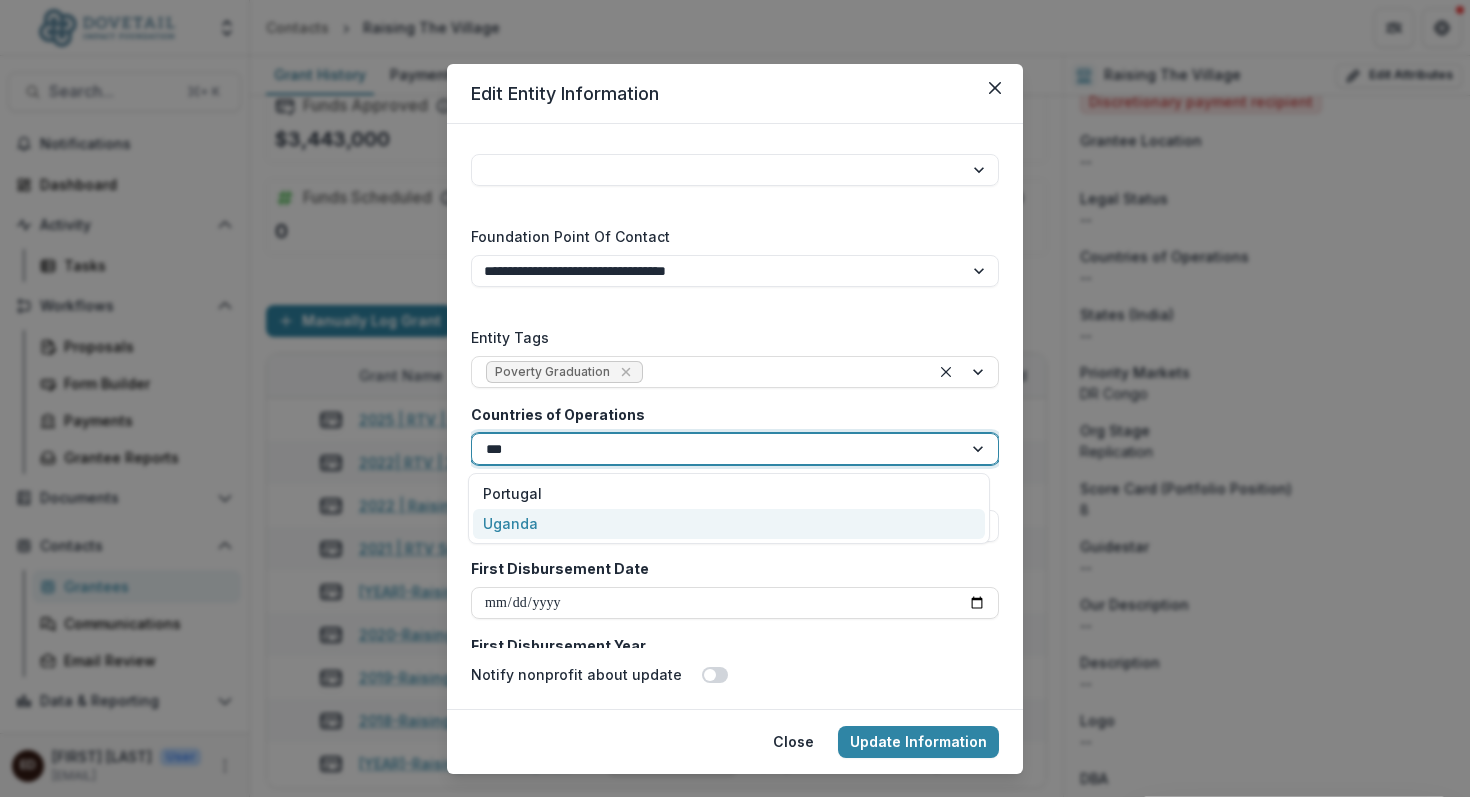 click on "Uganda" at bounding box center [729, 524] 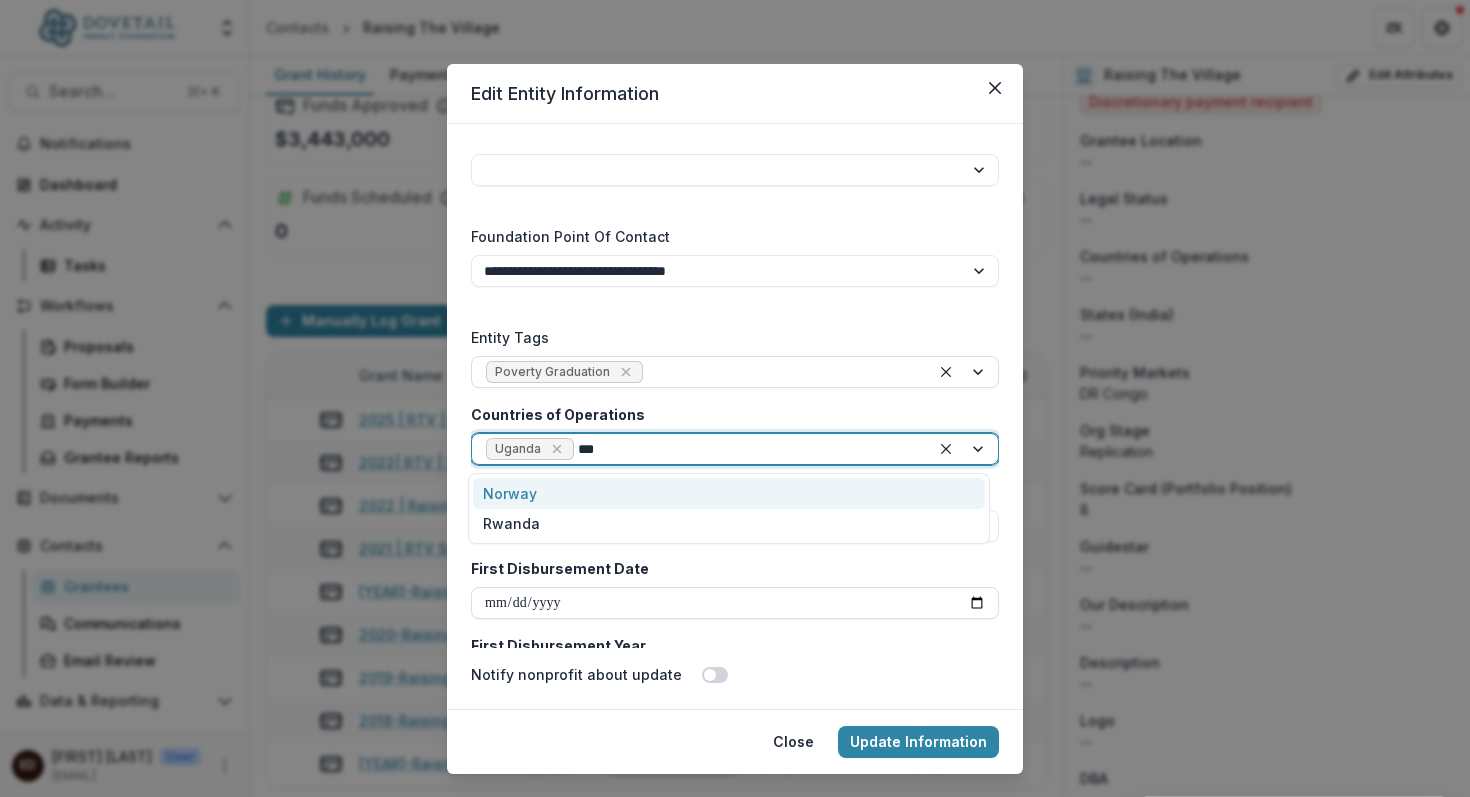 type on "****" 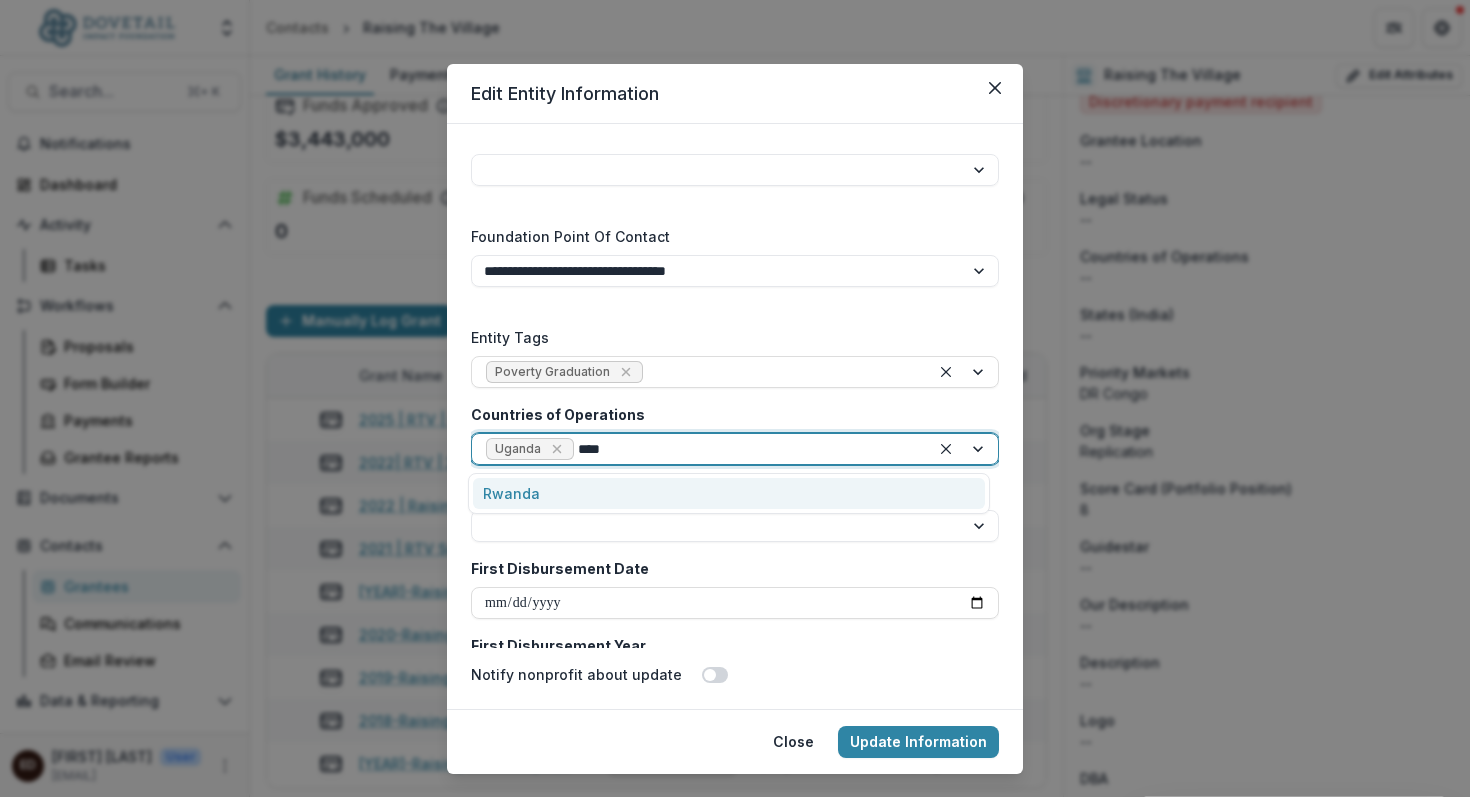 click on "Rwanda" at bounding box center (729, 493) 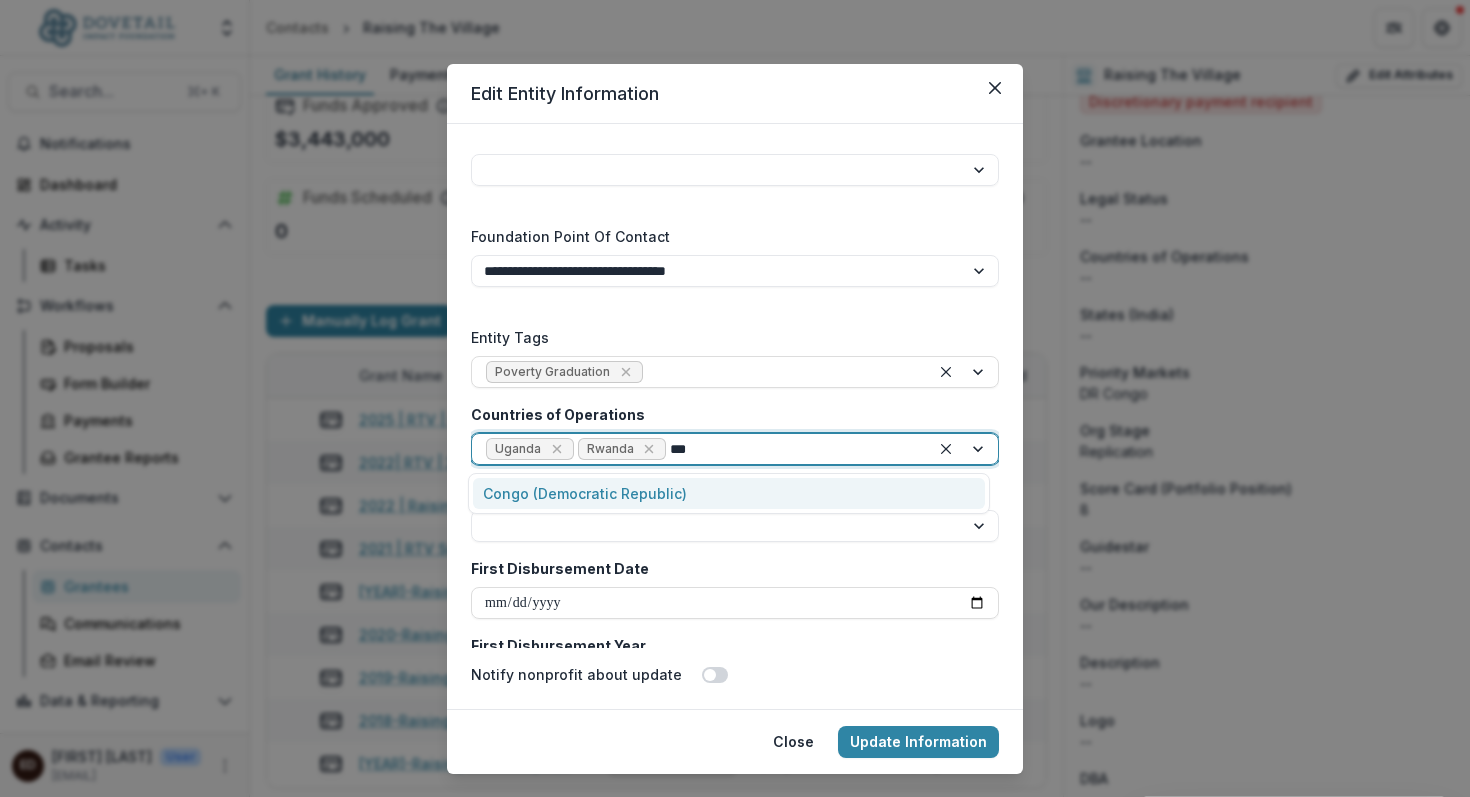 type on "****" 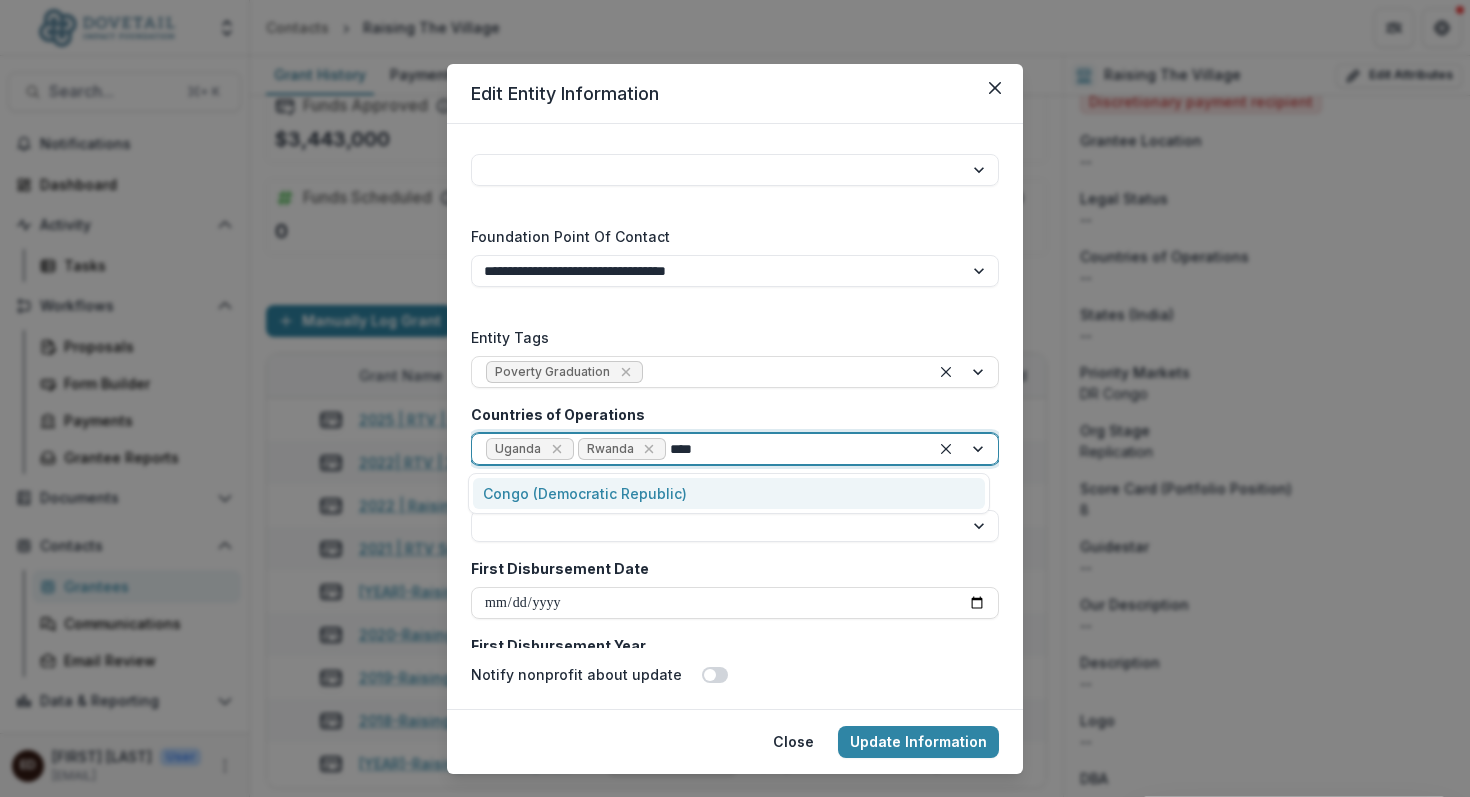 click on "Congo (Democratic Republic)" at bounding box center [729, 493] 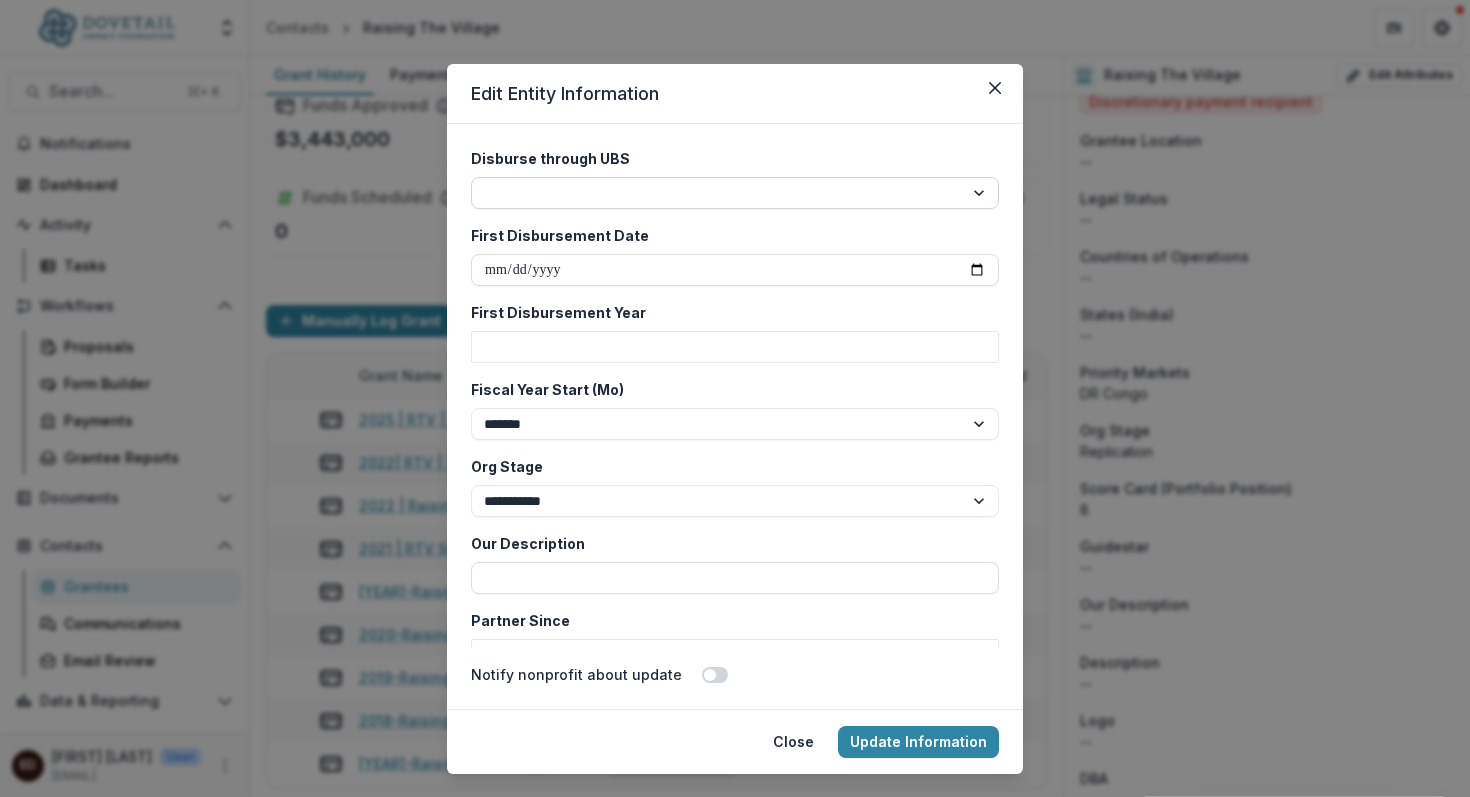scroll, scrollTop: 3390, scrollLeft: 0, axis: vertical 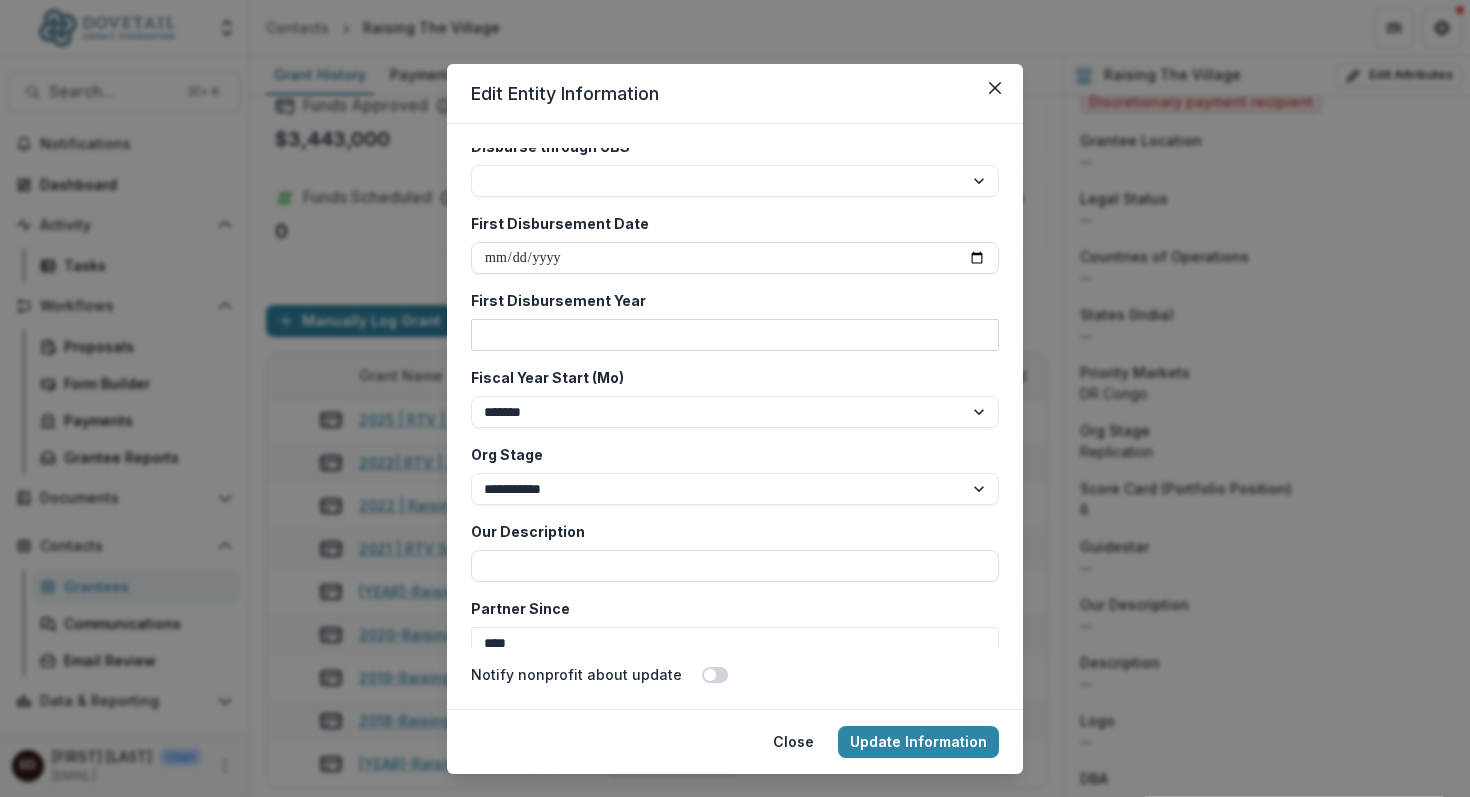 click on "First Disbursement Year" at bounding box center (735, 335) 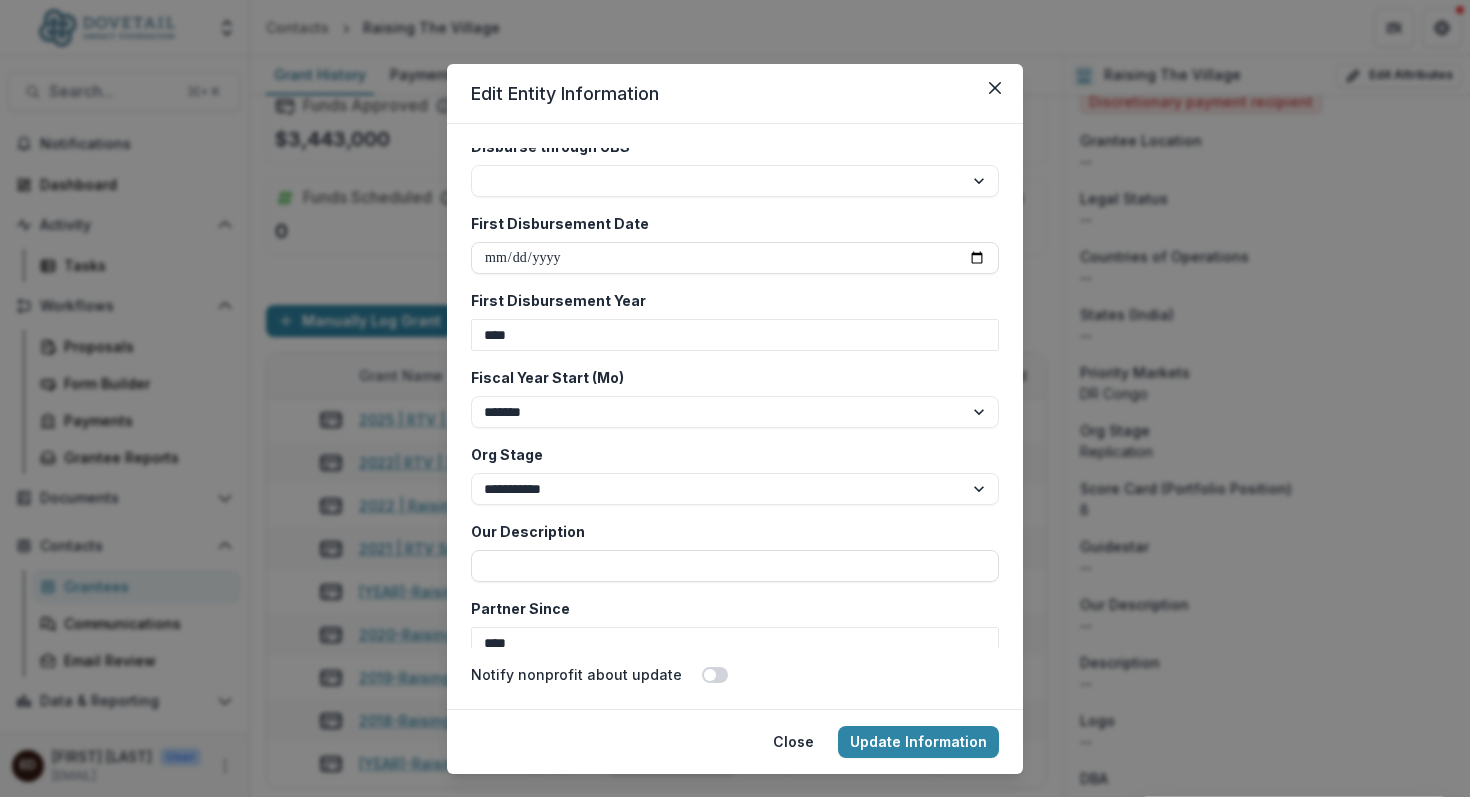 type on "****" 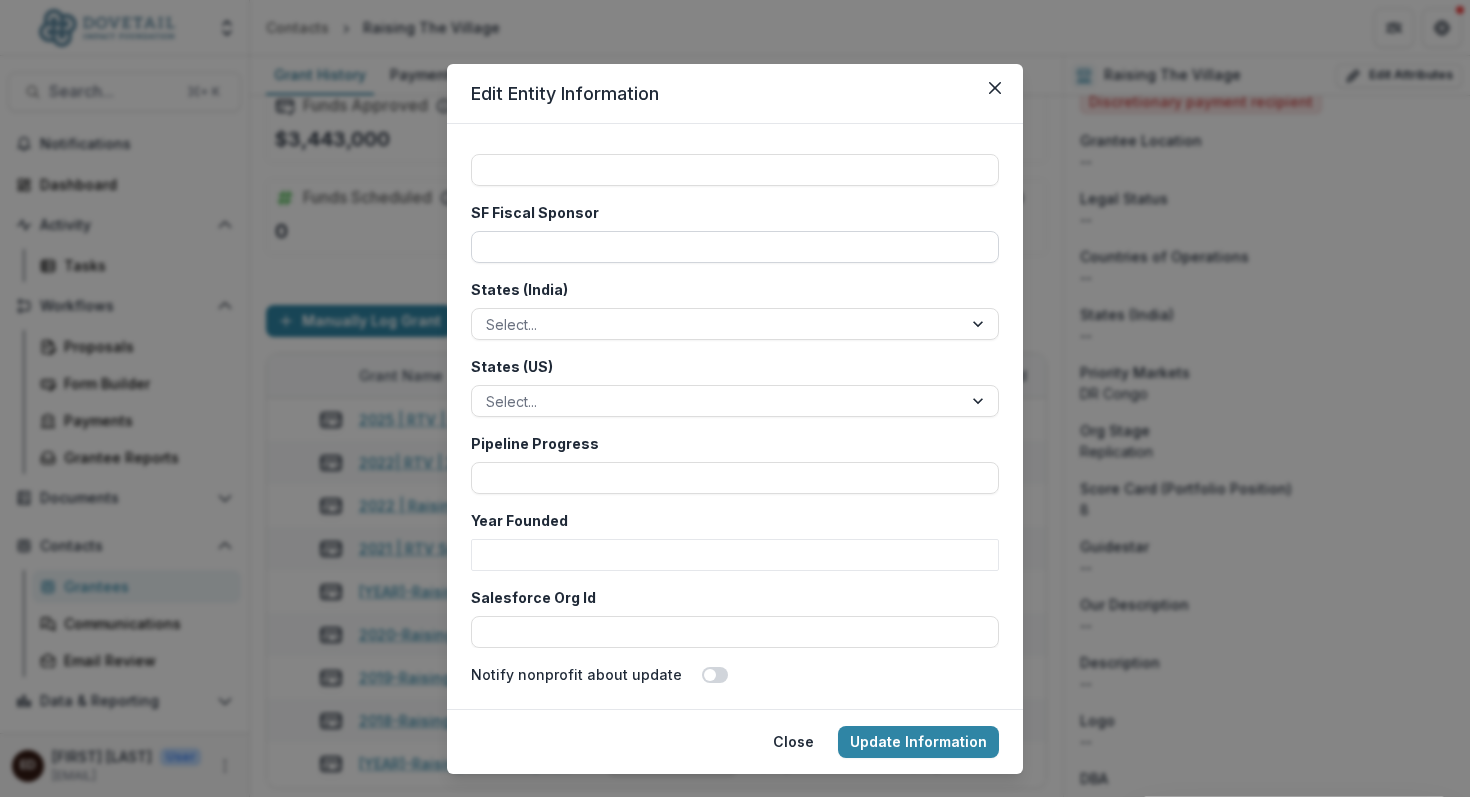 scroll, scrollTop: 4556, scrollLeft: 0, axis: vertical 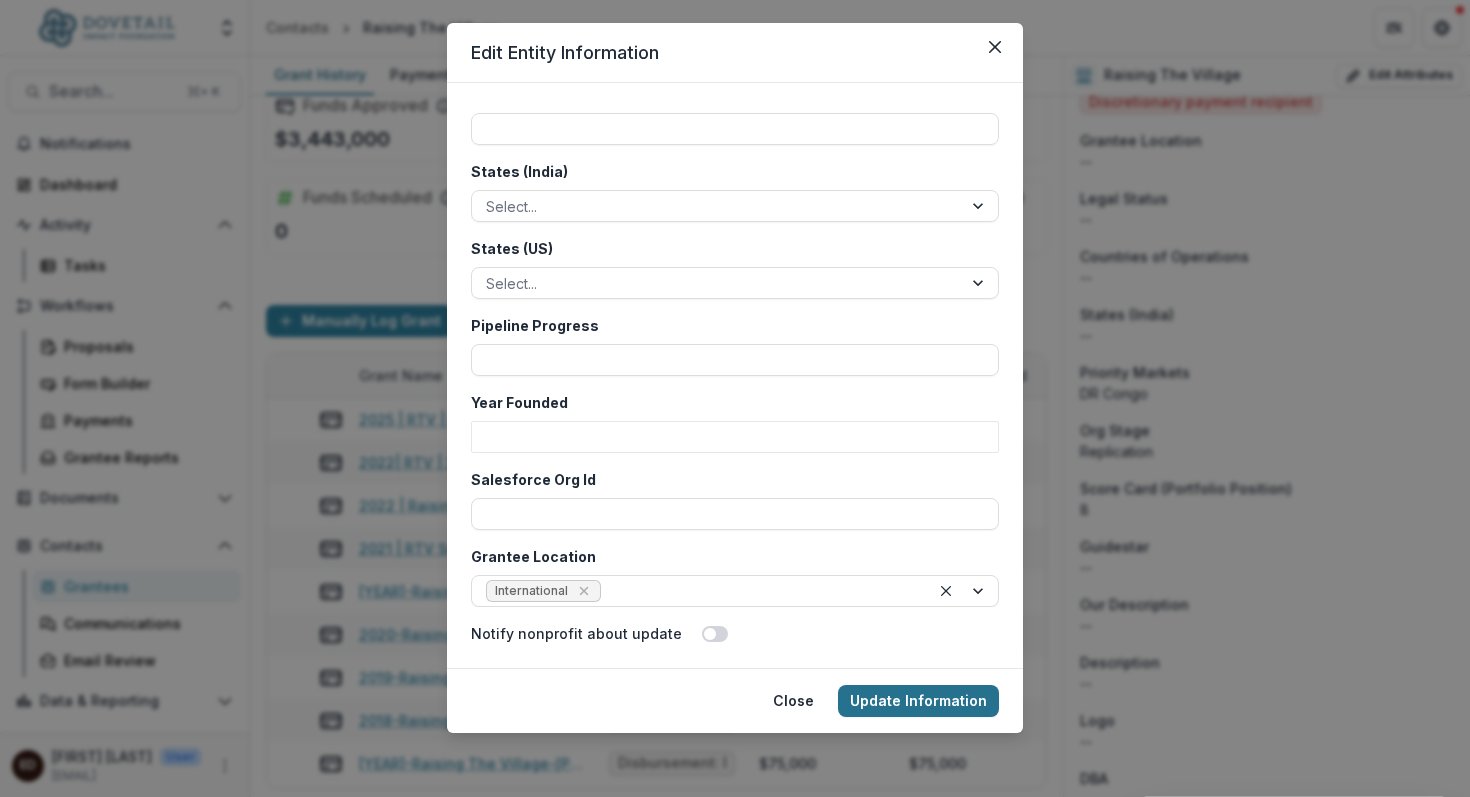click on "Update Information" at bounding box center (918, 701) 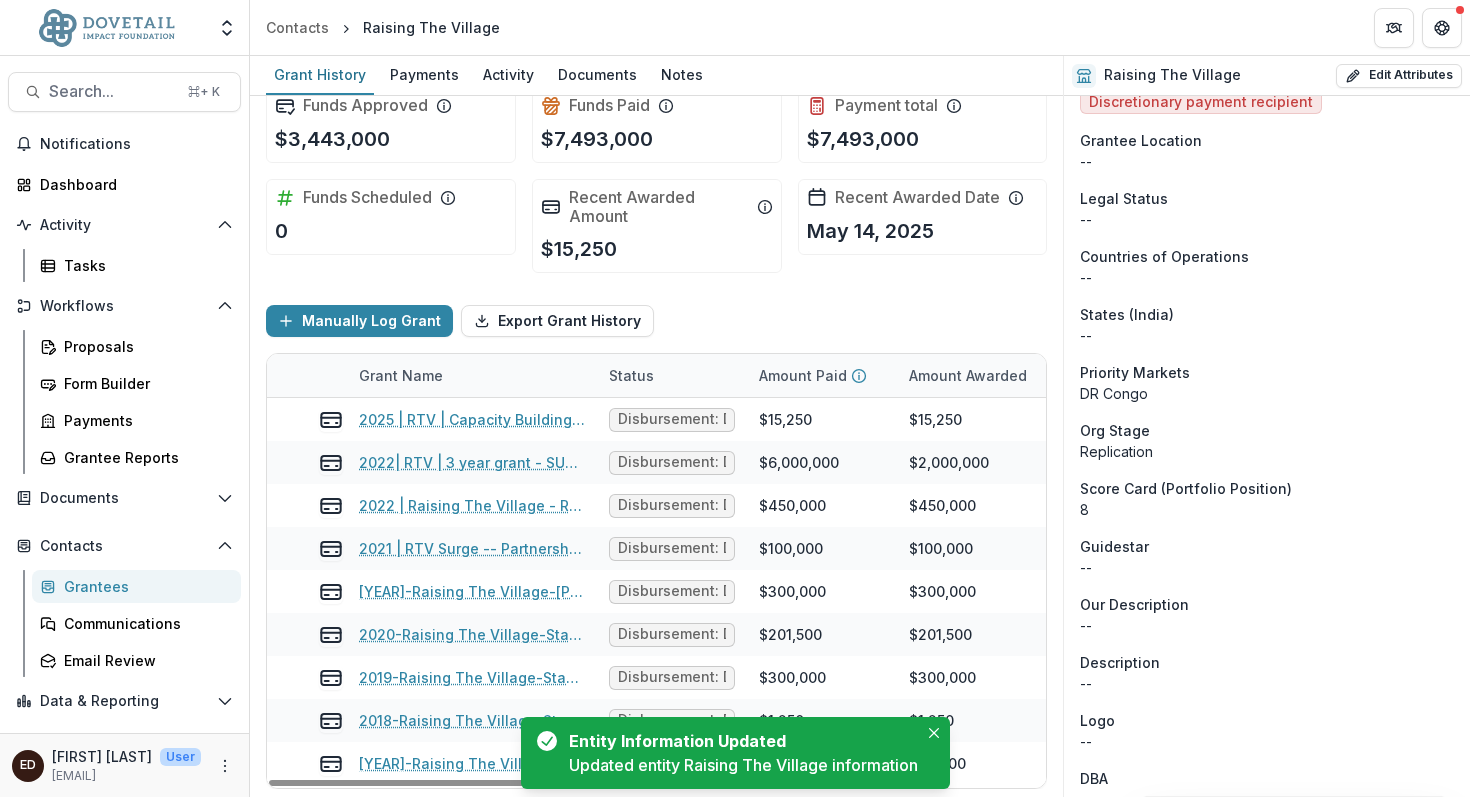 scroll, scrollTop: 590, scrollLeft: 0, axis: vertical 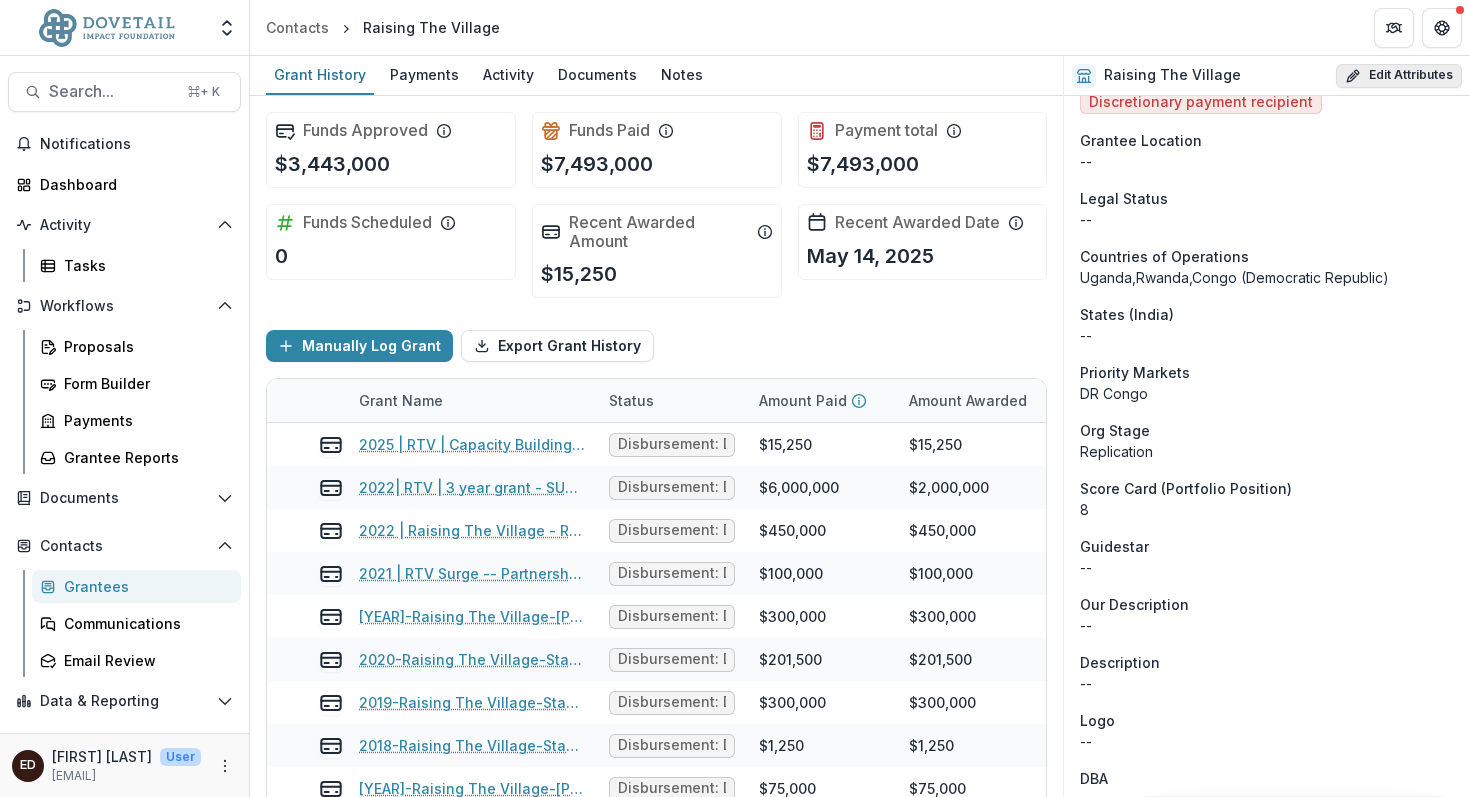 click on "Edit Attributes" at bounding box center [1399, 76] 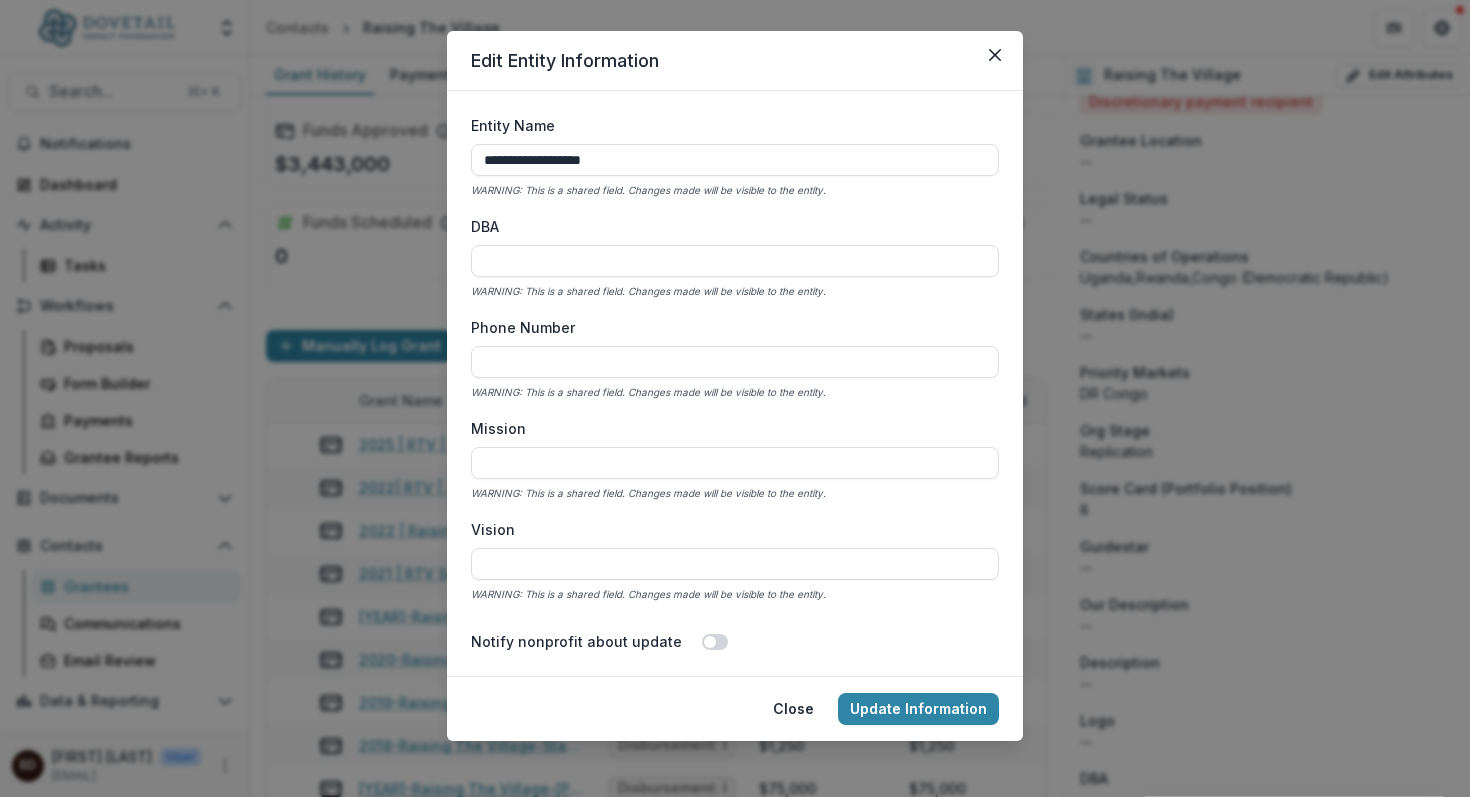 scroll, scrollTop: 35, scrollLeft: 0, axis: vertical 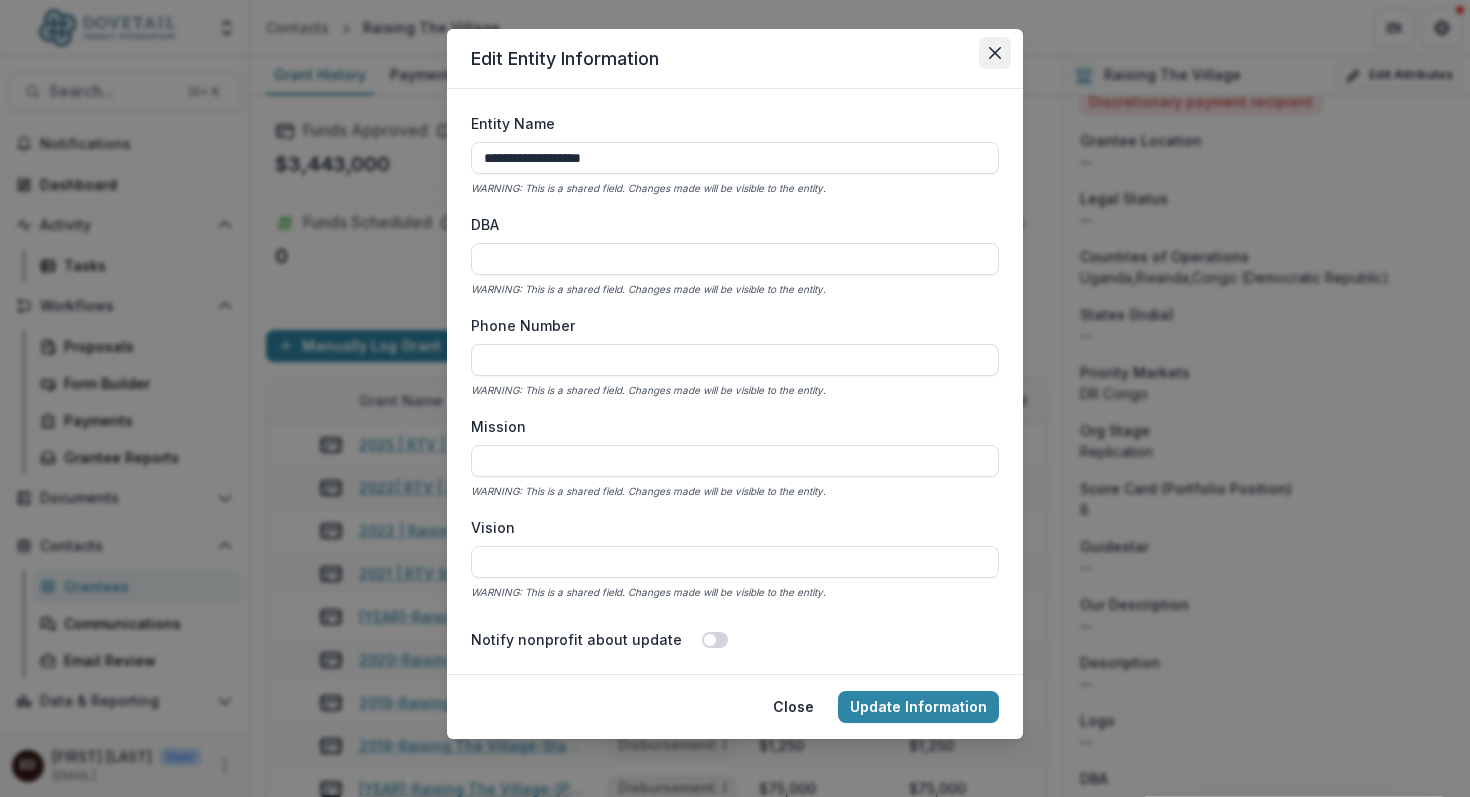 click 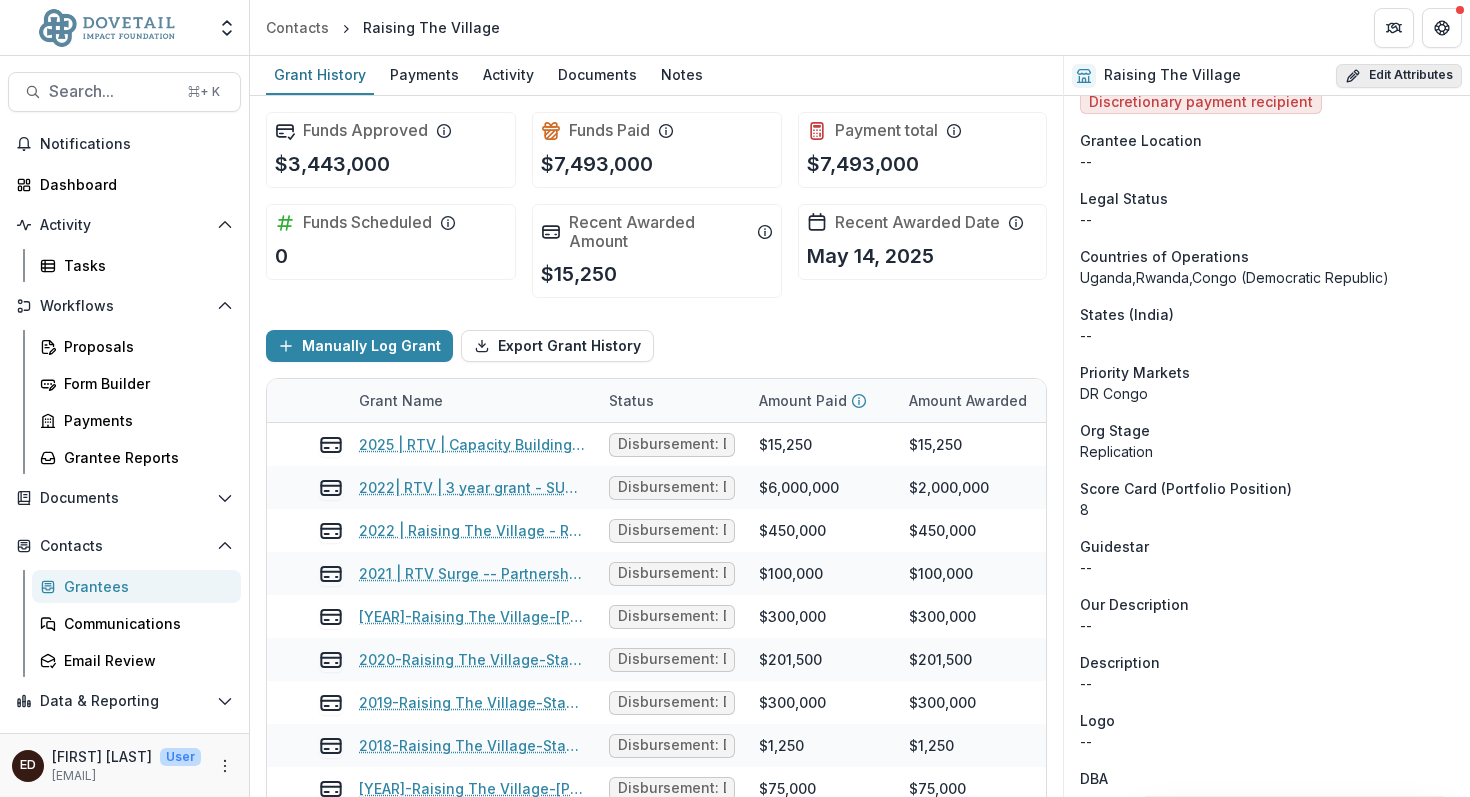 click on "Edit Attributes" at bounding box center [1399, 76] 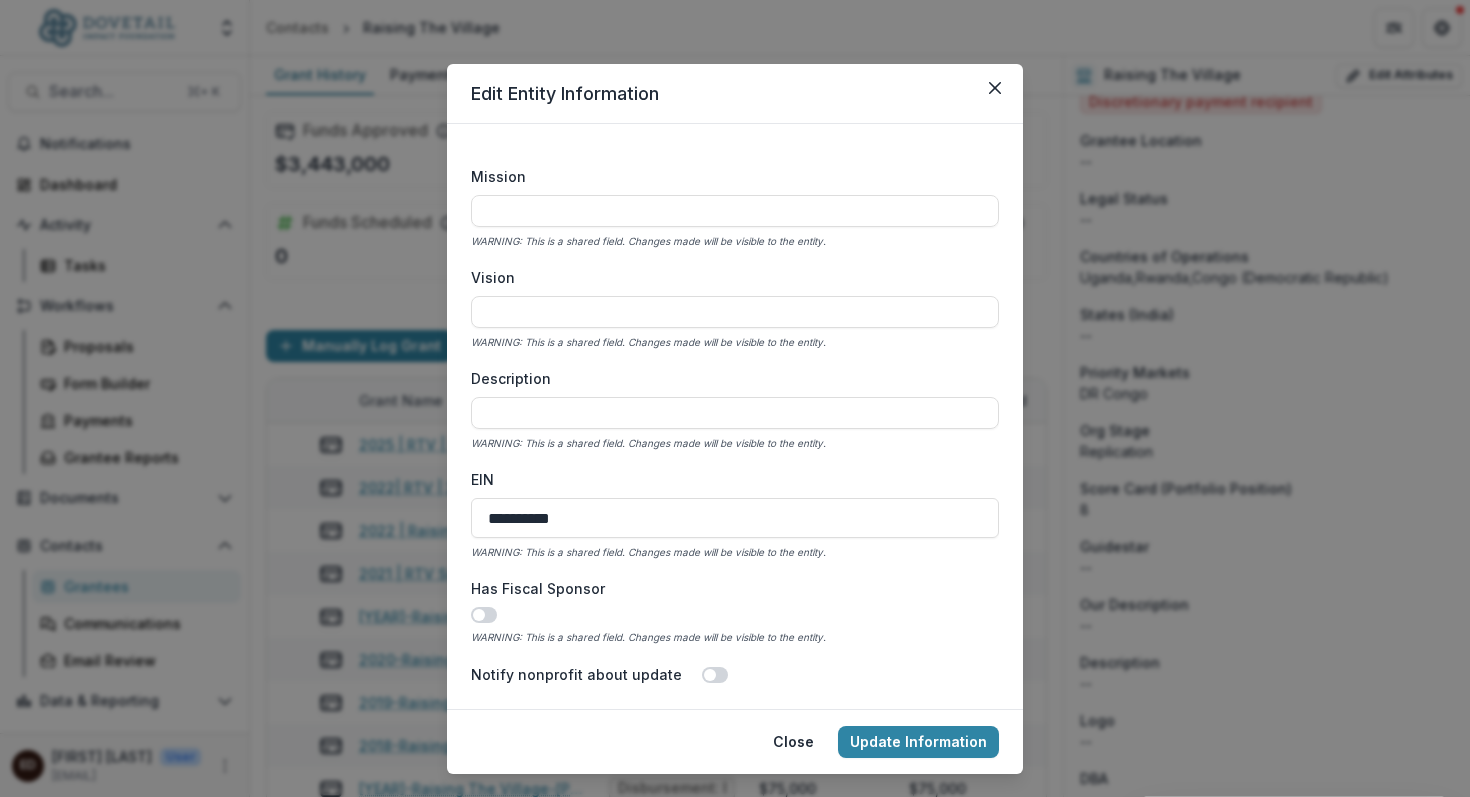 scroll, scrollTop: 280, scrollLeft: 0, axis: vertical 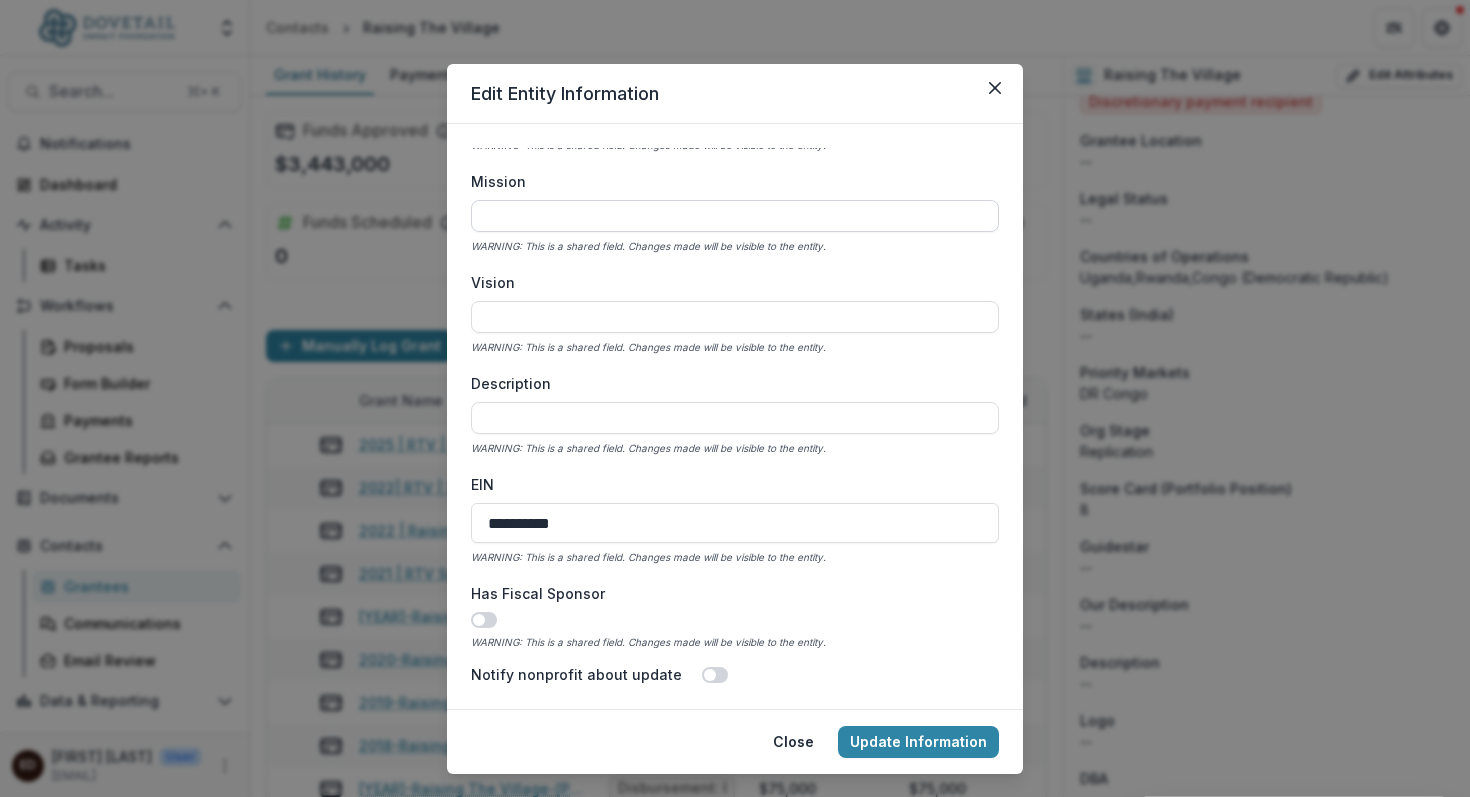 paste on "**********" 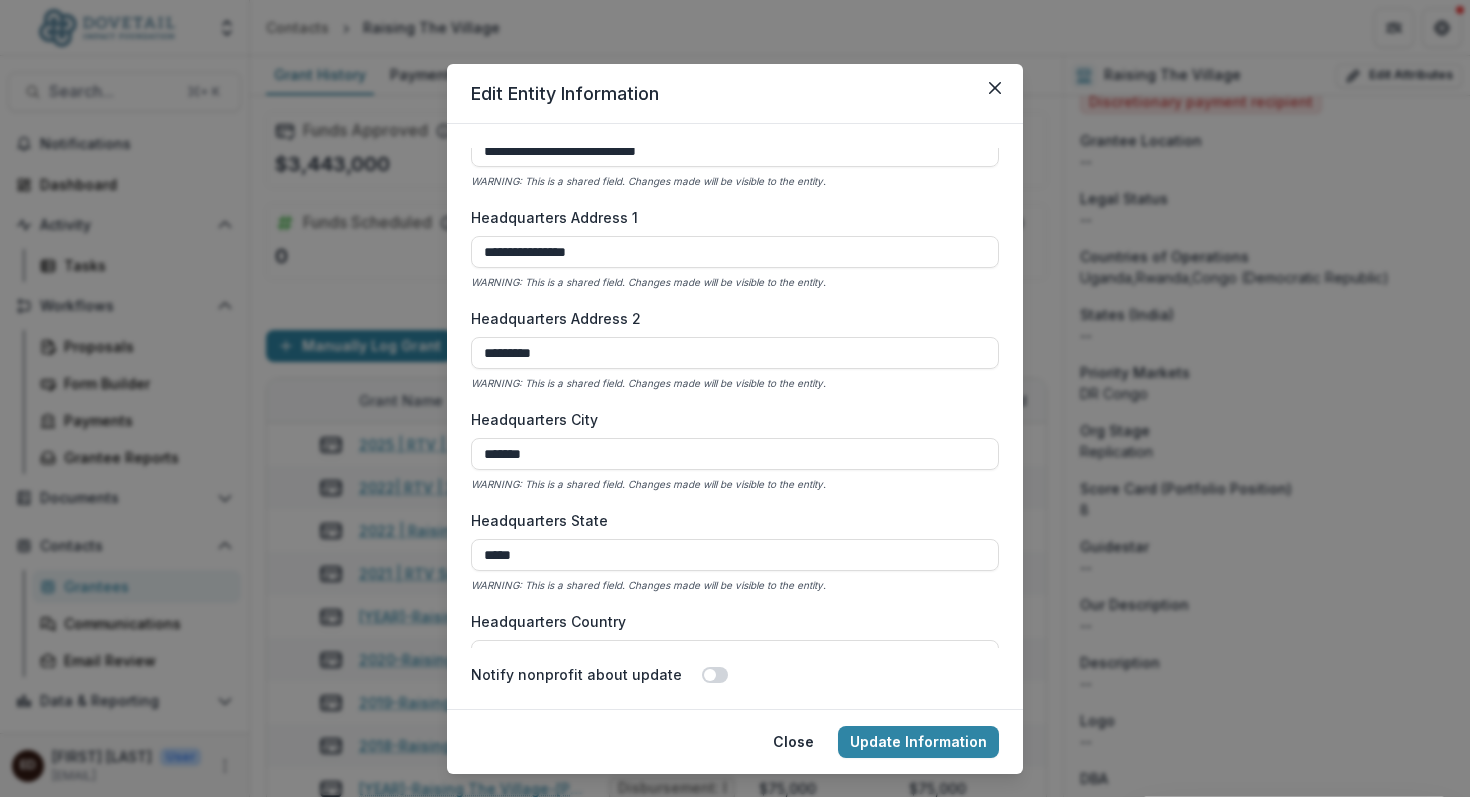 scroll, scrollTop: 1025, scrollLeft: 0, axis: vertical 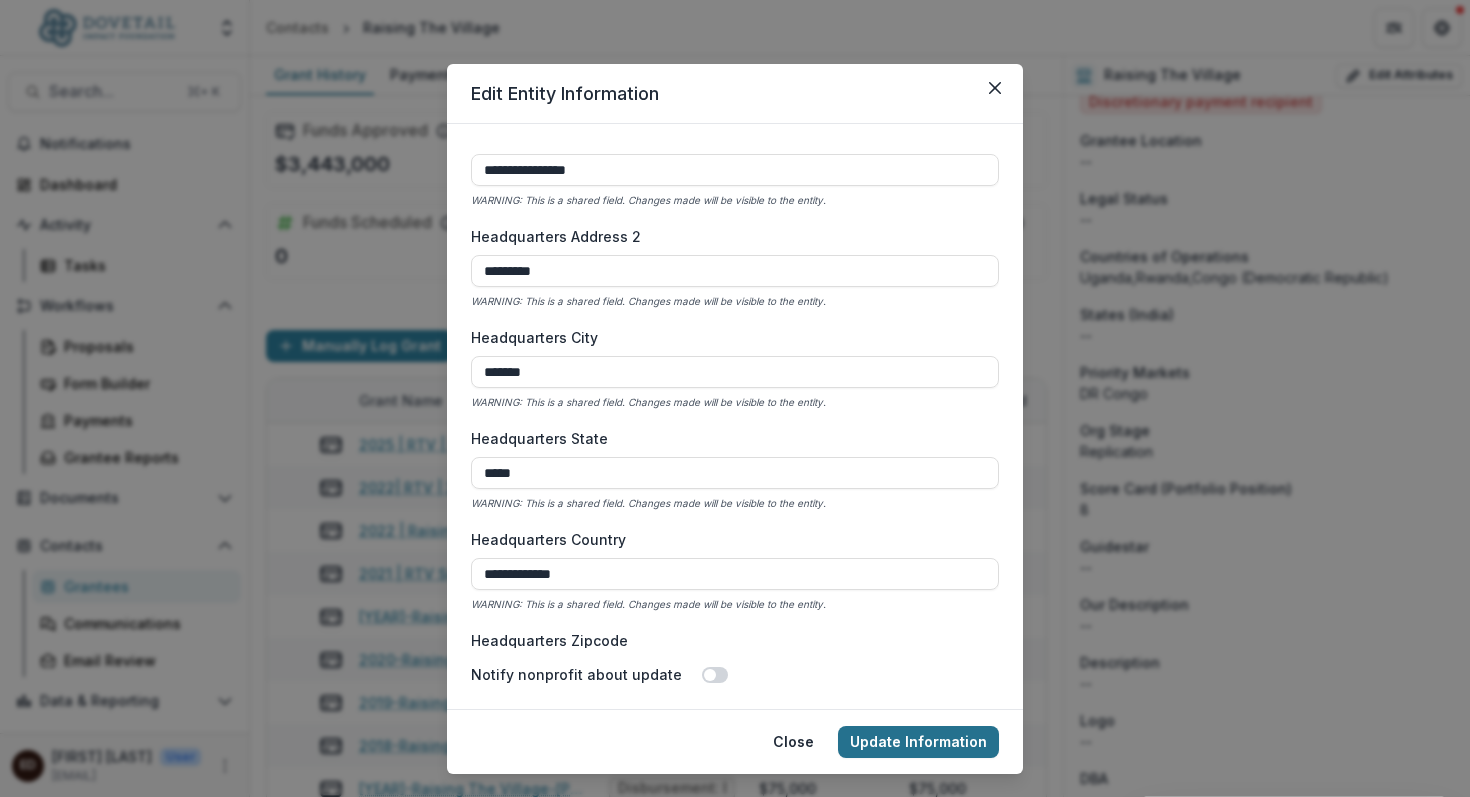 type on "**********" 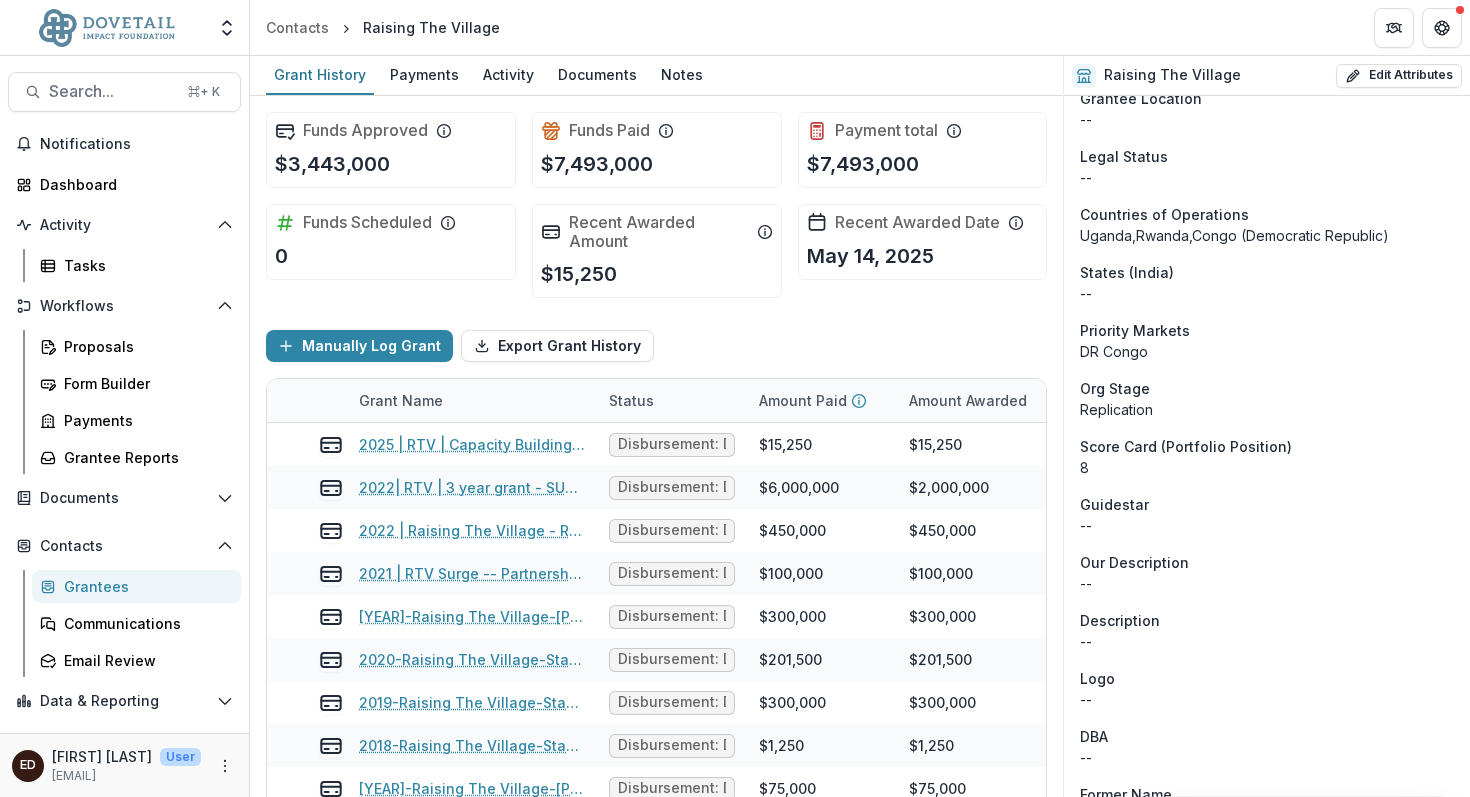 scroll, scrollTop: 100, scrollLeft: 0, axis: vertical 